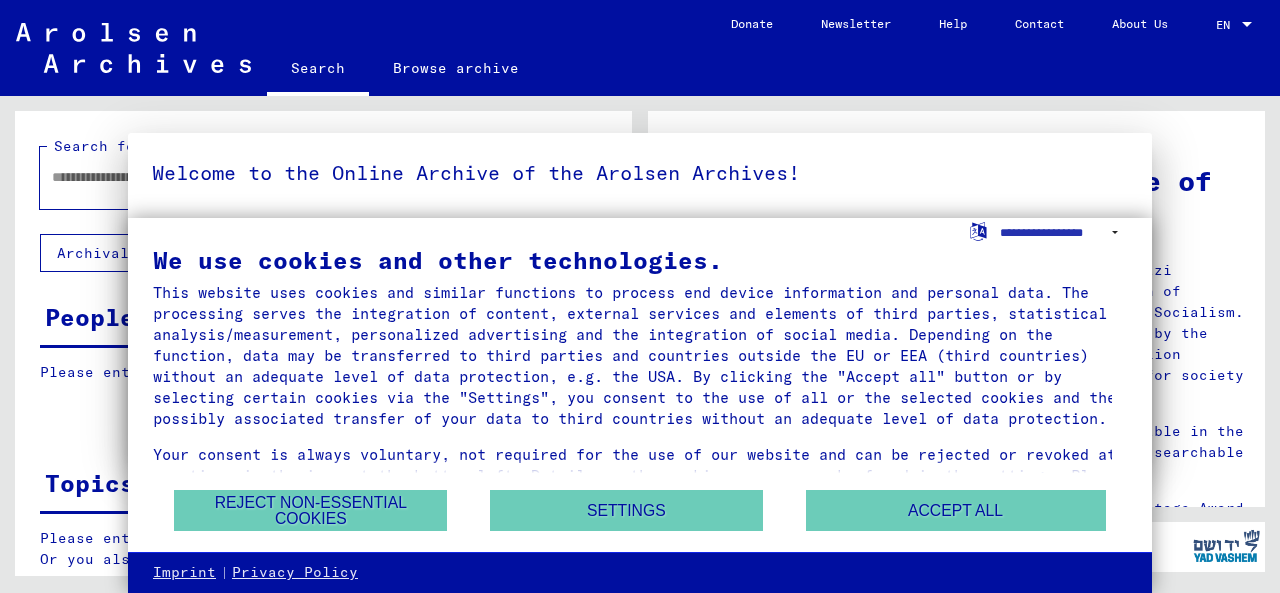 scroll, scrollTop: 0, scrollLeft: 0, axis: both 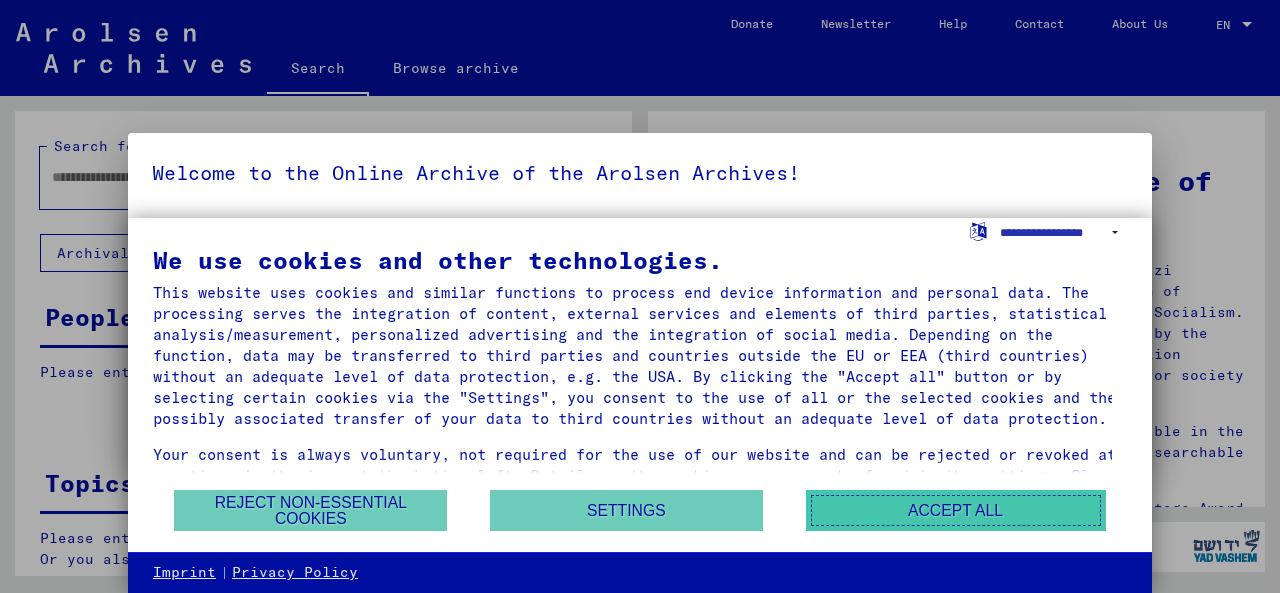 click on "Accept all" at bounding box center [956, 510] 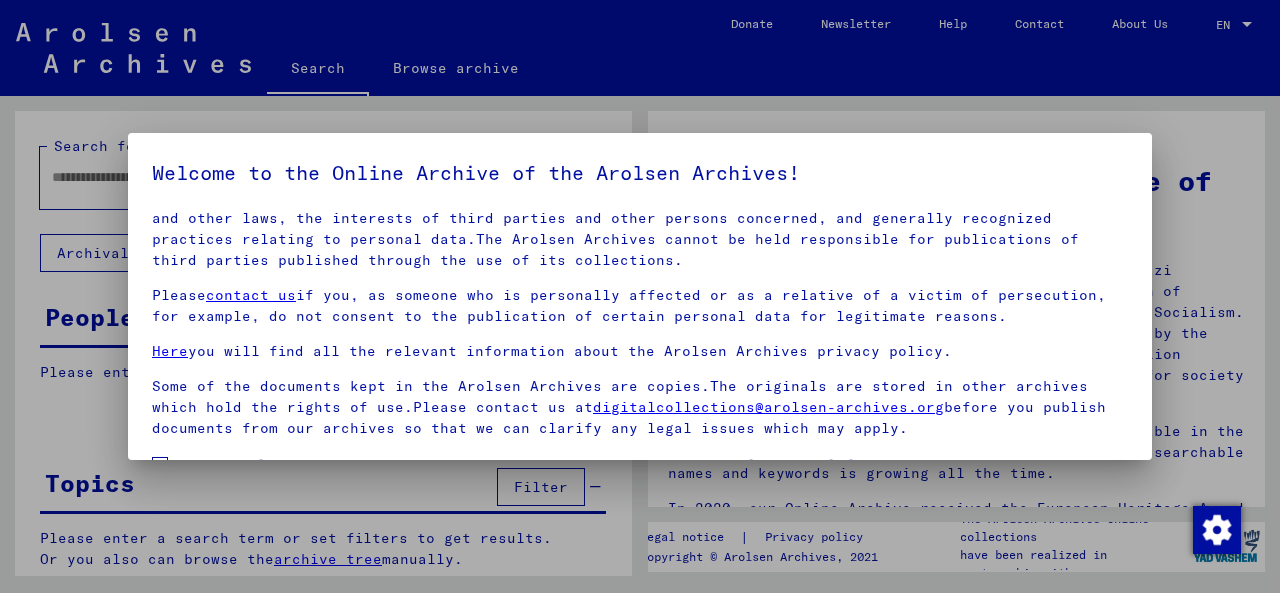 scroll, scrollTop: 114, scrollLeft: 0, axis: vertical 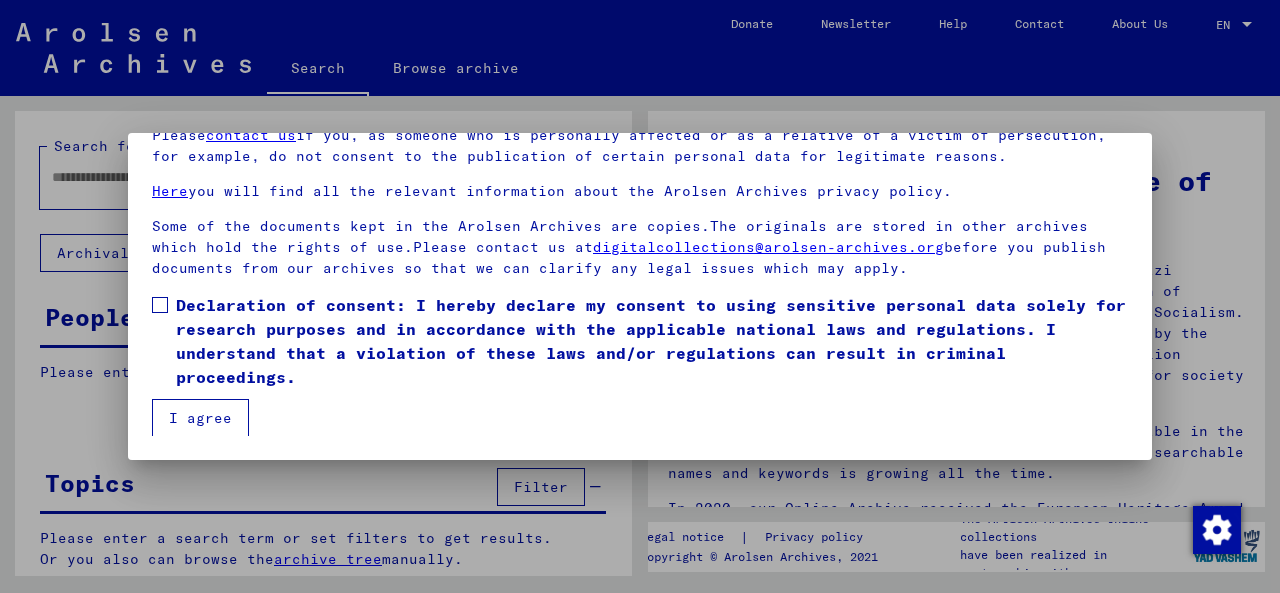 click at bounding box center [160, 305] 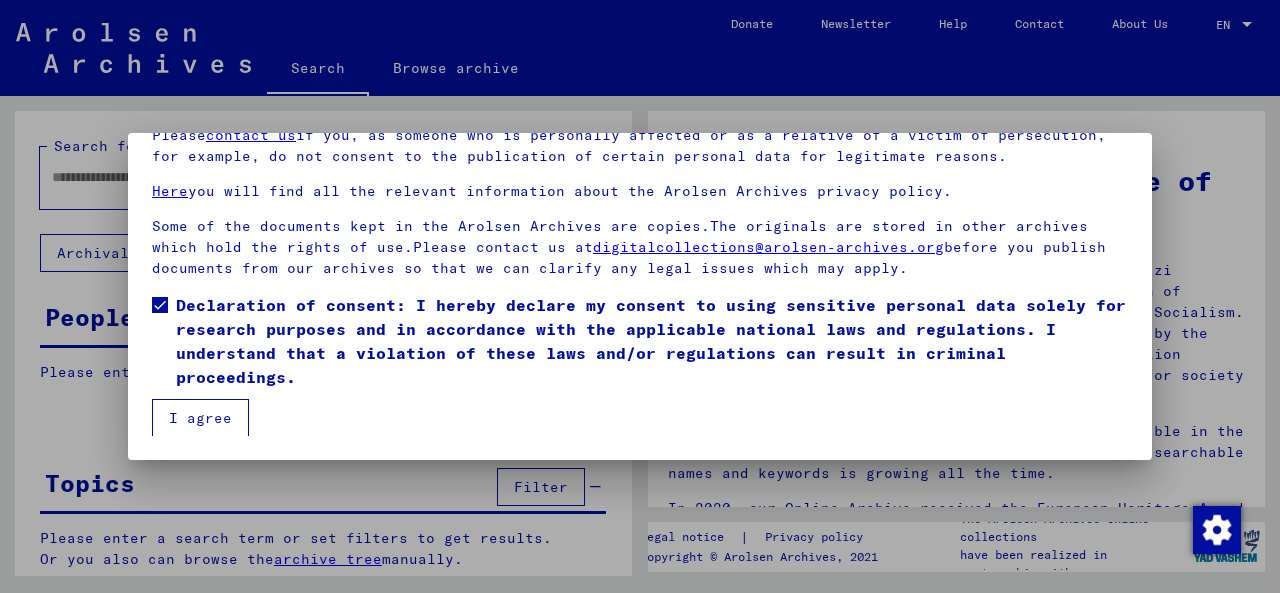 click on "I agree" at bounding box center [200, 418] 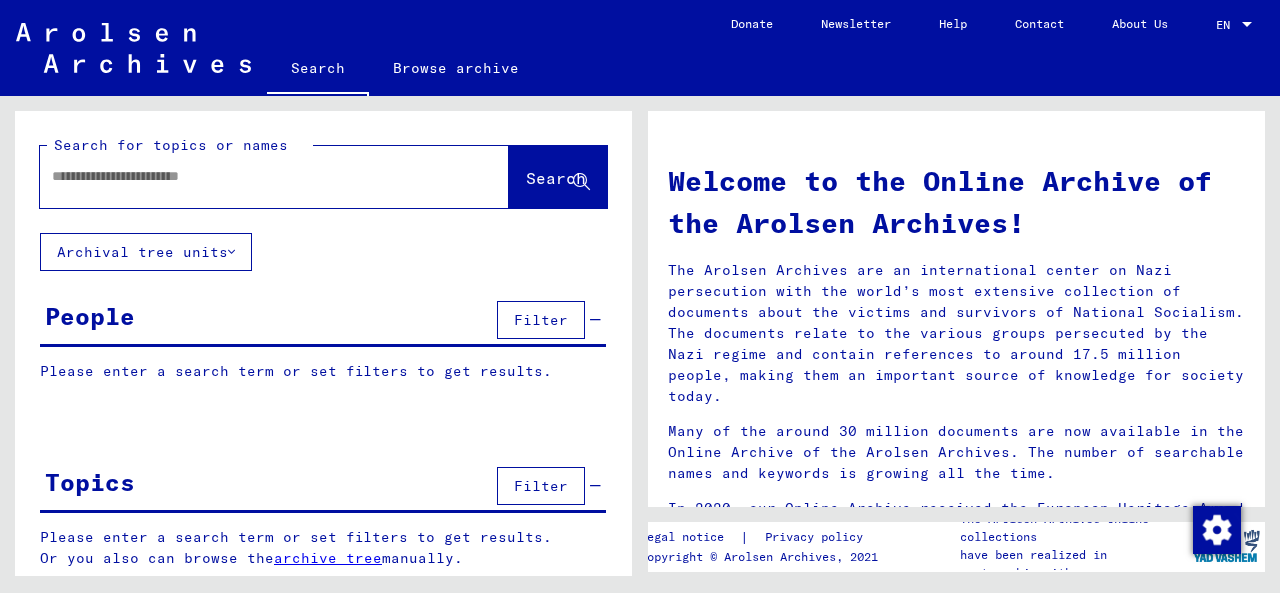 scroll, scrollTop: 0, scrollLeft: 0, axis: both 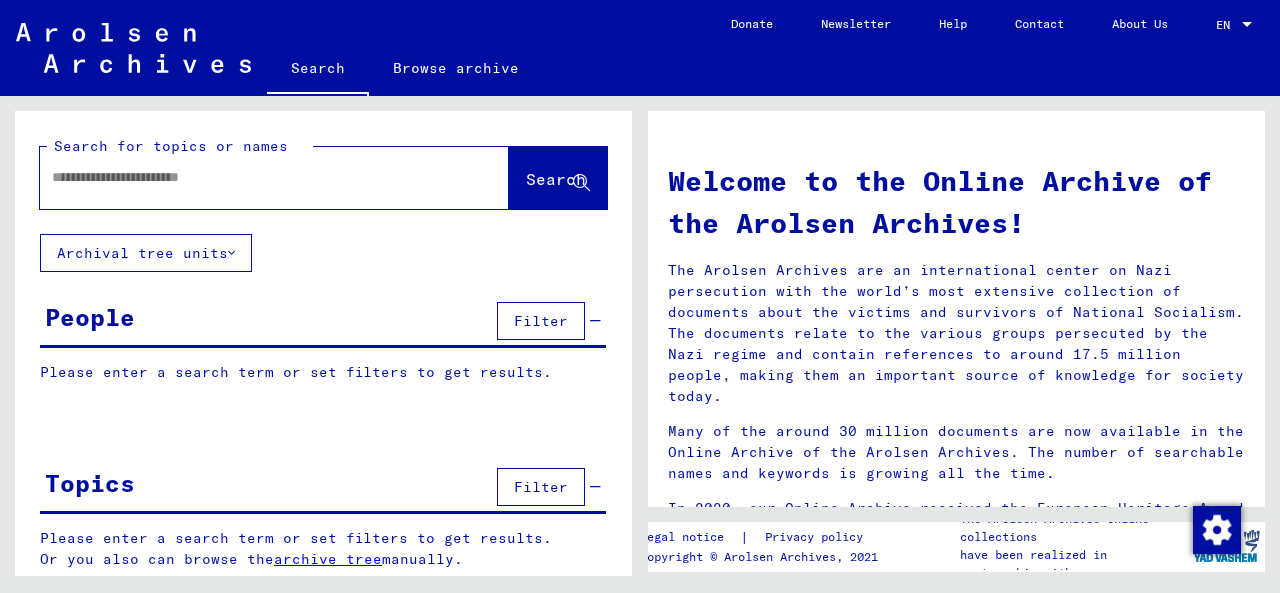 click at bounding box center (250, 177) 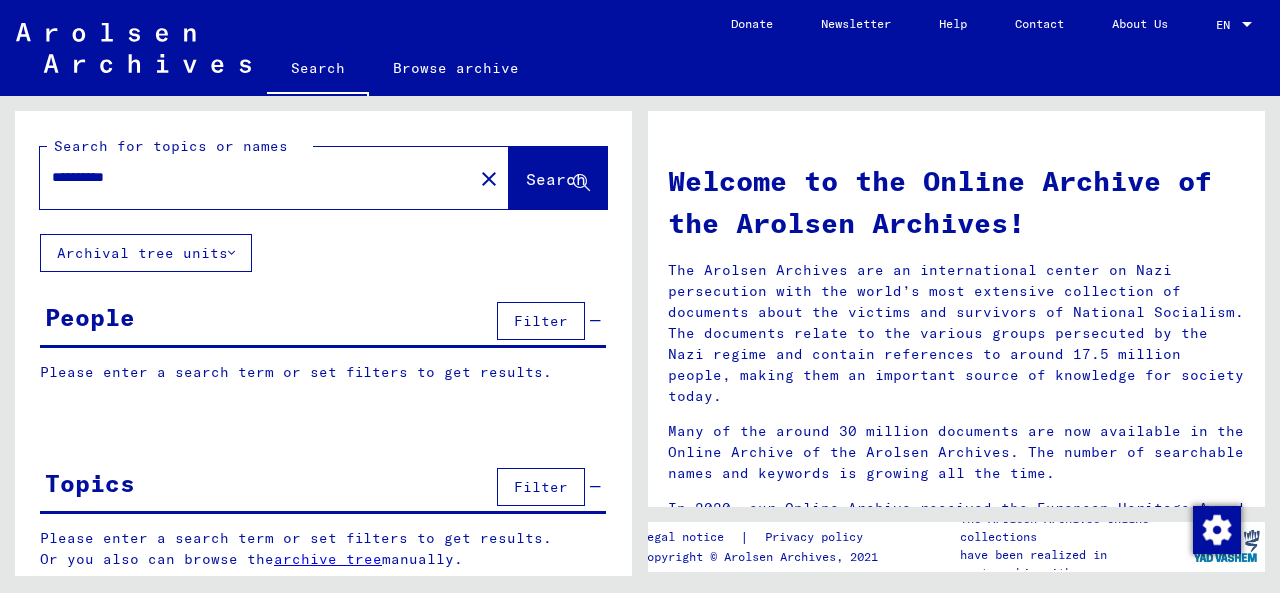 type on "**********" 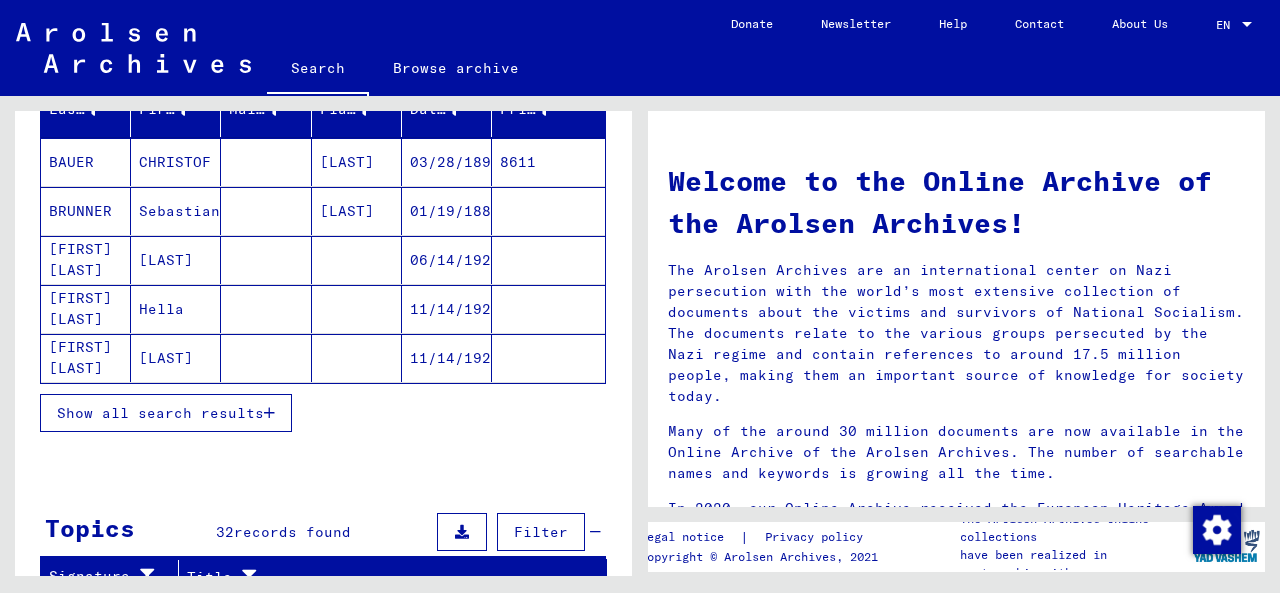 scroll, scrollTop: 266, scrollLeft: 0, axis: vertical 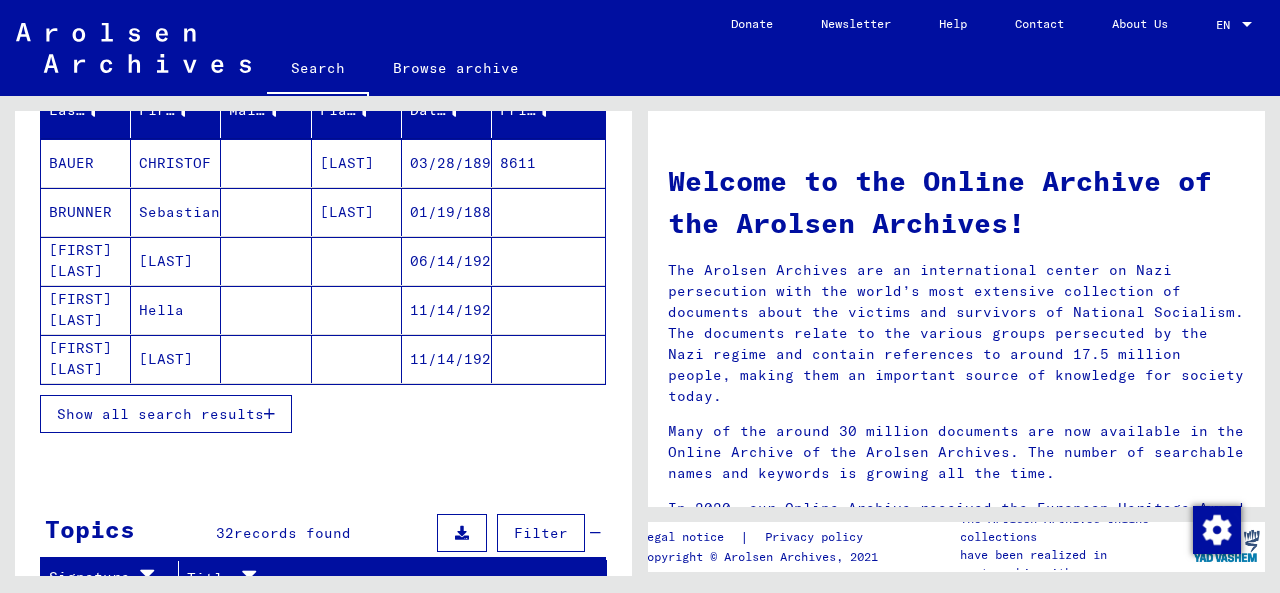 click on "Show all search results" at bounding box center (160, 414) 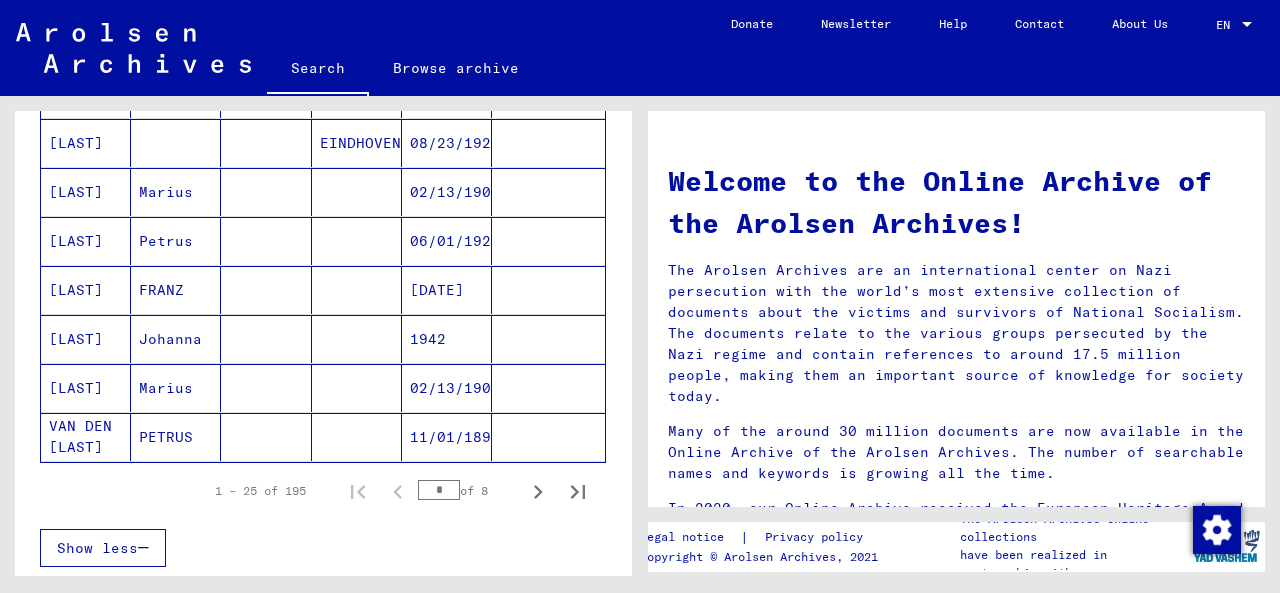 scroll, scrollTop: 1200, scrollLeft: 0, axis: vertical 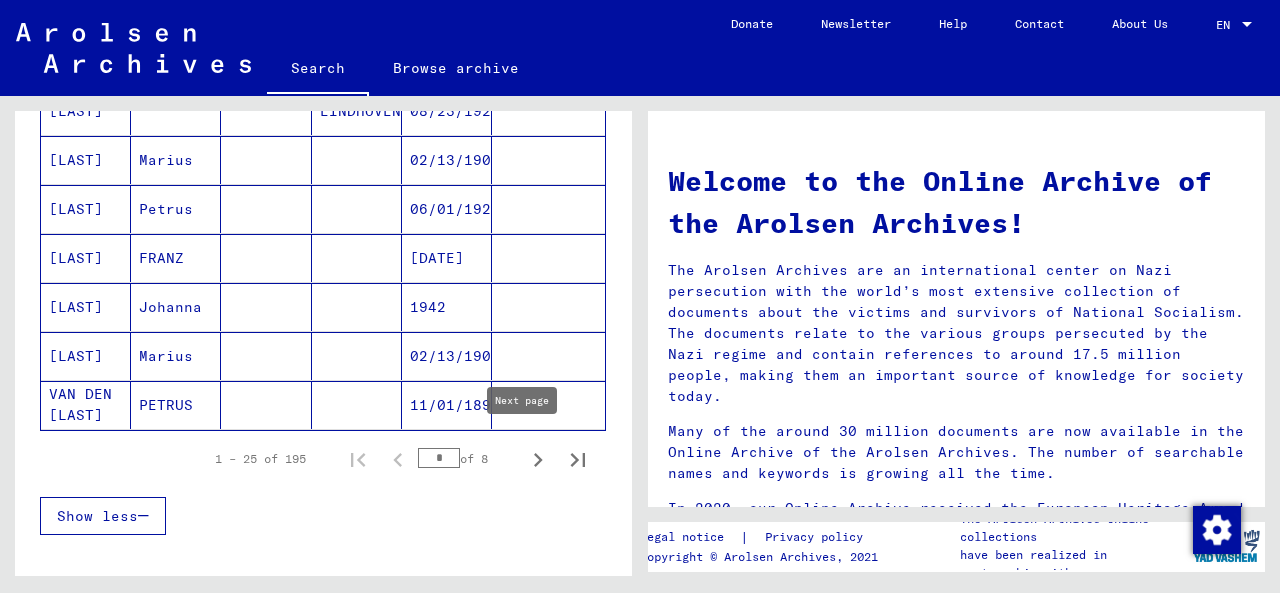 click 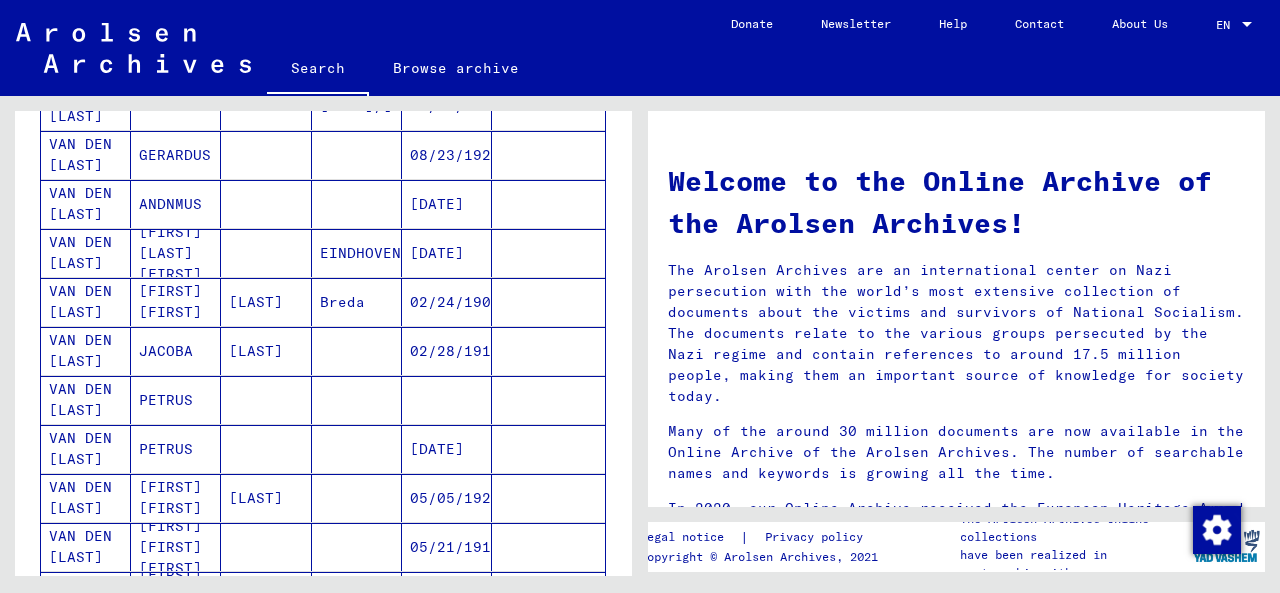 scroll, scrollTop: 0, scrollLeft: 0, axis: both 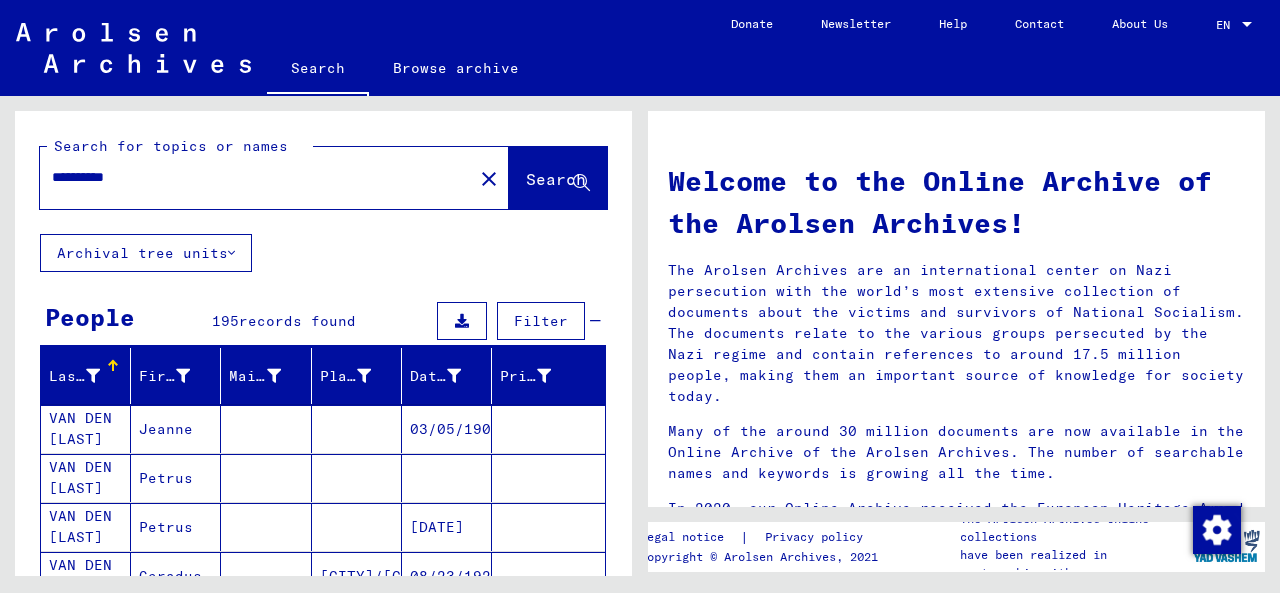 drag, startPoint x: 233, startPoint y: 182, endPoint x: 0, endPoint y: 192, distance: 233.2145 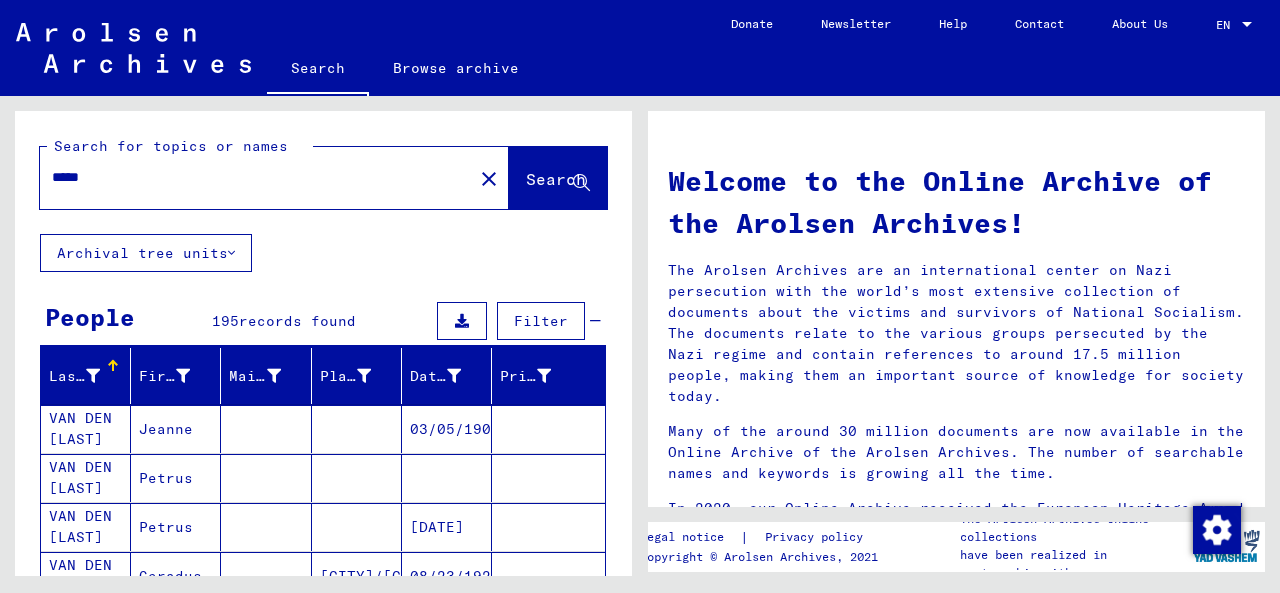 click on "Search" 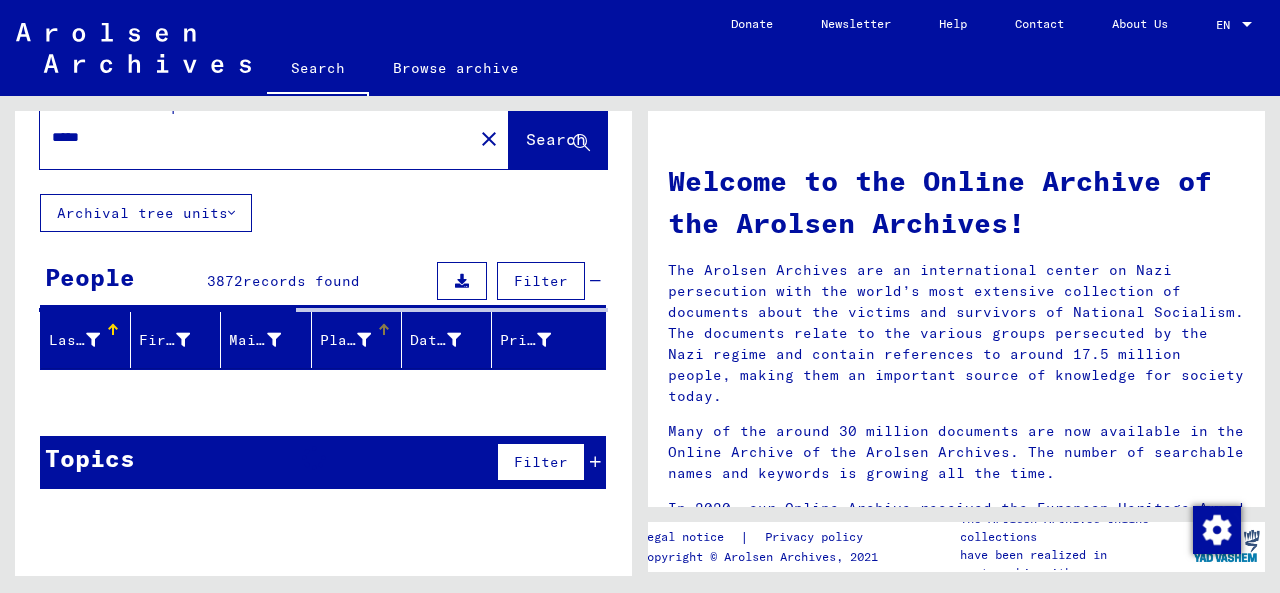 scroll, scrollTop: 60, scrollLeft: 0, axis: vertical 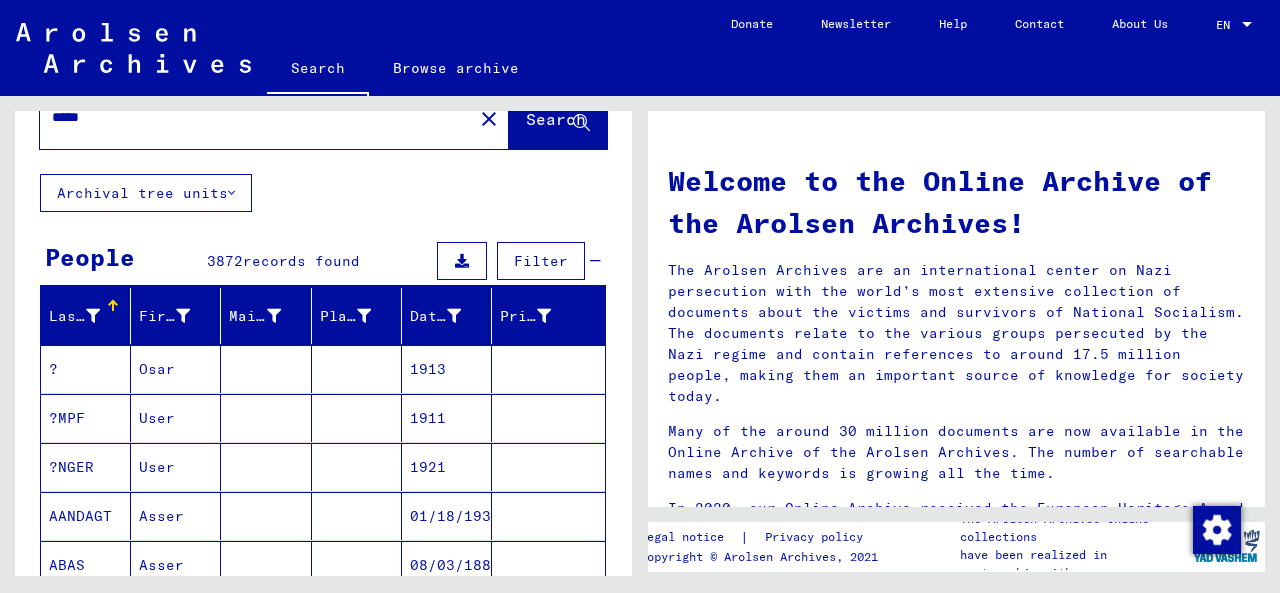 click on "Archival tree units" 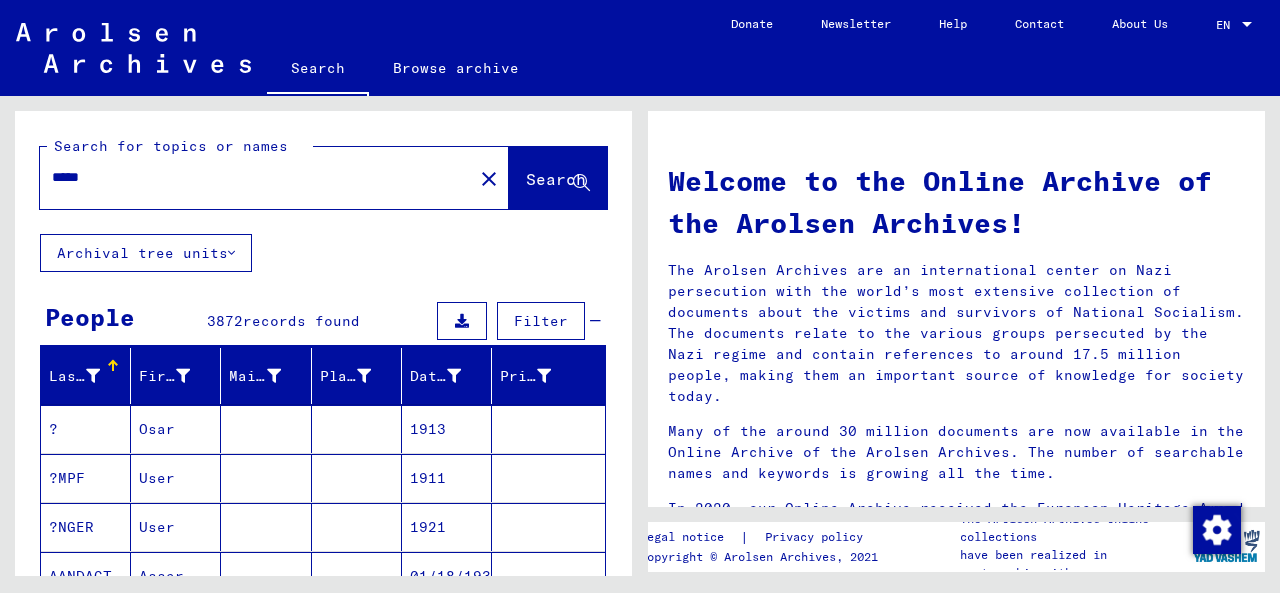 click on "*****" at bounding box center [250, 177] 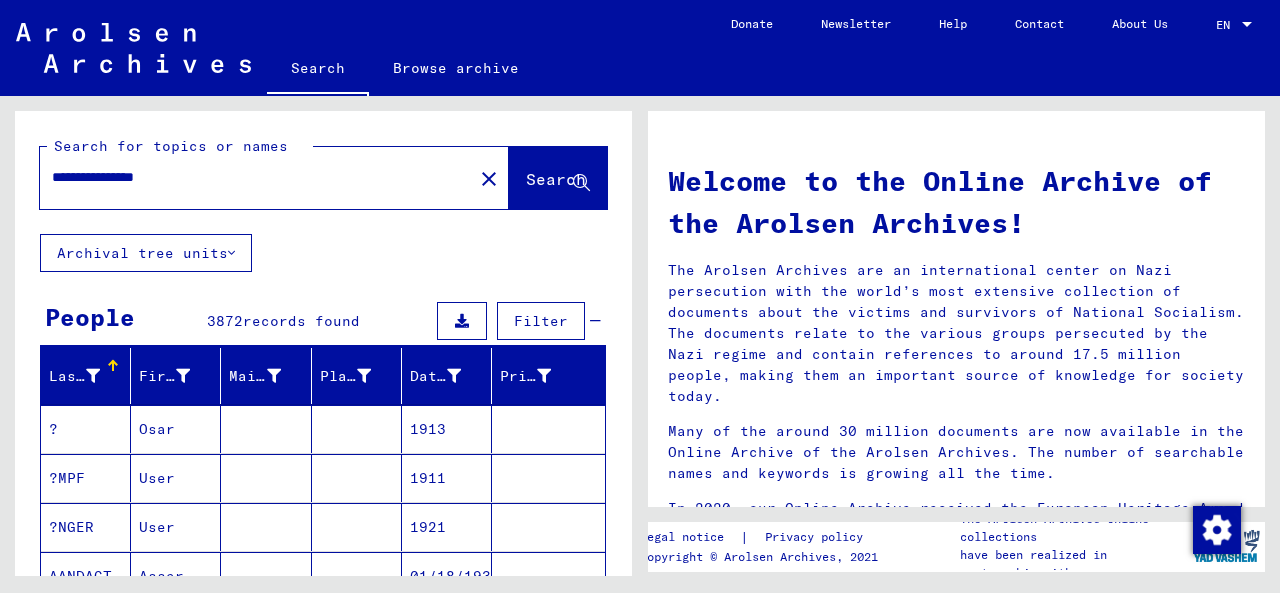 type on "**********" 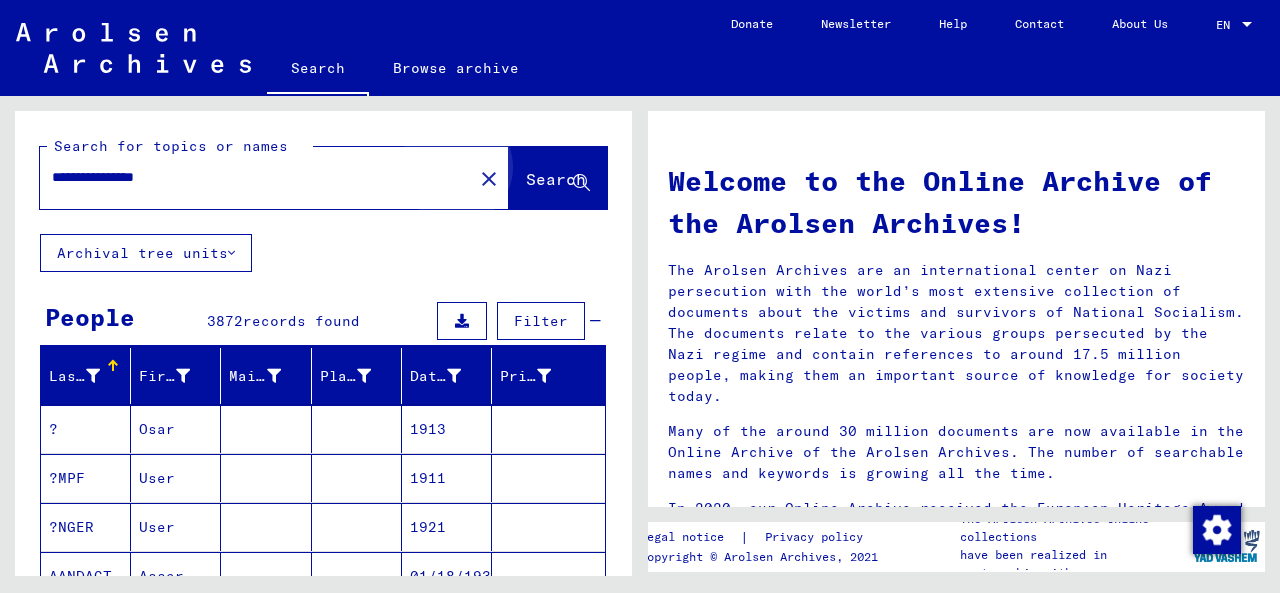click on "Search" 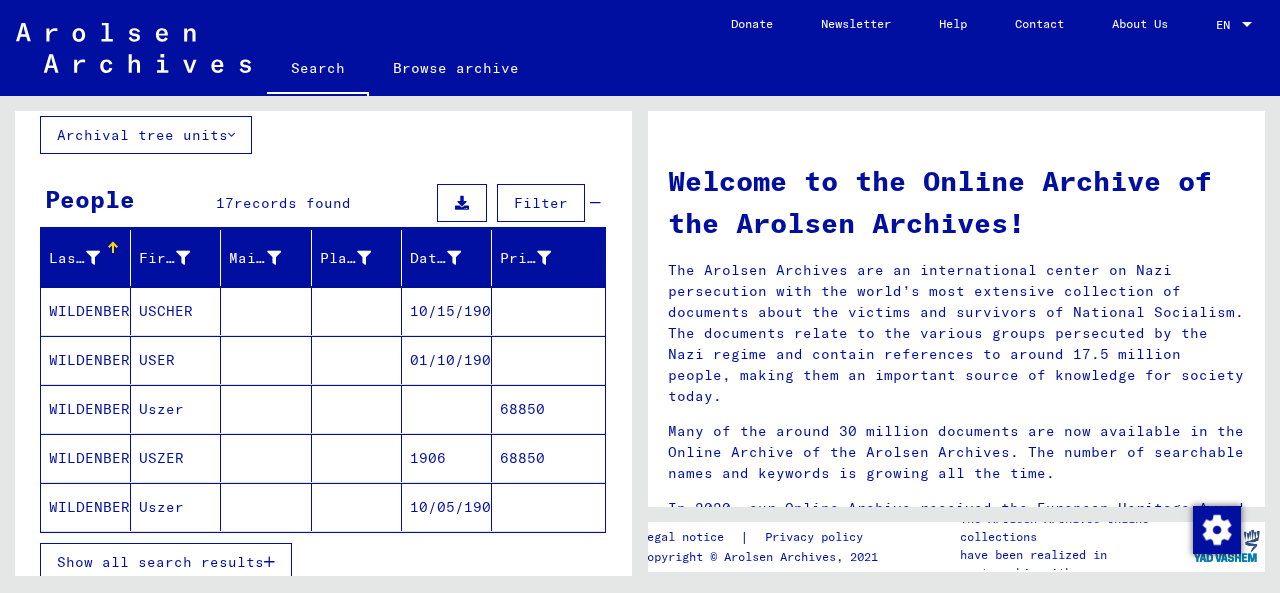 scroll, scrollTop: 133, scrollLeft: 0, axis: vertical 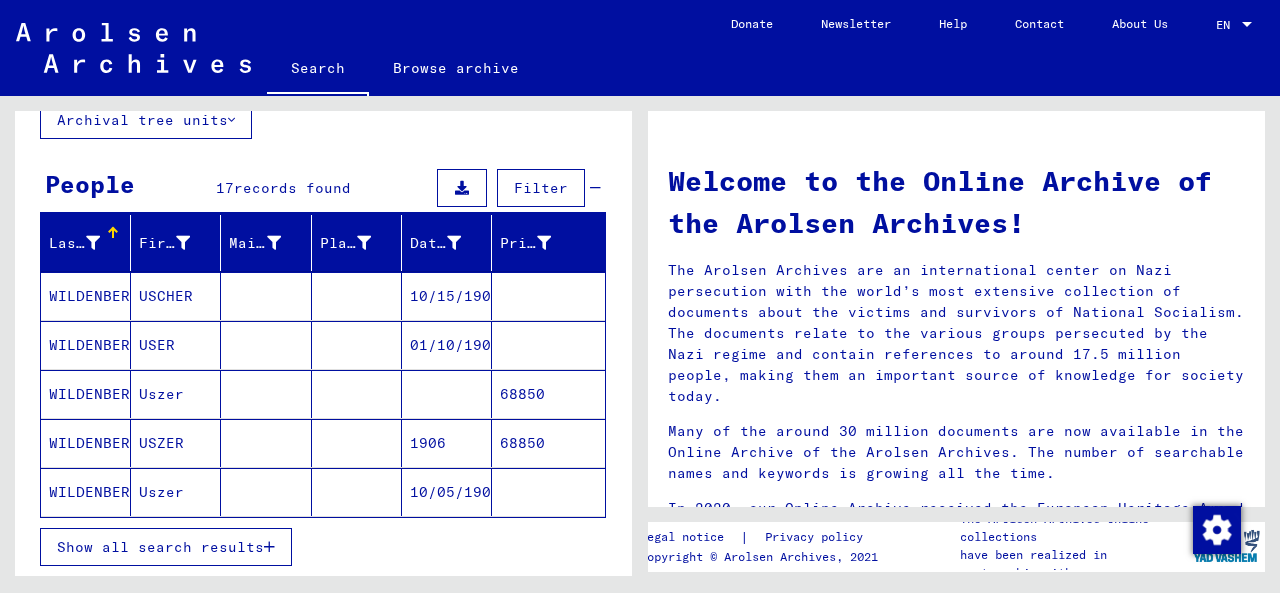 click on "WILDENBERG" at bounding box center [86, 394] 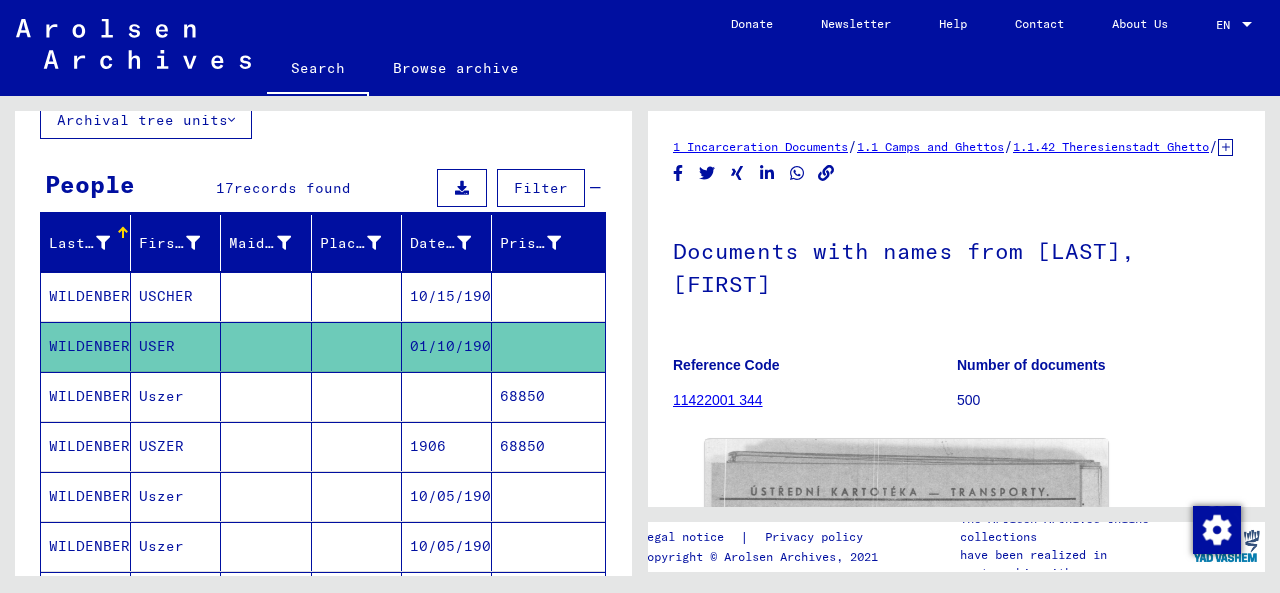 scroll, scrollTop: 0, scrollLeft: 0, axis: both 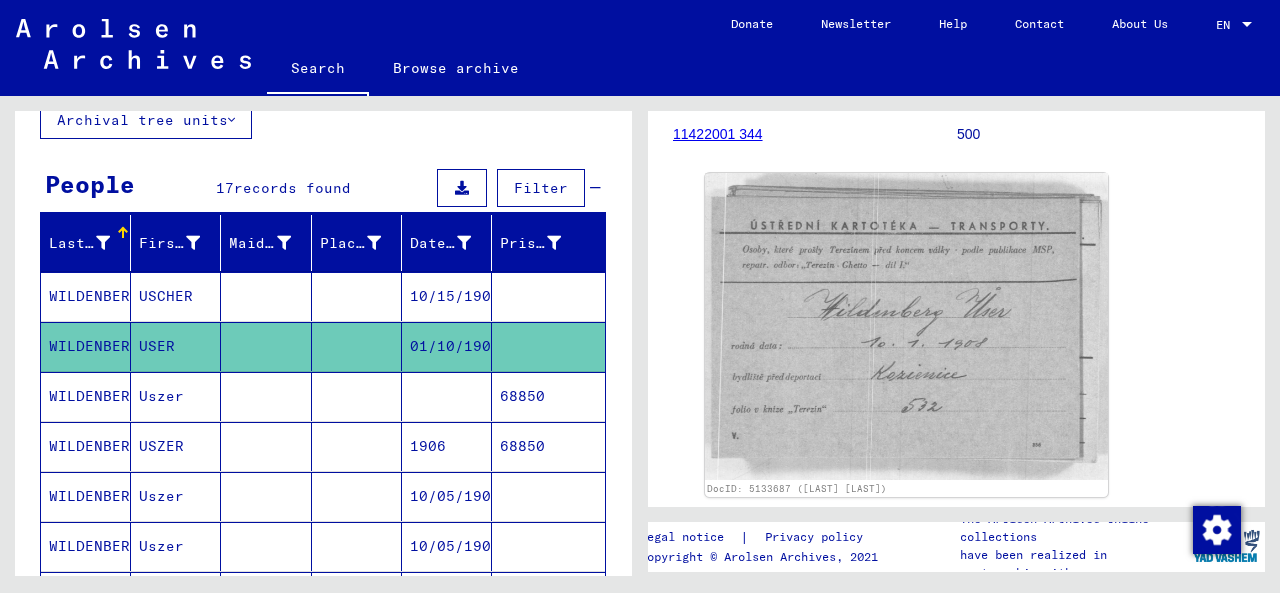 click on "WILDENBERG" 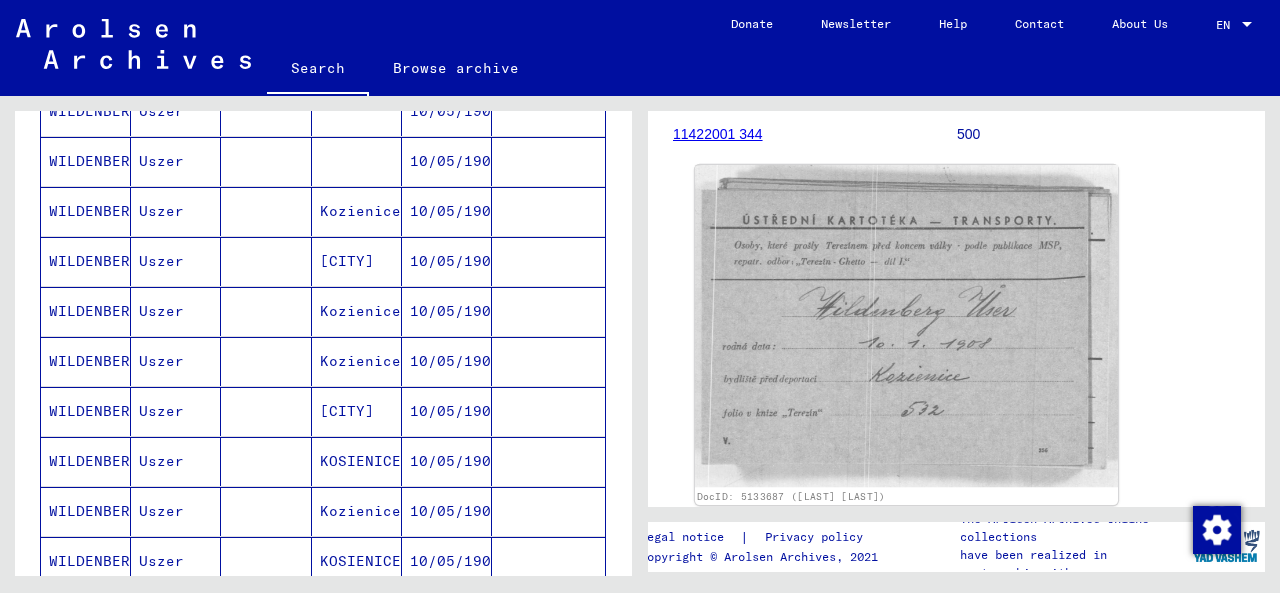 scroll, scrollTop: 666, scrollLeft: 0, axis: vertical 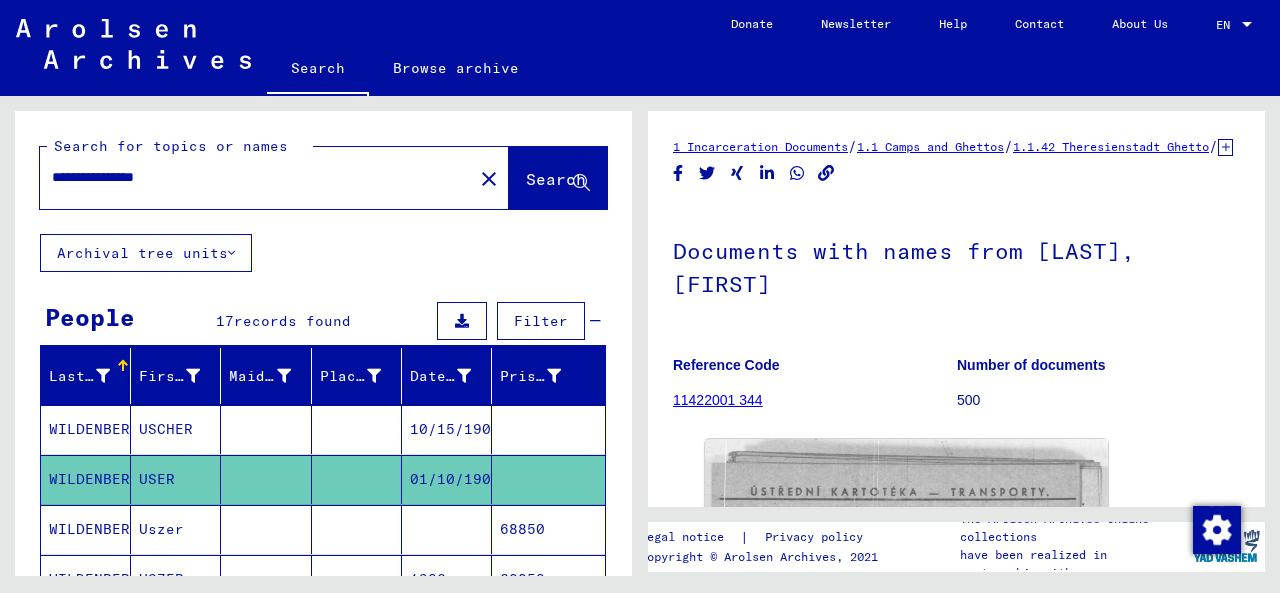 click on "WILDENBERG" at bounding box center [86, 479] 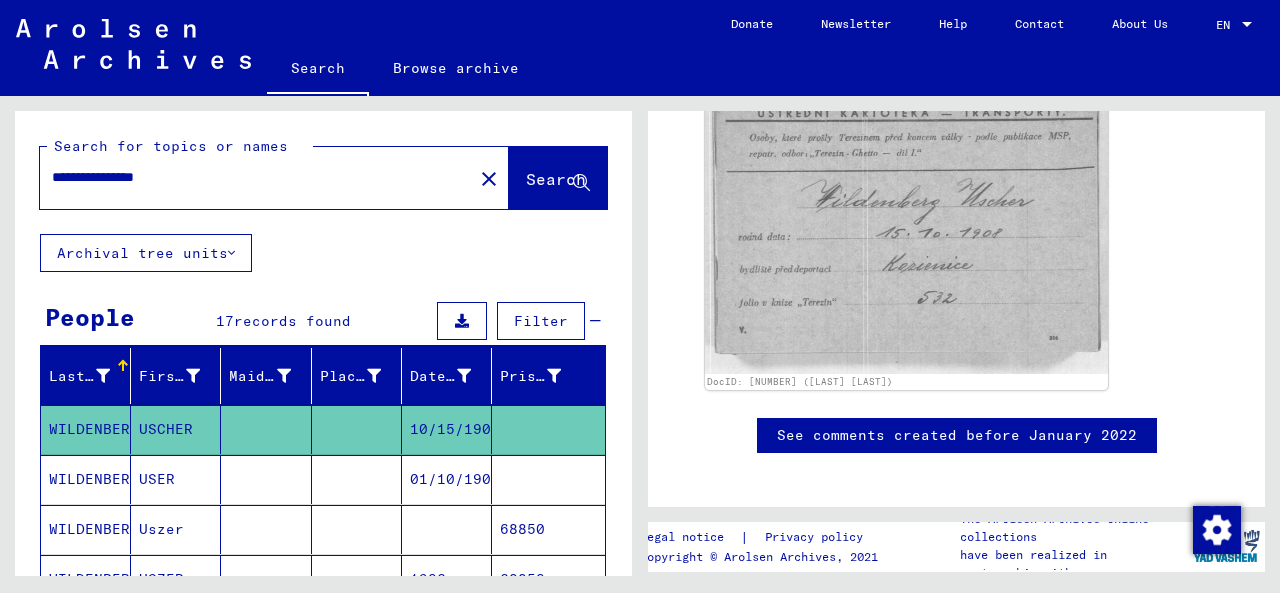 scroll, scrollTop: 0, scrollLeft: 0, axis: both 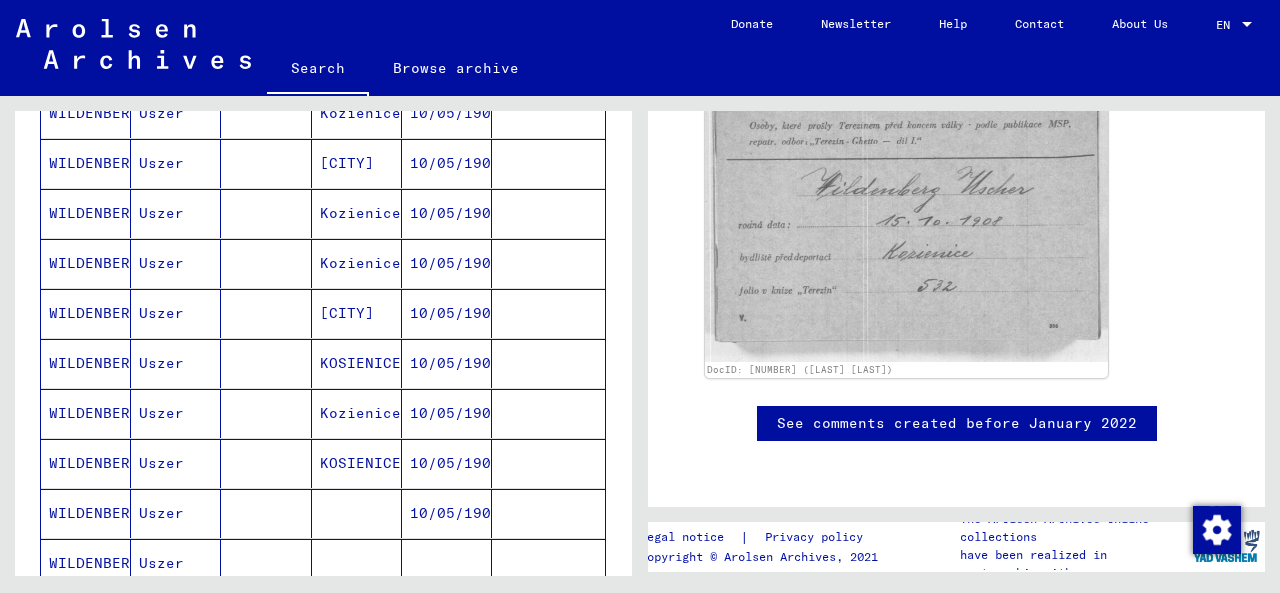 click on "KOSIENICE" at bounding box center [357, 513] 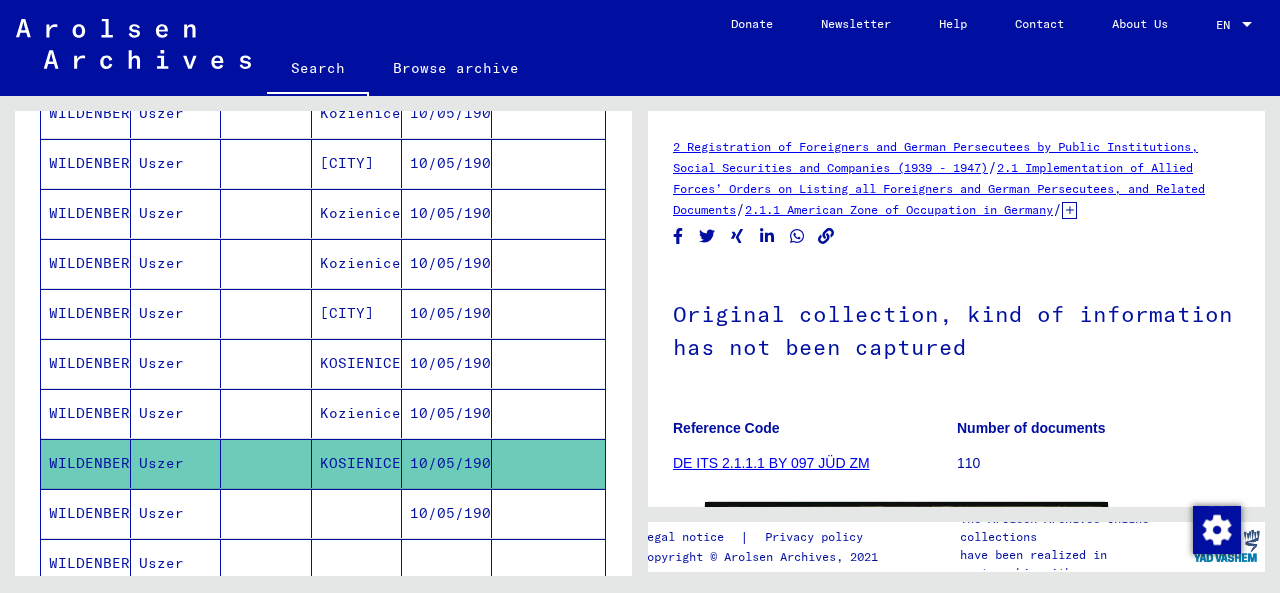 scroll, scrollTop: 400, scrollLeft: 0, axis: vertical 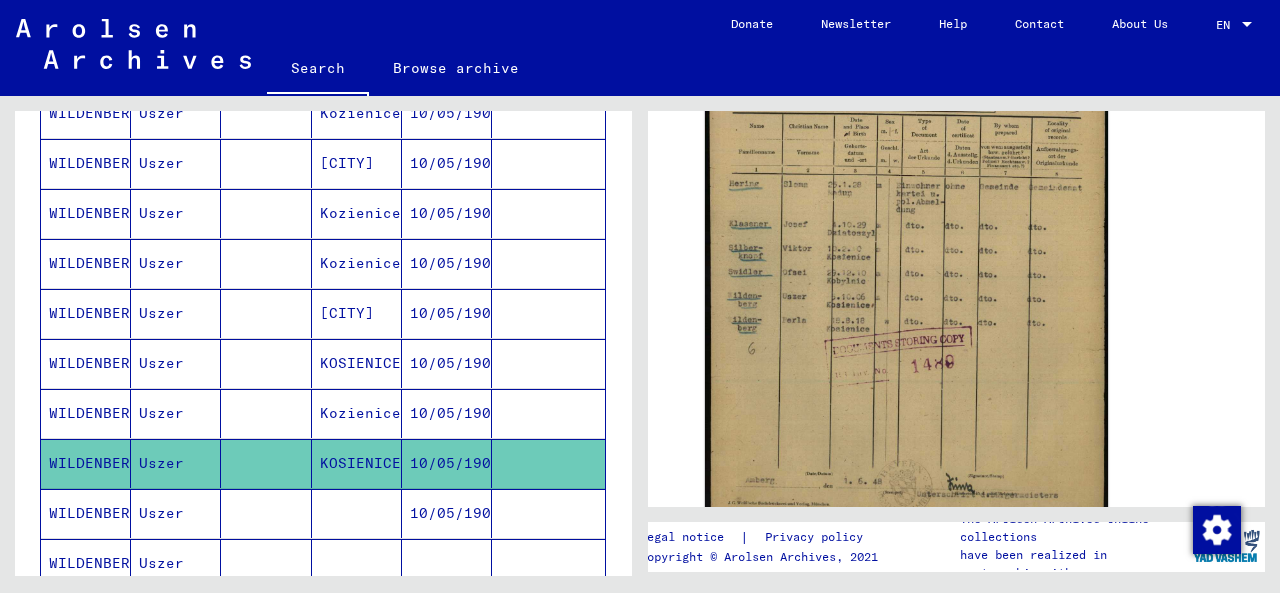 click on "Kozienice" at bounding box center (357, 463) 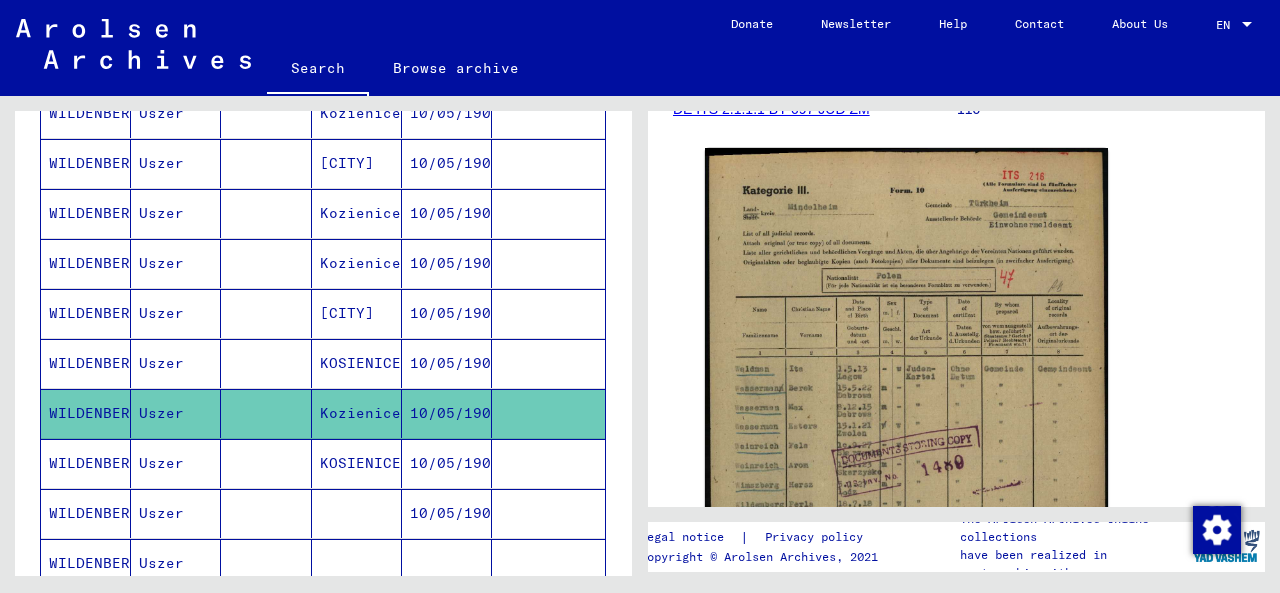 scroll, scrollTop: 533, scrollLeft: 0, axis: vertical 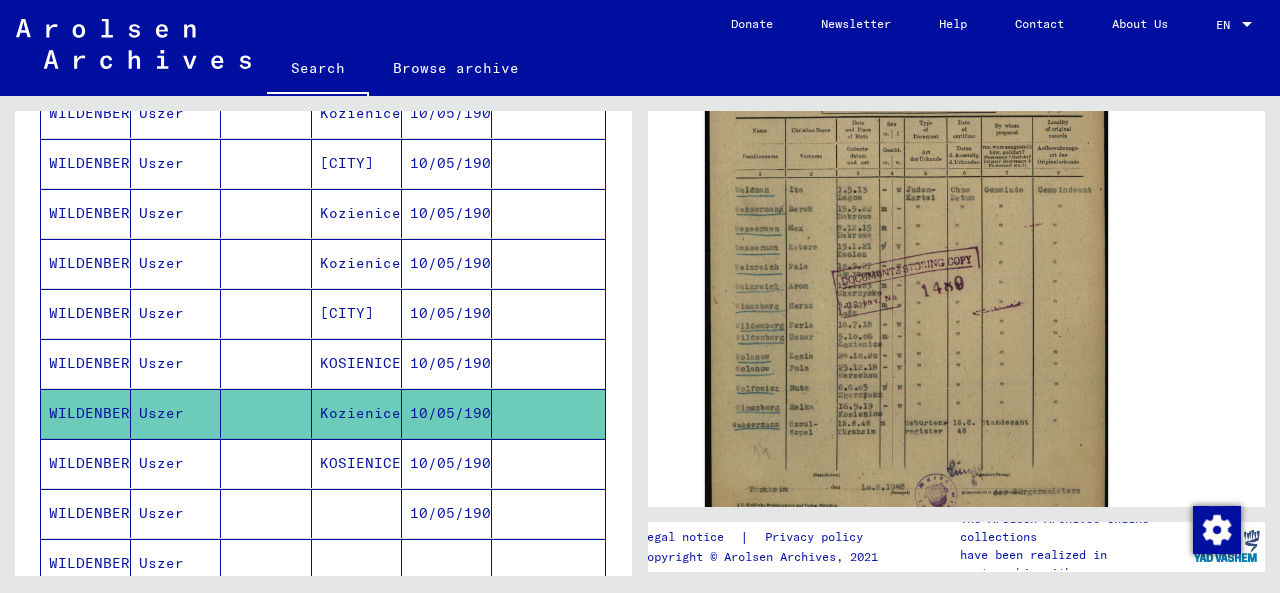 click on "KOSIENICE" at bounding box center (357, 413) 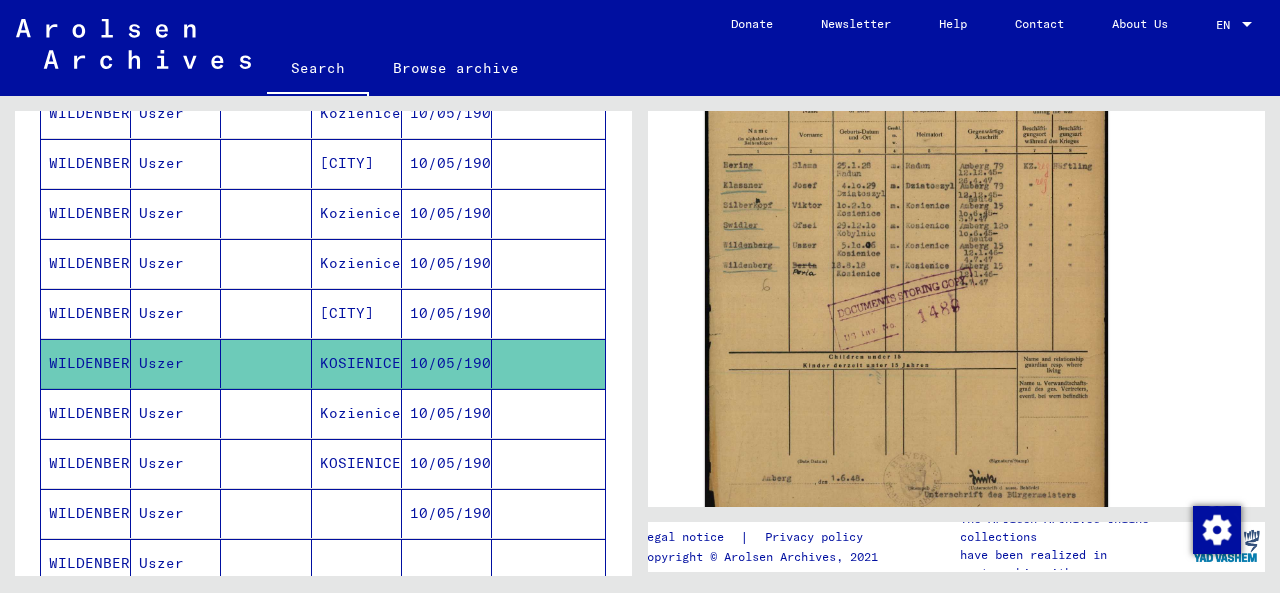 scroll, scrollTop: 666, scrollLeft: 0, axis: vertical 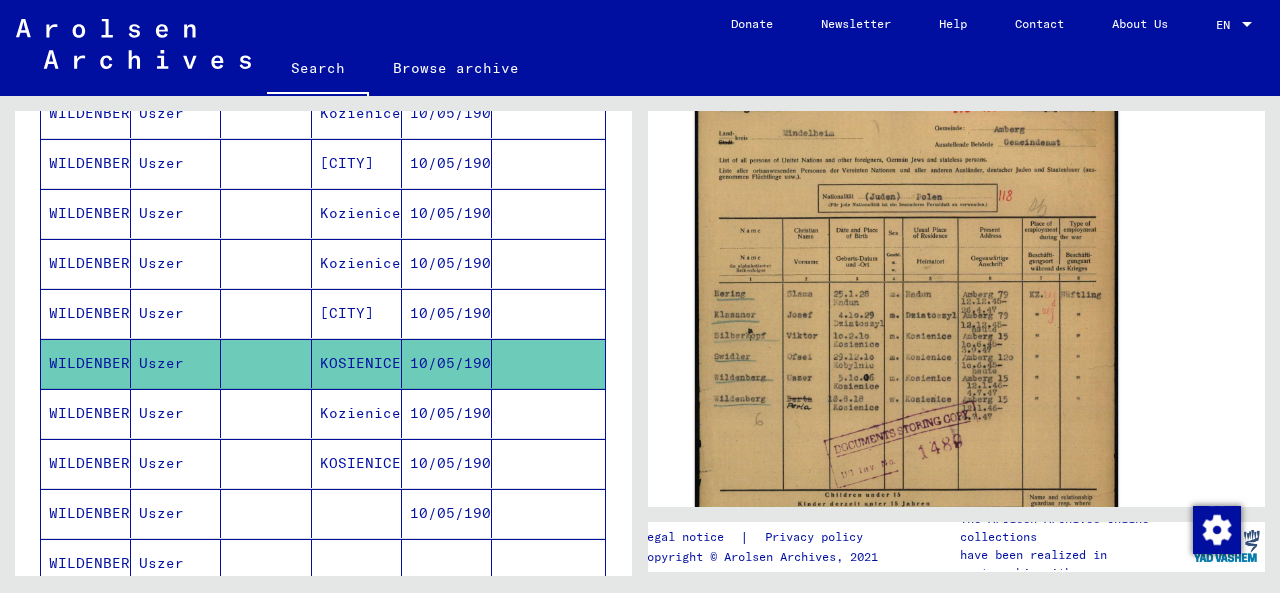 click 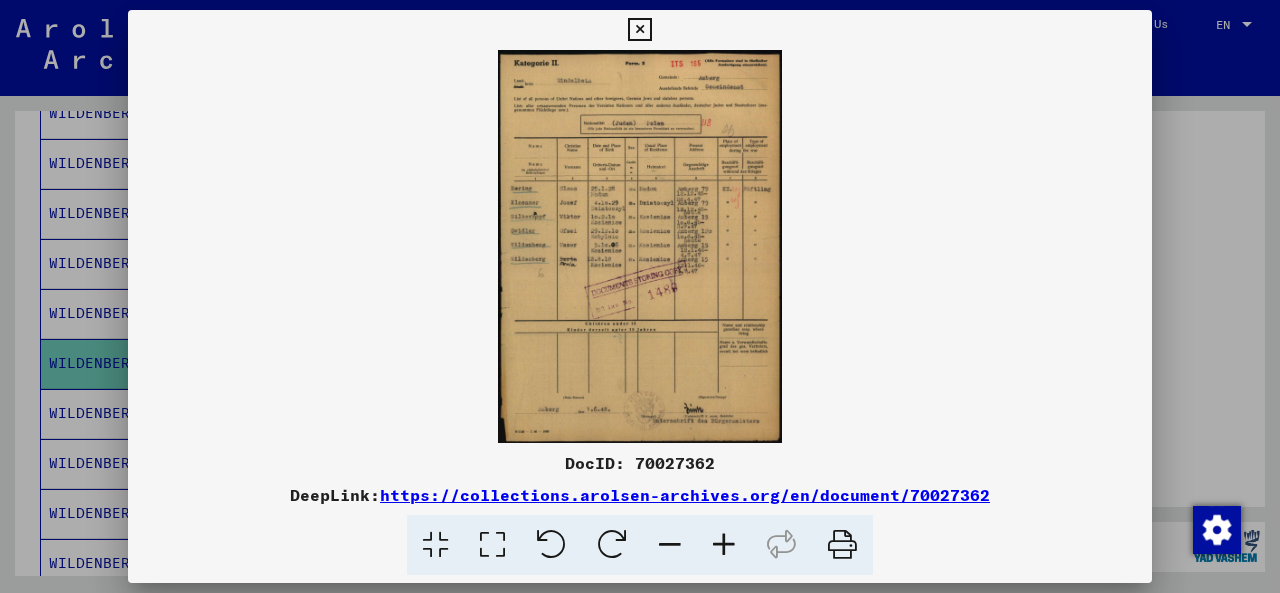 click at bounding box center (640, 246) 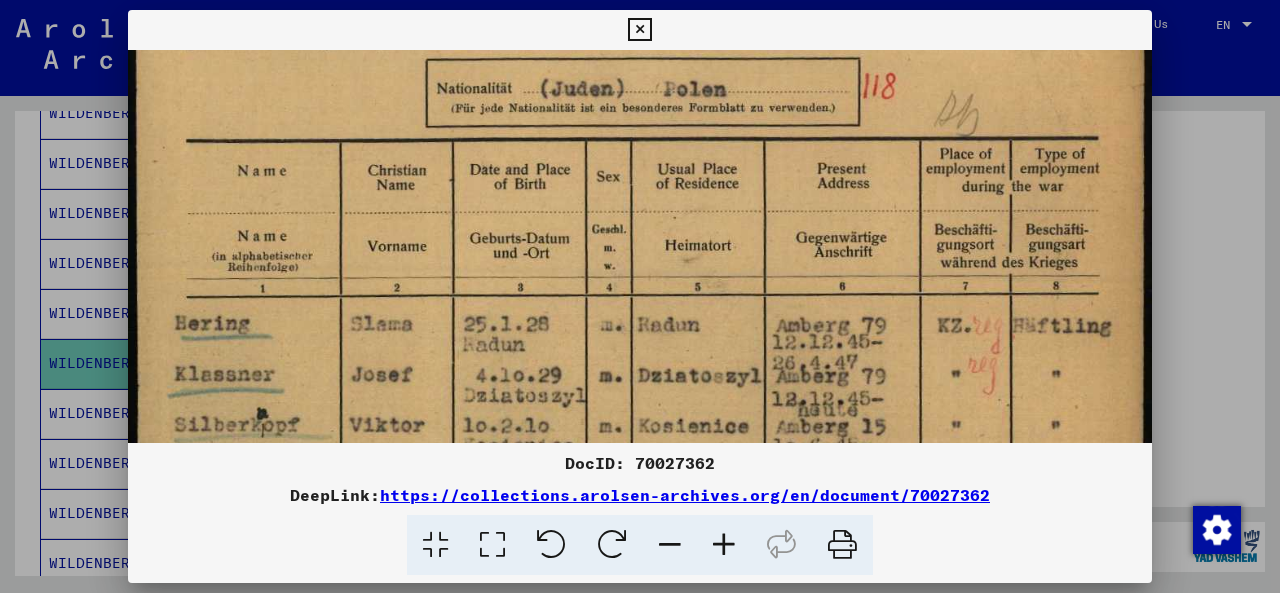 drag, startPoint x: 652, startPoint y: 378, endPoint x: 714, endPoint y: 158, distance: 228.56946 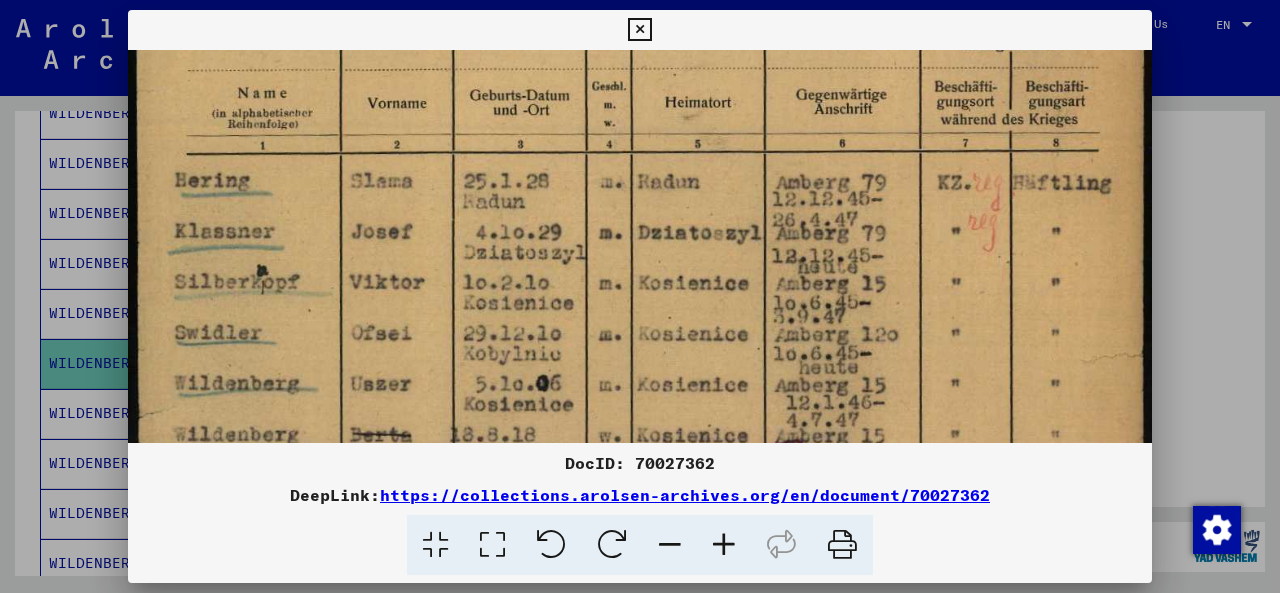 drag, startPoint x: 826, startPoint y: 202, endPoint x: 704, endPoint y: 496, distance: 318.308 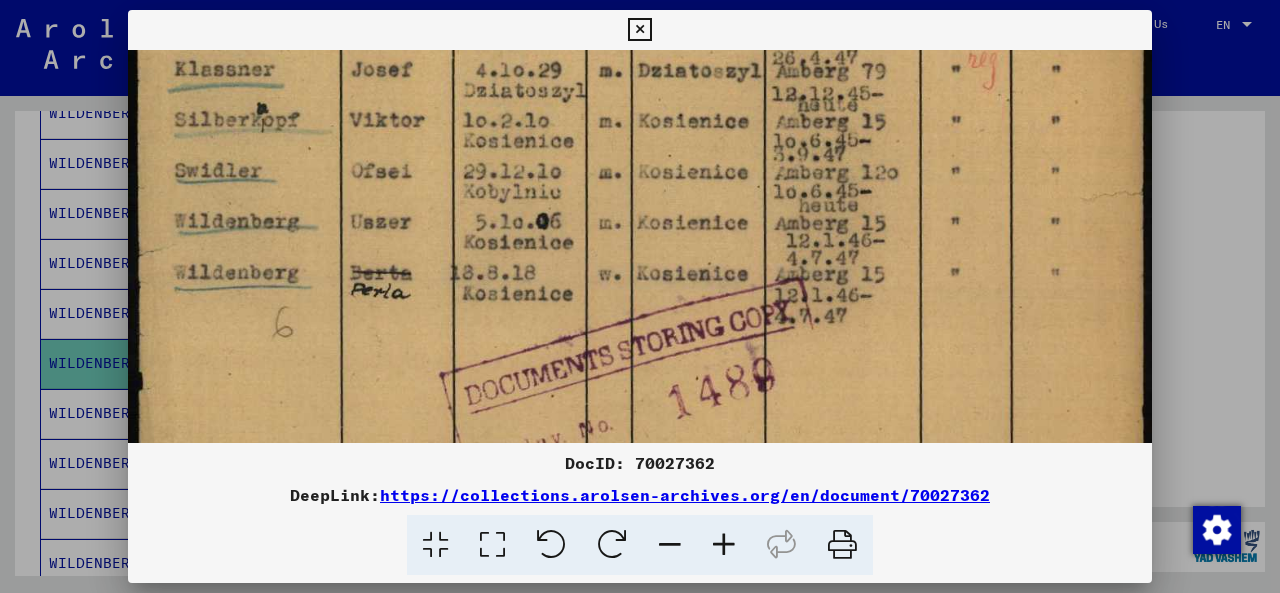 drag, startPoint x: 398, startPoint y: 357, endPoint x: 385, endPoint y: 196, distance: 161.52399 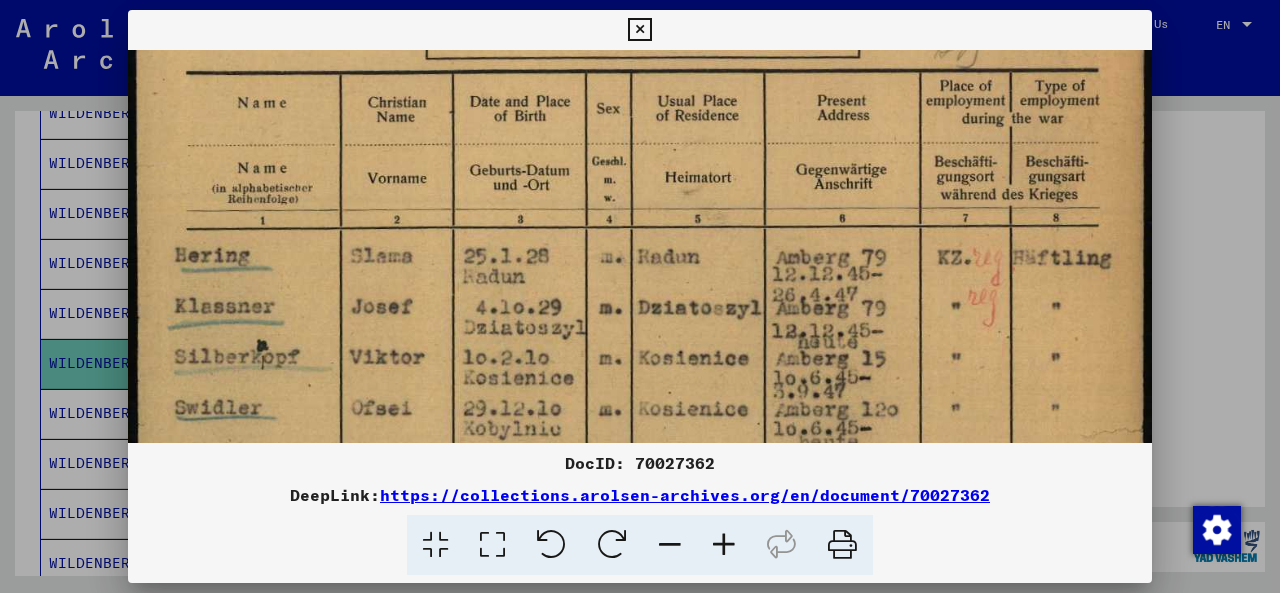 drag, startPoint x: 862, startPoint y: 304, endPoint x: 845, endPoint y: 353, distance: 51.86521 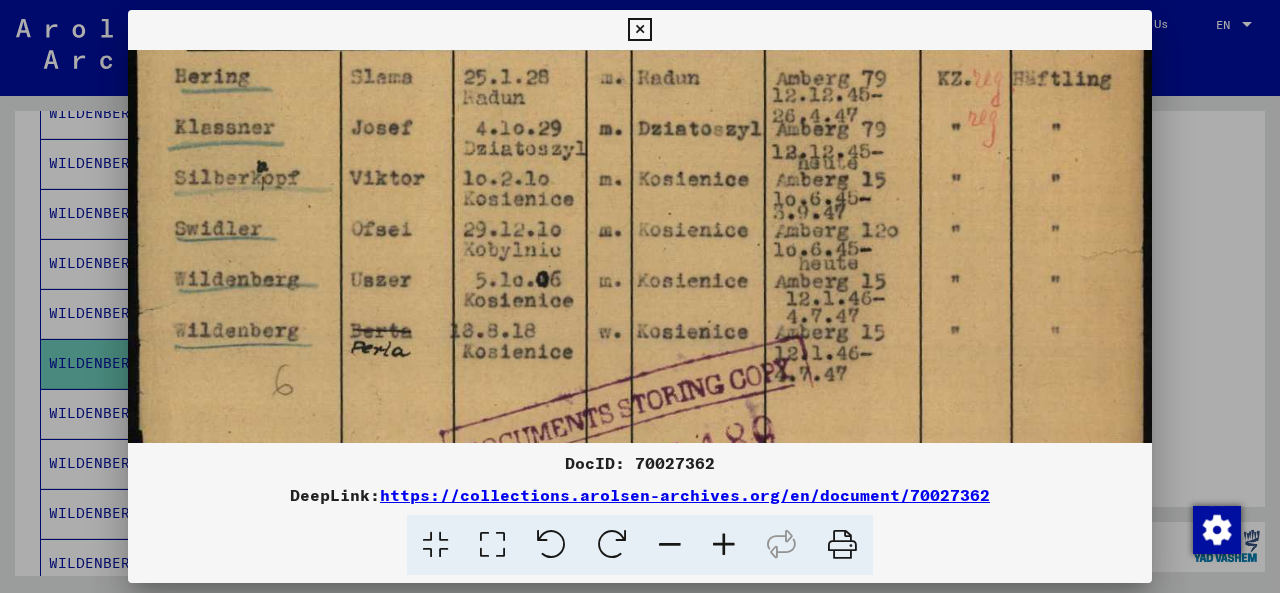 drag, startPoint x: 818, startPoint y: 271, endPoint x: 814, endPoint y: 32, distance: 239.03348 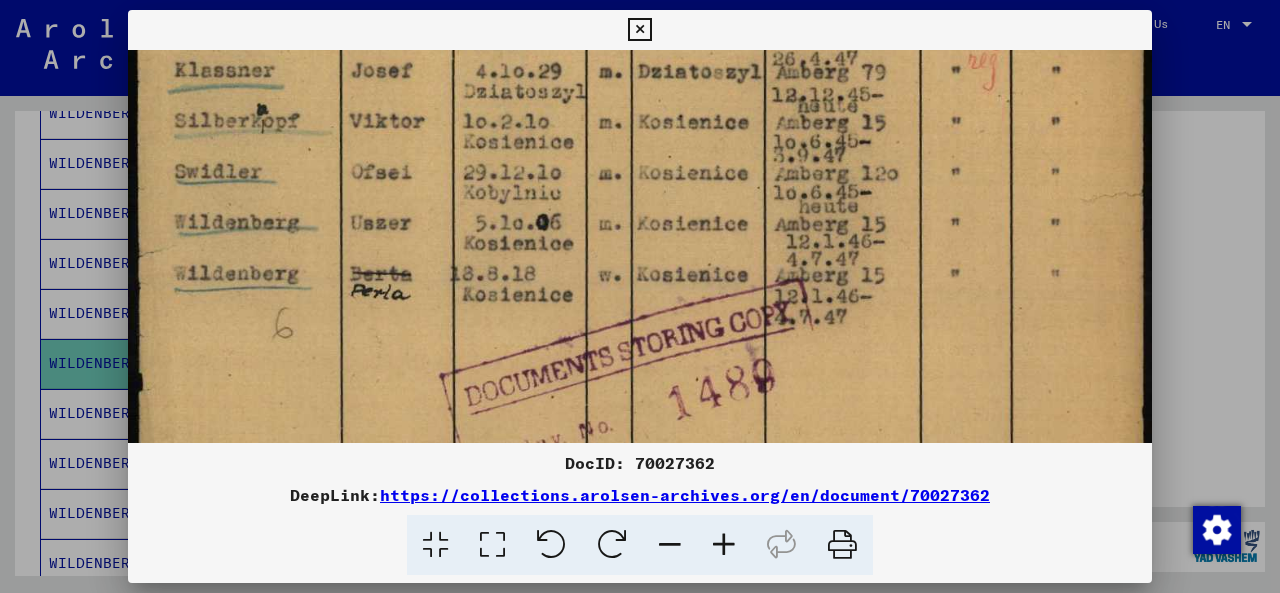 drag, startPoint x: 838, startPoint y: 205, endPoint x: 836, endPoint y: 242, distance: 37.054016 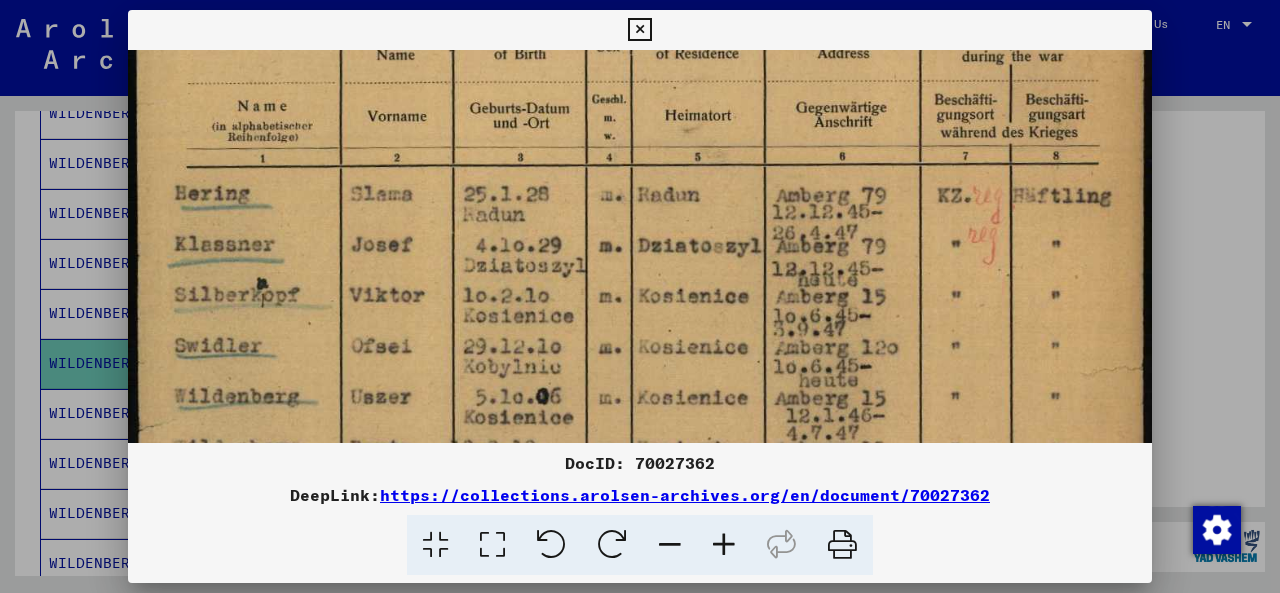 drag, startPoint x: 839, startPoint y: 151, endPoint x: 845, endPoint y: 331, distance: 180.09998 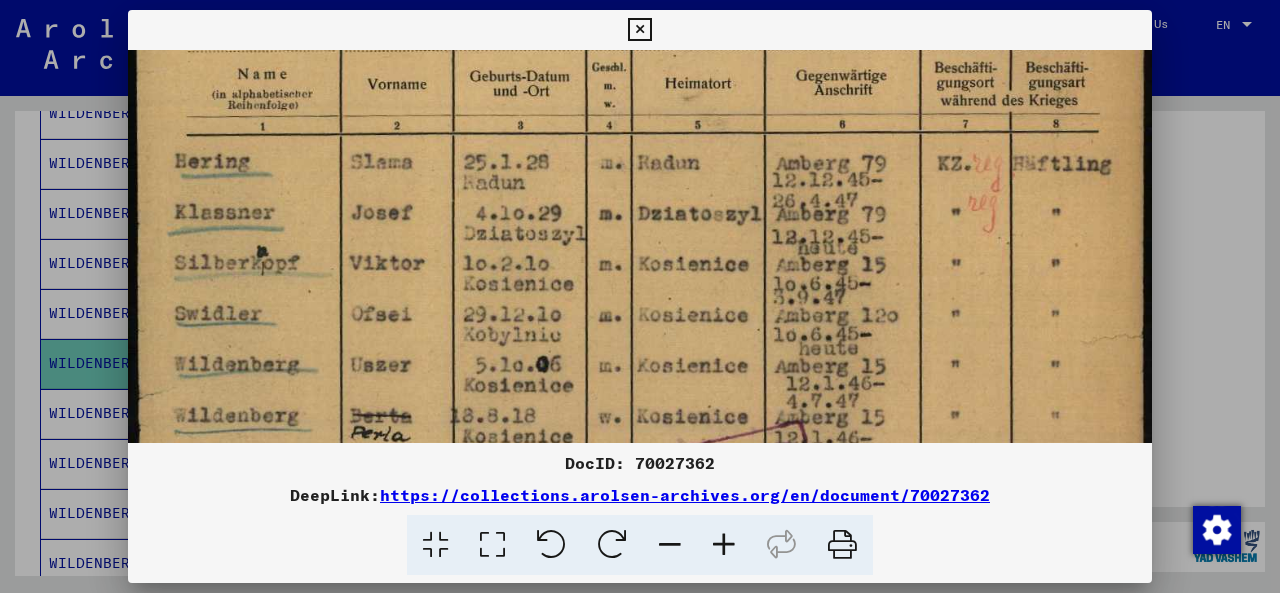 drag, startPoint x: 862, startPoint y: 223, endPoint x: 868, endPoint y: 191, distance: 32.55764 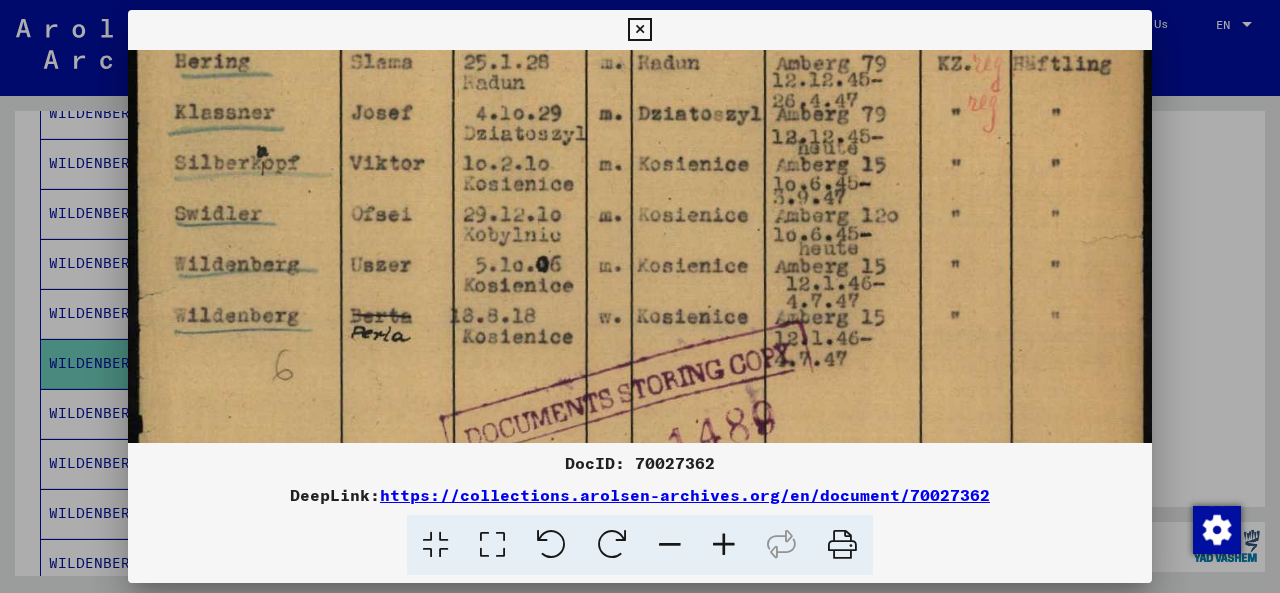 scroll, scrollTop: 486, scrollLeft: 0, axis: vertical 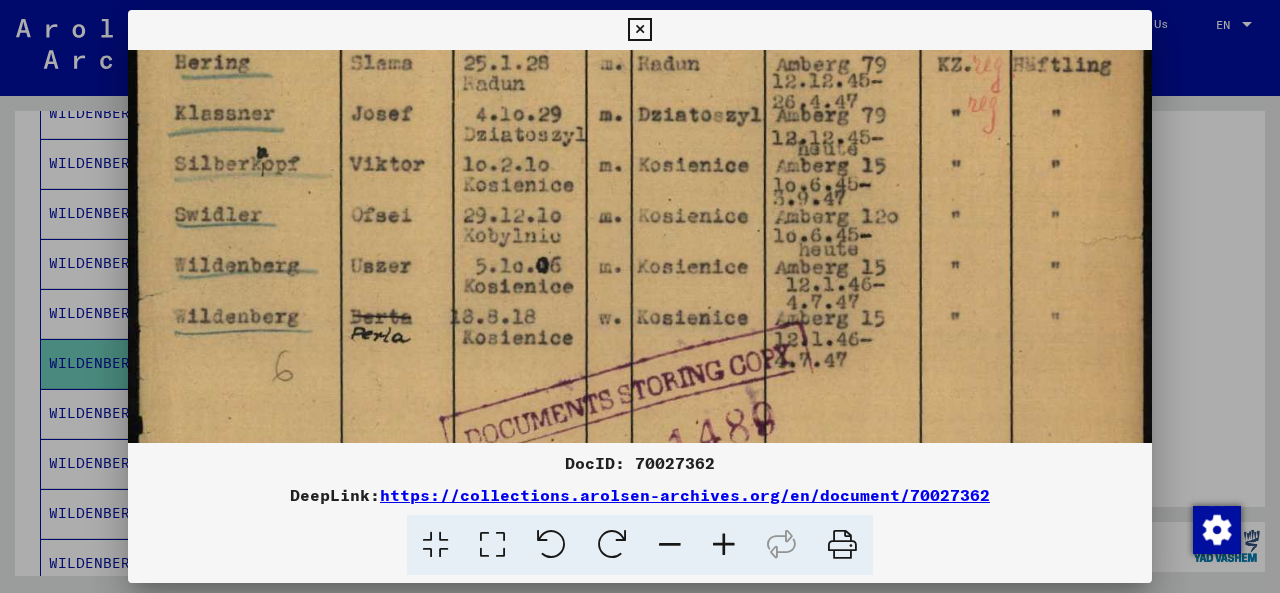 drag, startPoint x: 863, startPoint y: 267, endPoint x: 876, endPoint y: 182, distance: 85.98837 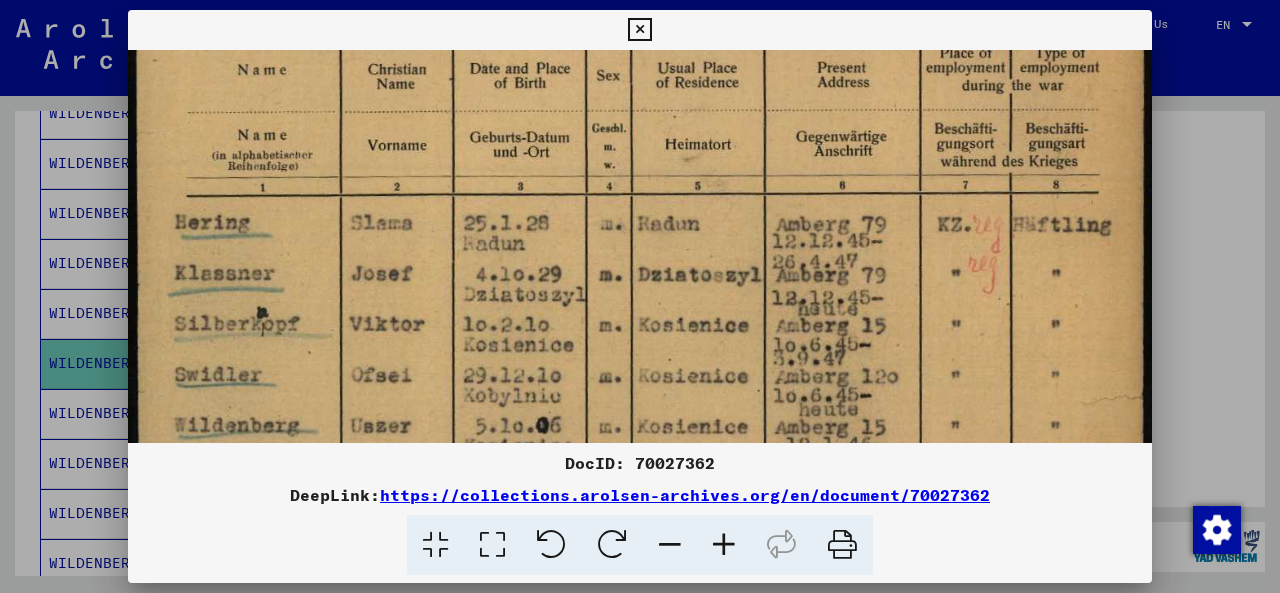 drag, startPoint x: 426, startPoint y: 258, endPoint x: 421, endPoint y: 467, distance: 209.0598 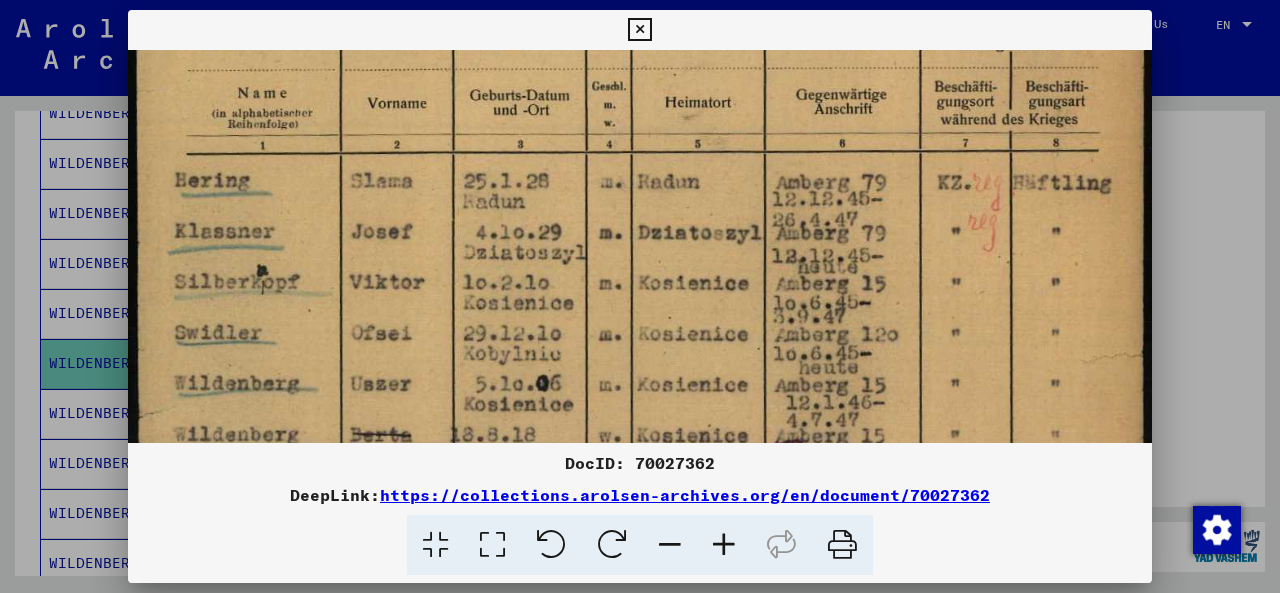 drag, startPoint x: 241, startPoint y: 252, endPoint x: 272, endPoint y: 243, distance: 32.280025 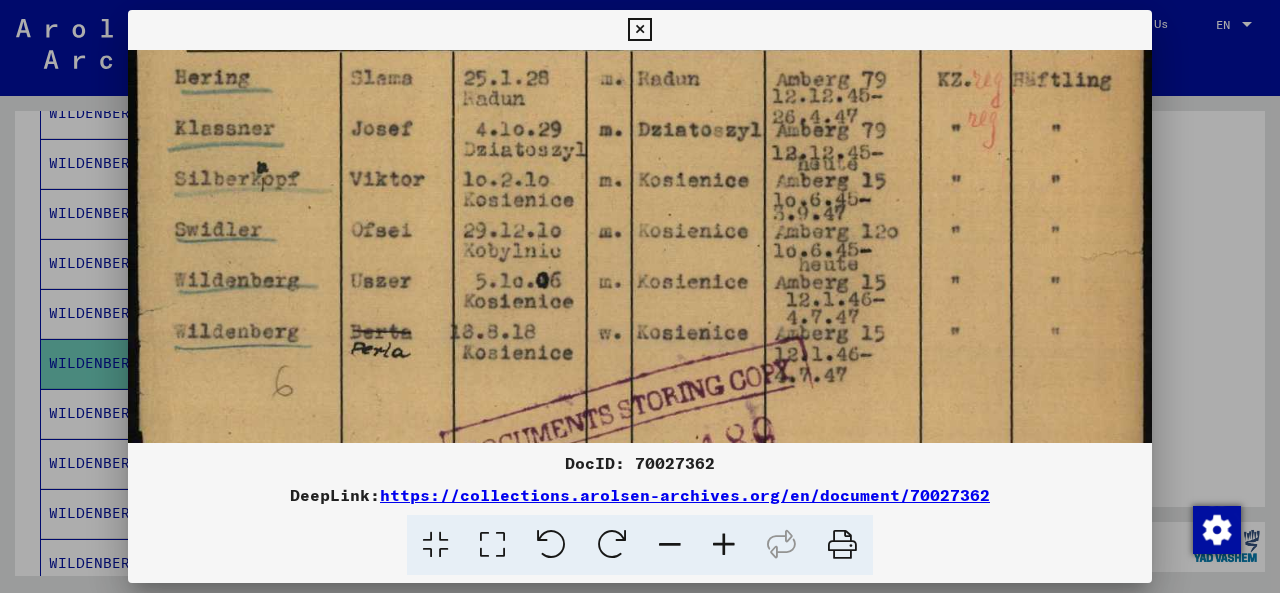 drag, startPoint x: 310, startPoint y: 354, endPoint x: 313, endPoint y: 252, distance: 102.044106 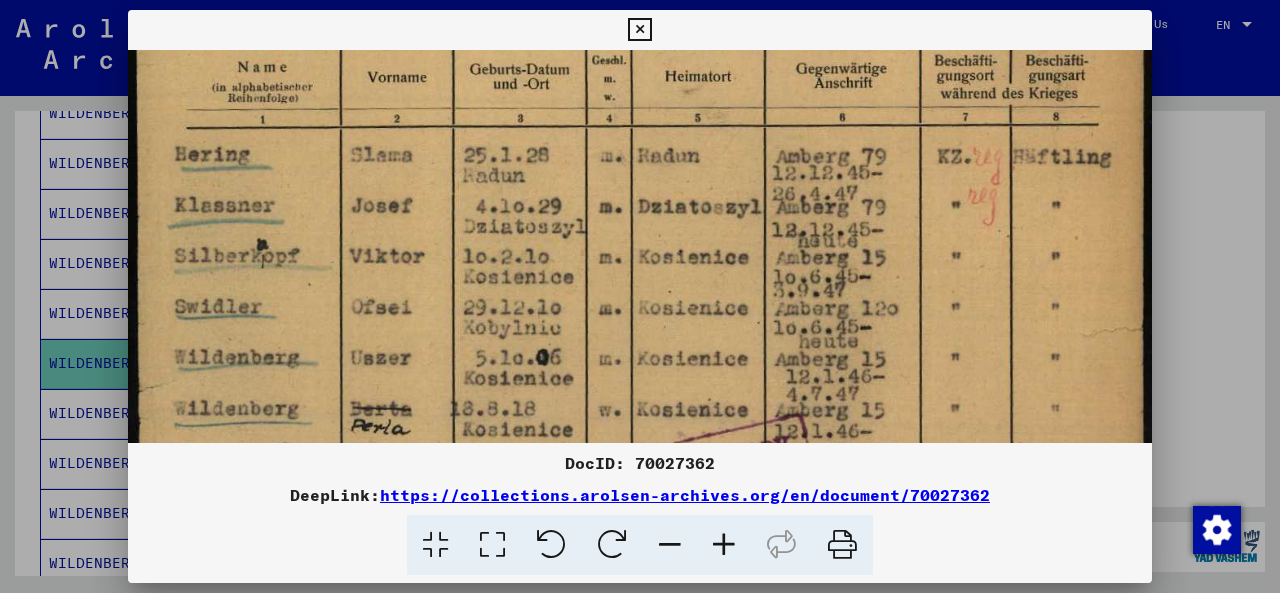 scroll, scrollTop: 374, scrollLeft: 0, axis: vertical 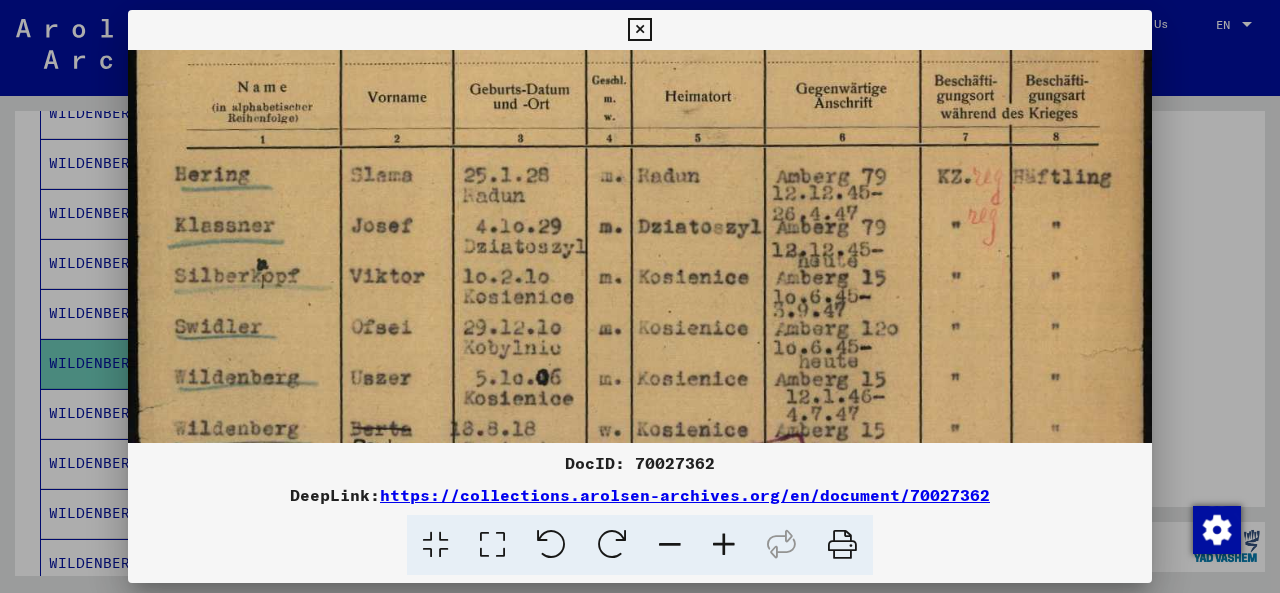 drag, startPoint x: 225, startPoint y: 107, endPoint x: 206, endPoint y: 193, distance: 88.07383 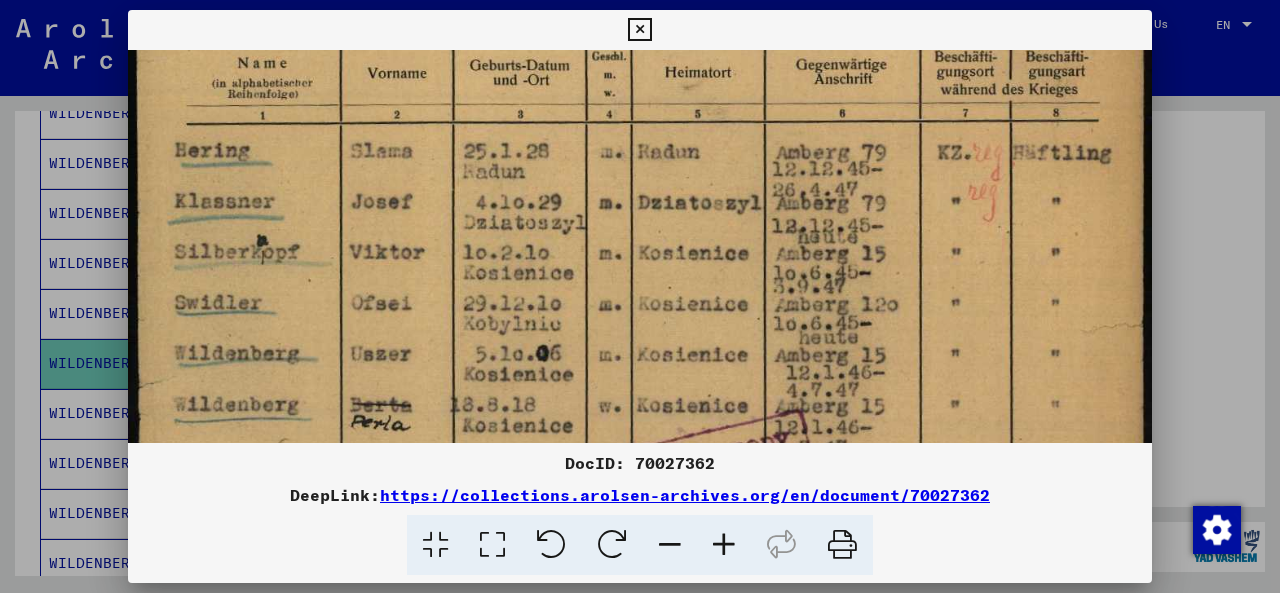 drag, startPoint x: 264, startPoint y: 325, endPoint x: 279, endPoint y: 308, distance: 22.671568 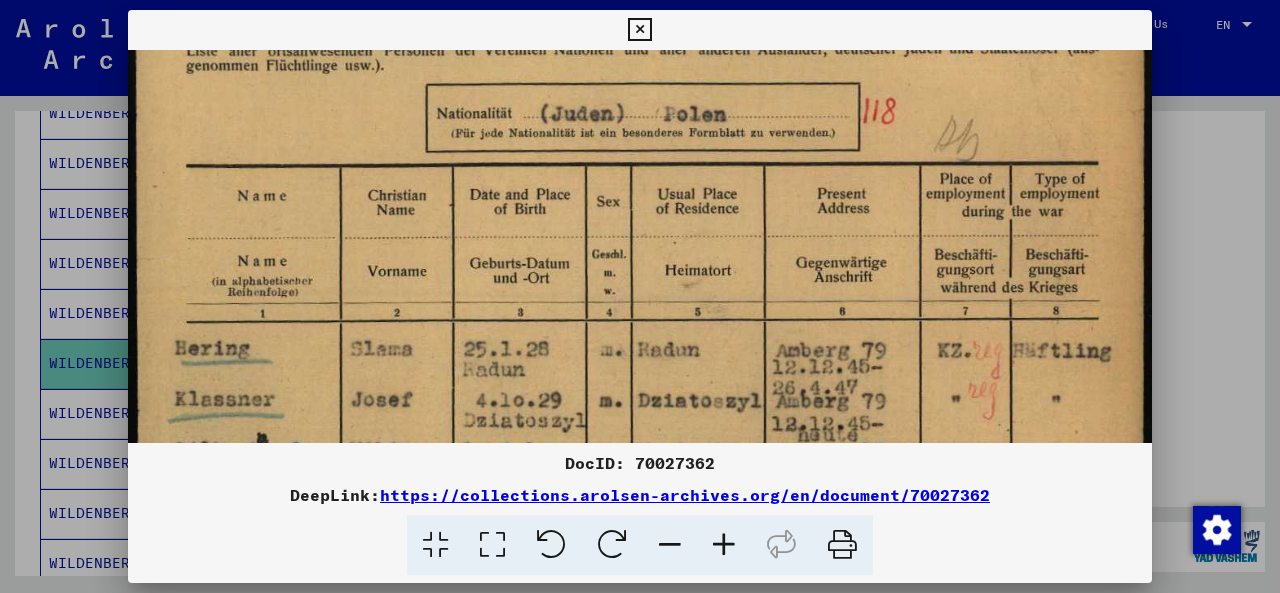 drag, startPoint x: 300, startPoint y: 247, endPoint x: 310, endPoint y: 405, distance: 158.31615 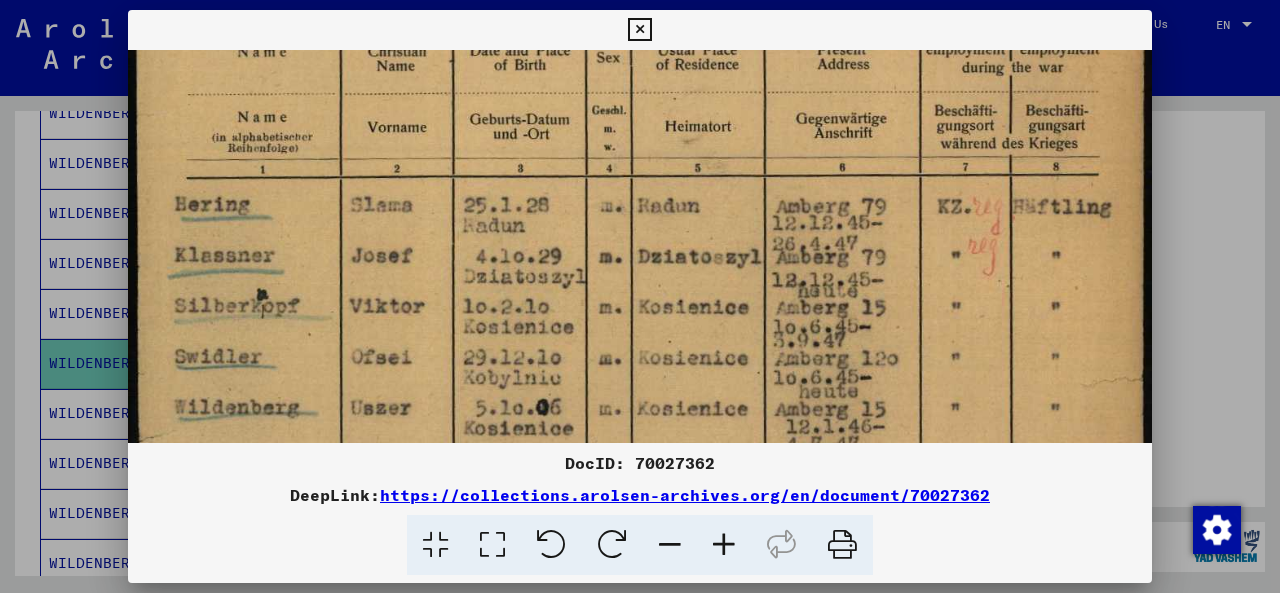 drag, startPoint x: 327, startPoint y: 167, endPoint x: 444, endPoint y: 59, distance: 159.22626 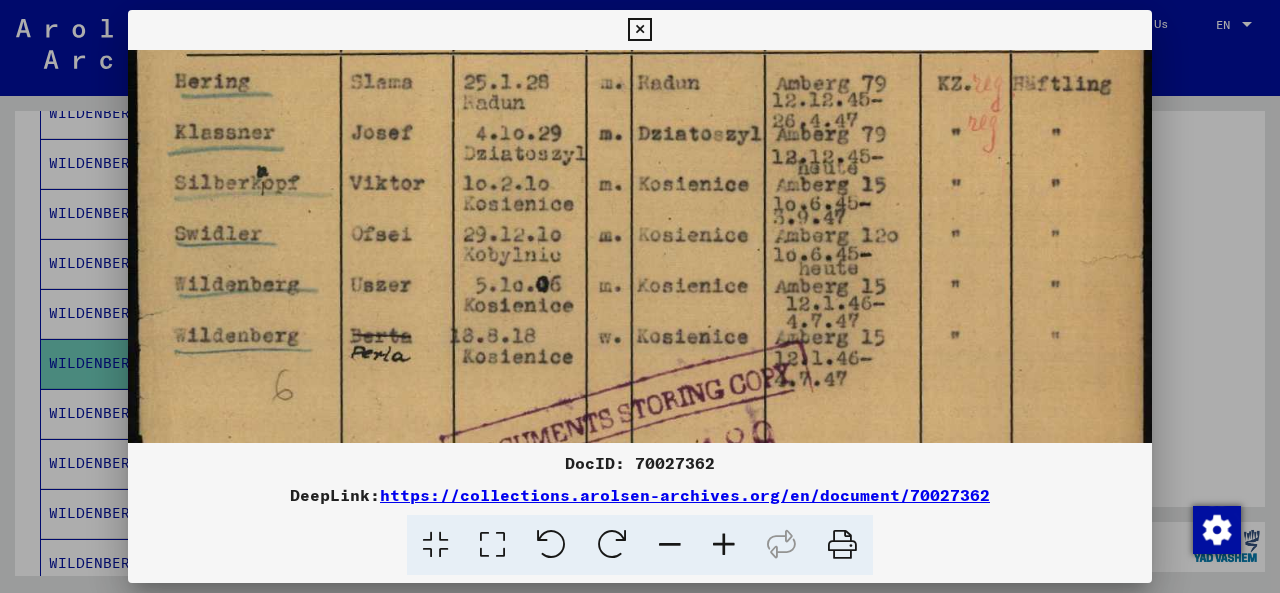 drag, startPoint x: 782, startPoint y: 319, endPoint x: 821, endPoint y: 192, distance: 132.8533 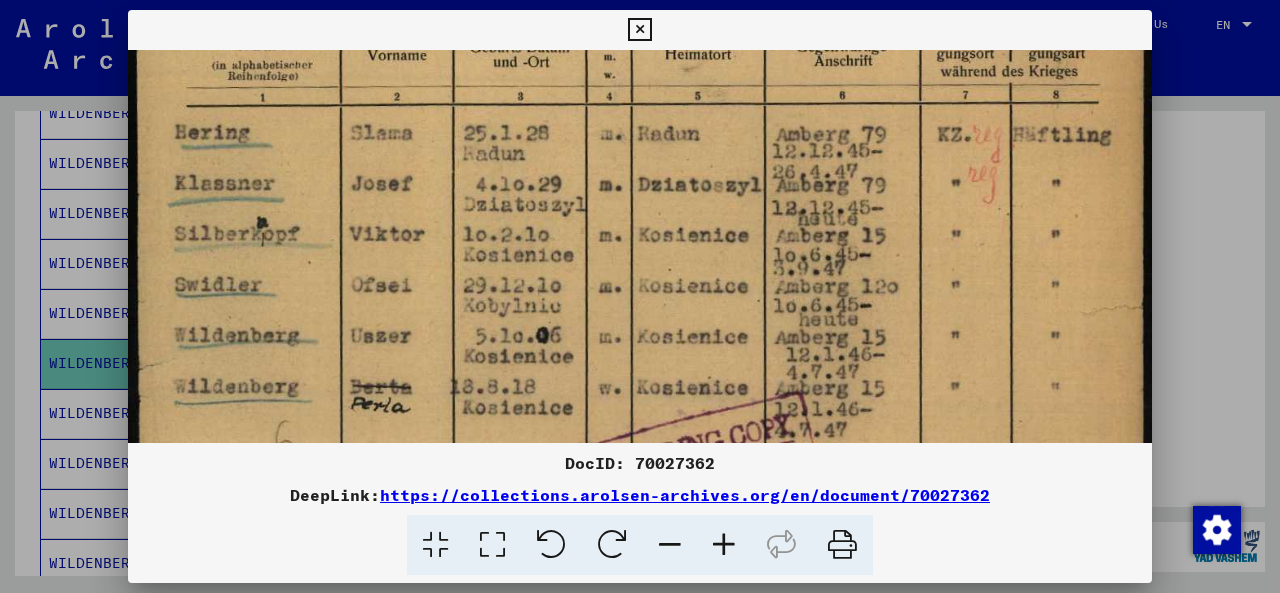 scroll, scrollTop: 411, scrollLeft: 0, axis: vertical 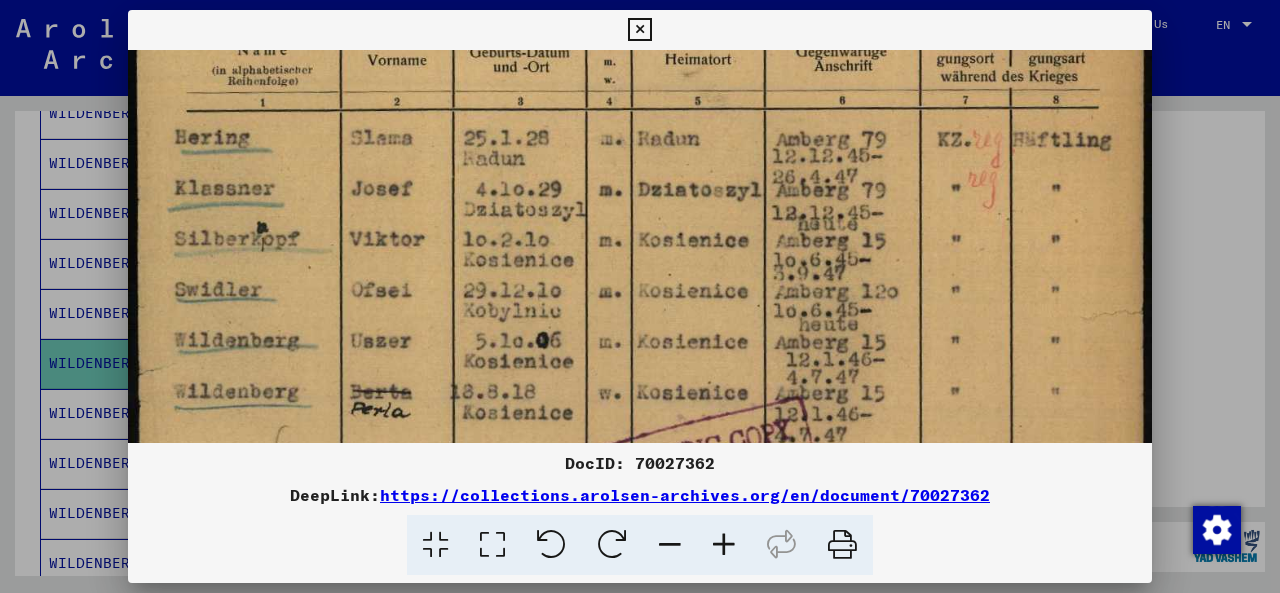 drag, startPoint x: 314, startPoint y: 219, endPoint x: 326, endPoint y: 283, distance: 65.11528 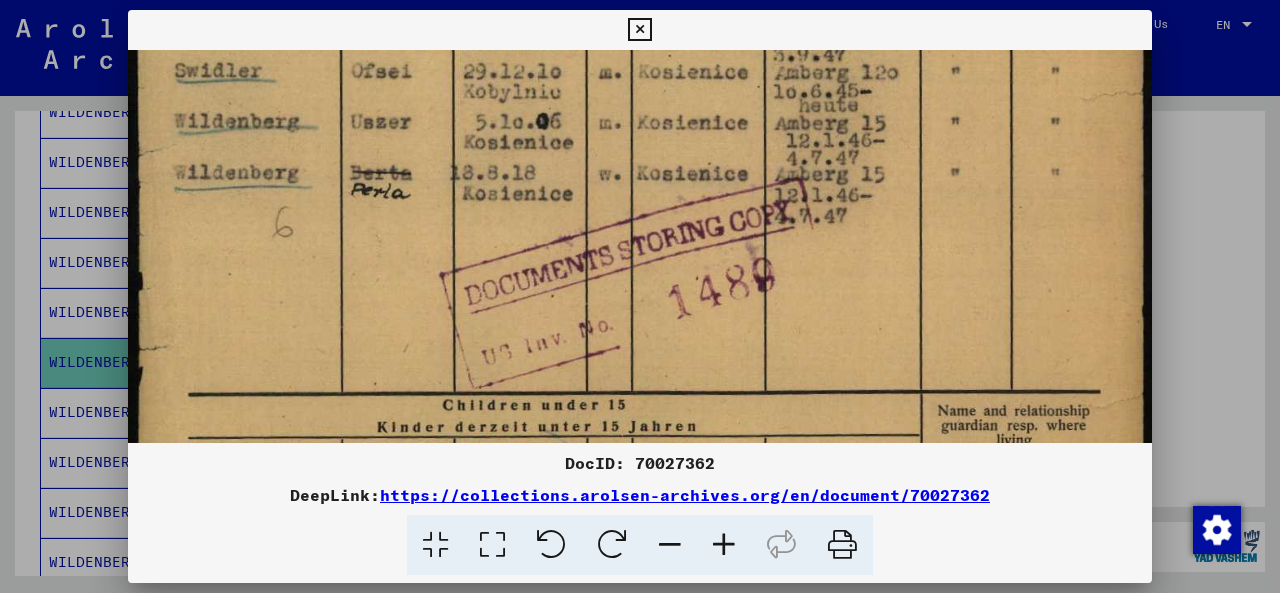 scroll, scrollTop: 634, scrollLeft: 0, axis: vertical 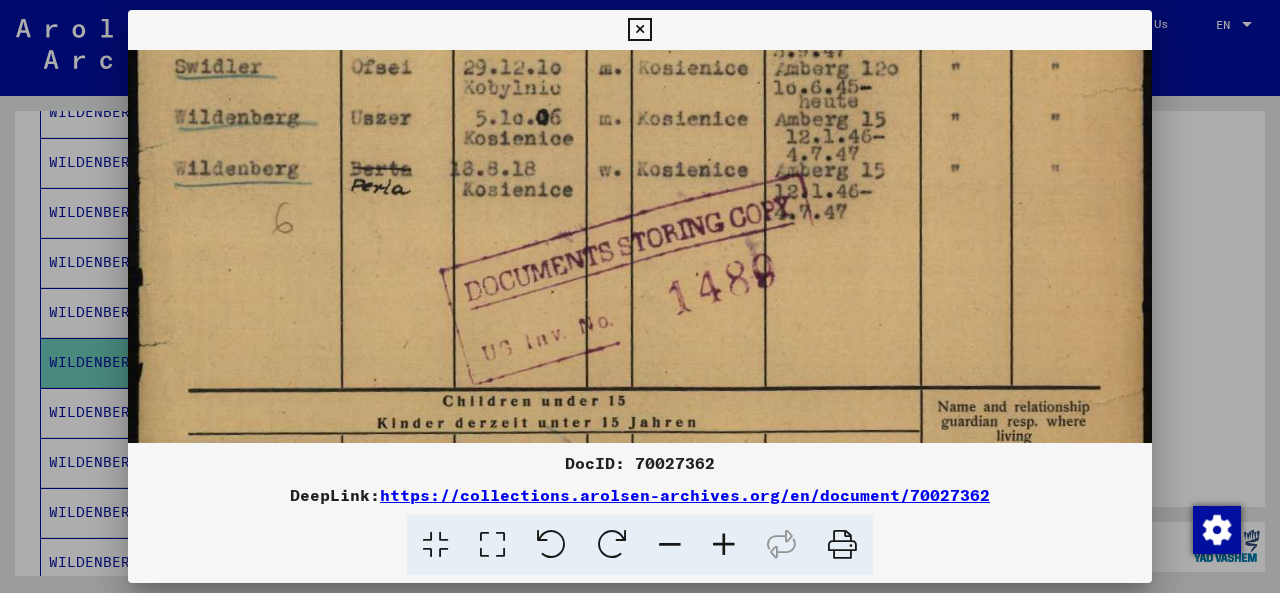 drag, startPoint x: 967, startPoint y: 422, endPoint x: 978, endPoint y: 203, distance: 219.27608 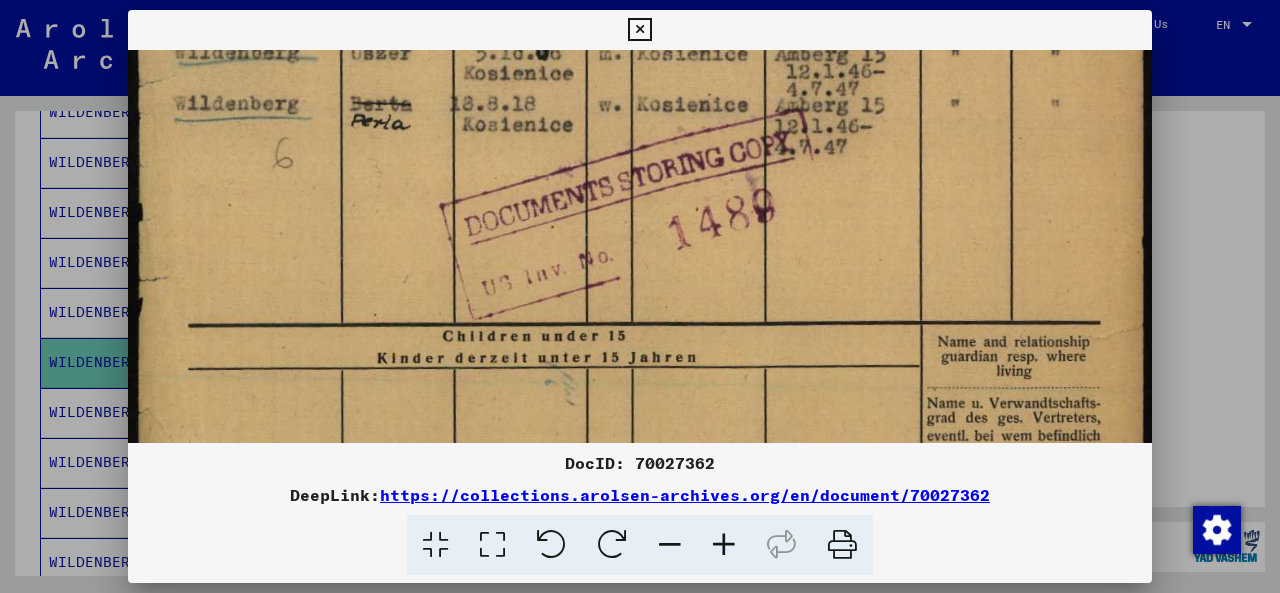 drag, startPoint x: 728, startPoint y: 301, endPoint x: 732, endPoint y: 239, distance: 62.1289 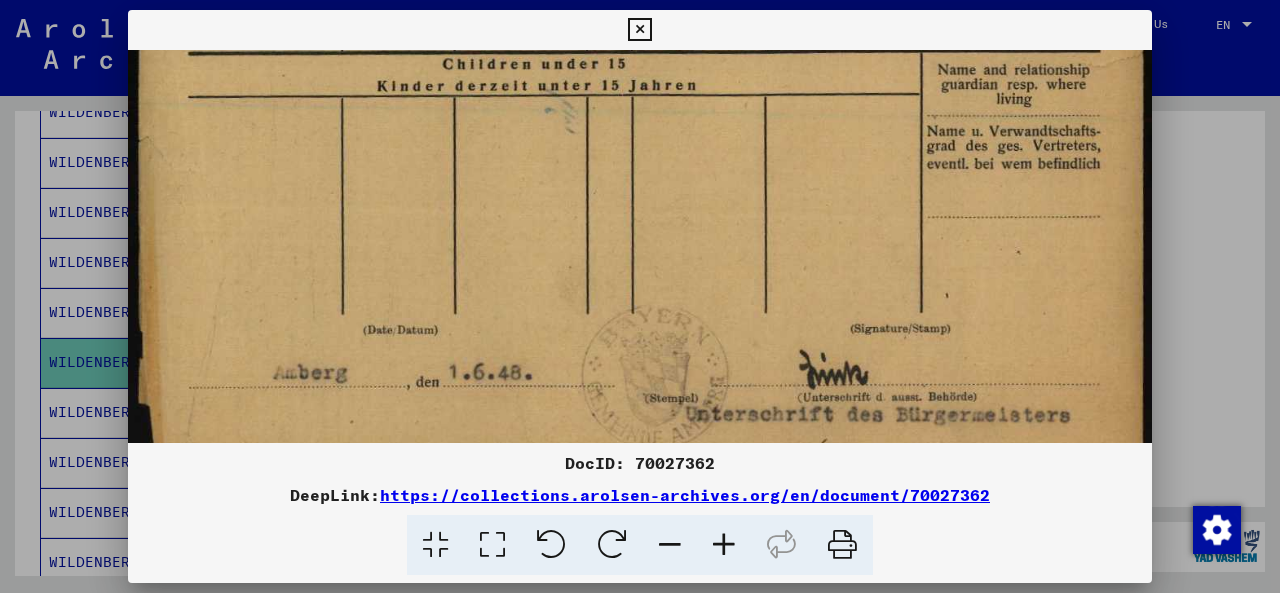 drag, startPoint x: 692, startPoint y: 307, endPoint x: 823, endPoint y: 97, distance: 247.5096 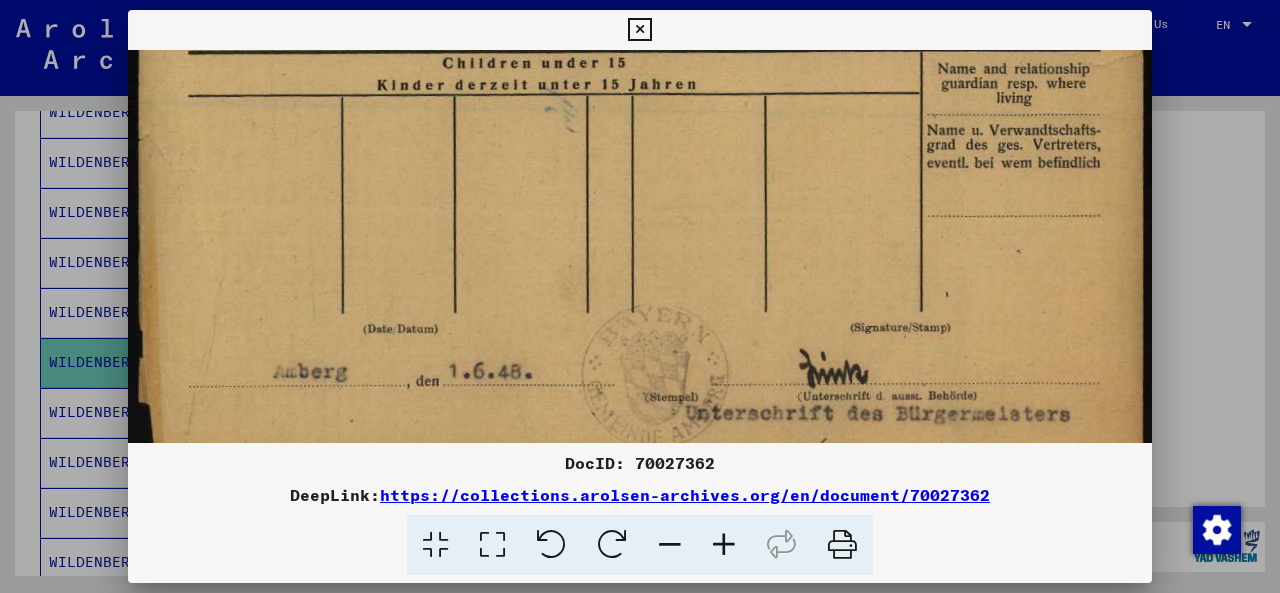 scroll, scrollTop: 1022, scrollLeft: 0, axis: vertical 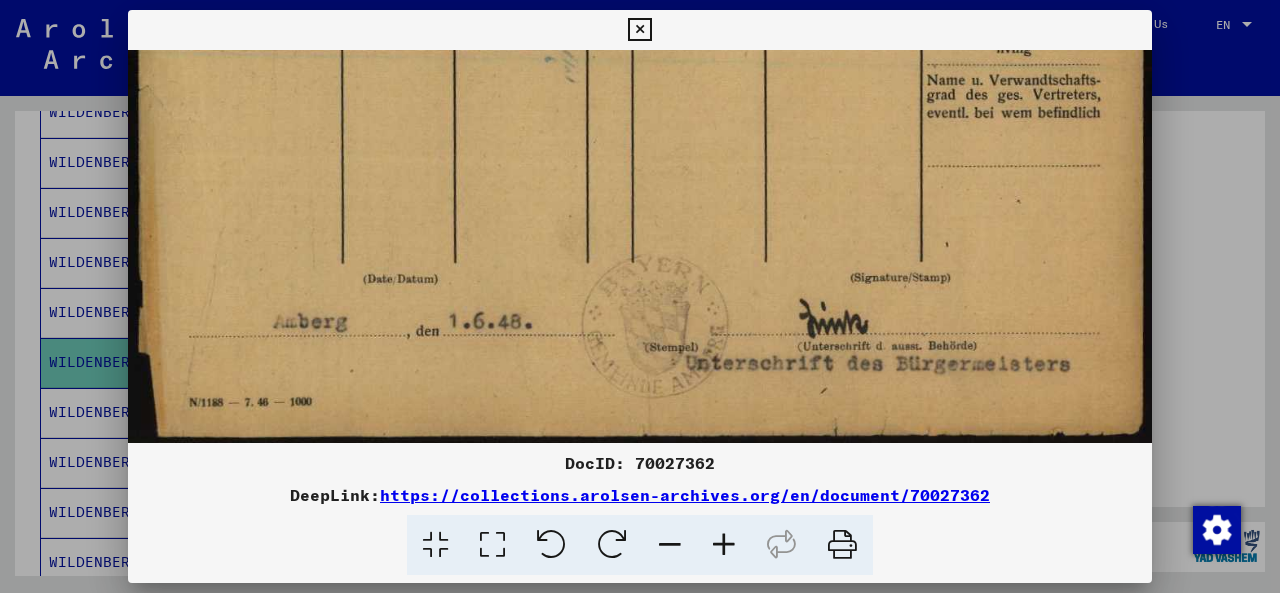 drag, startPoint x: 798, startPoint y: 294, endPoint x: 802, endPoint y: 185, distance: 109.07337 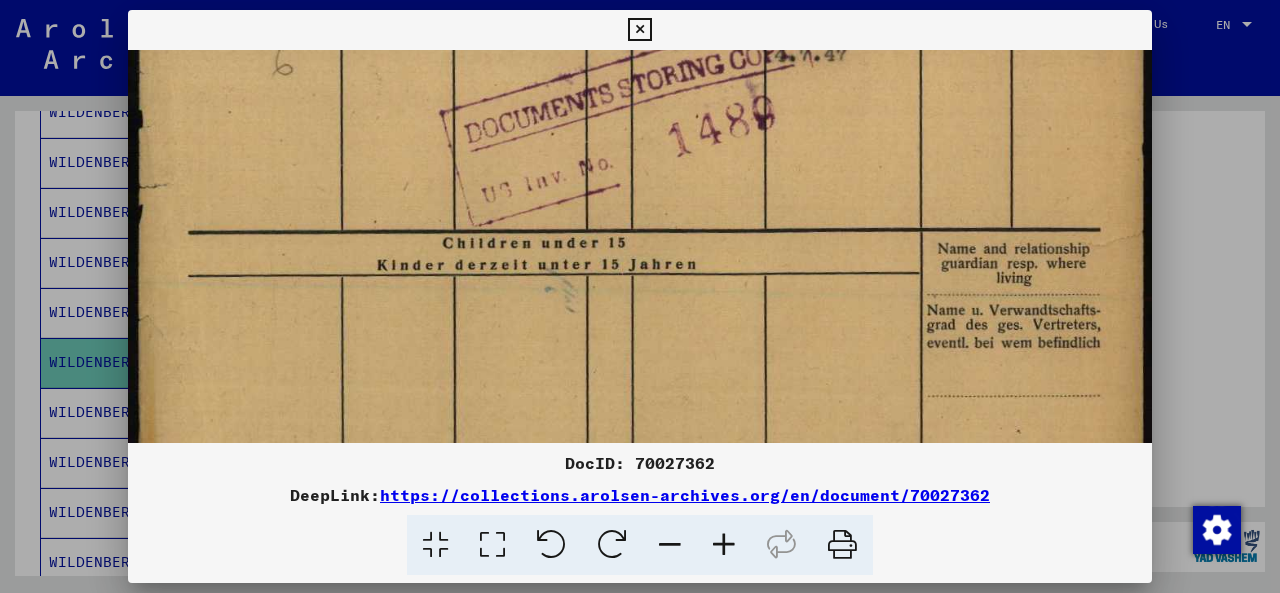 drag, startPoint x: 431, startPoint y: 258, endPoint x: 426, endPoint y: 483, distance: 225.05554 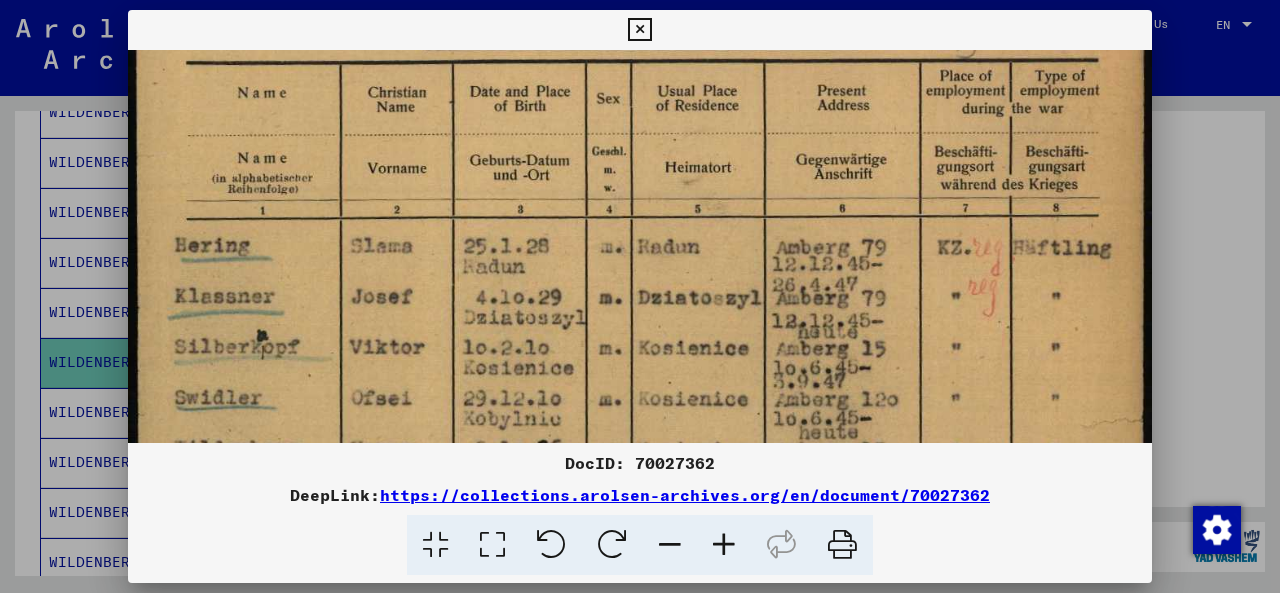 drag, startPoint x: 588, startPoint y: 117, endPoint x: 536, endPoint y: 586, distance: 471.87393 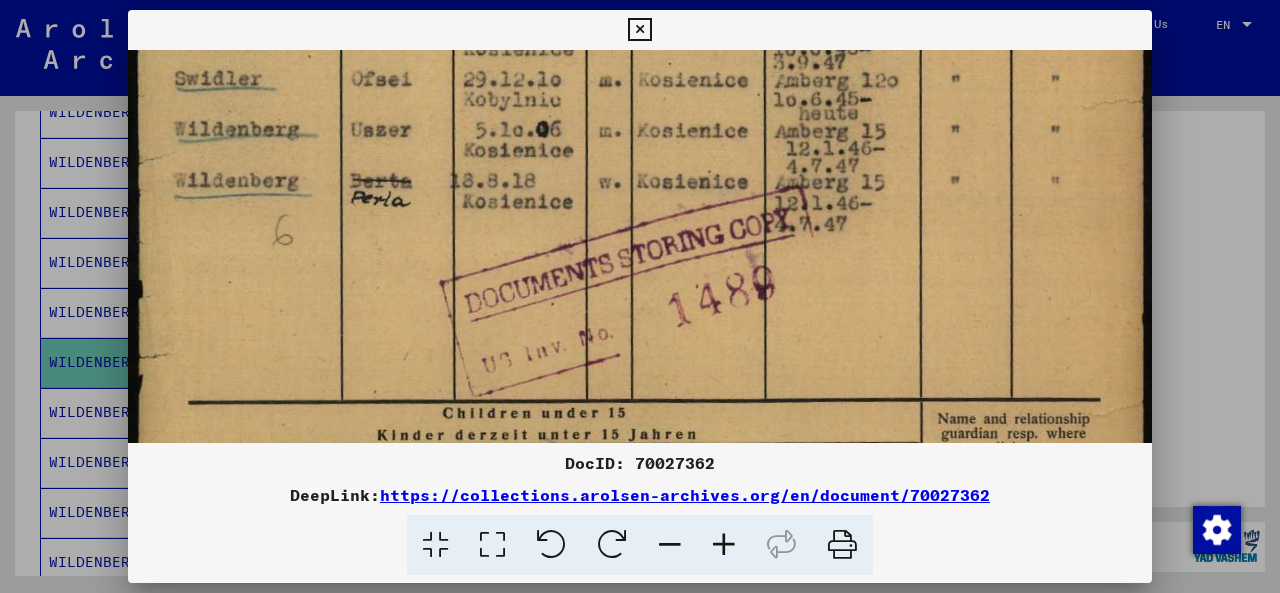 drag, startPoint x: 603, startPoint y: 242, endPoint x: 699, endPoint y: -87, distance: 342.72 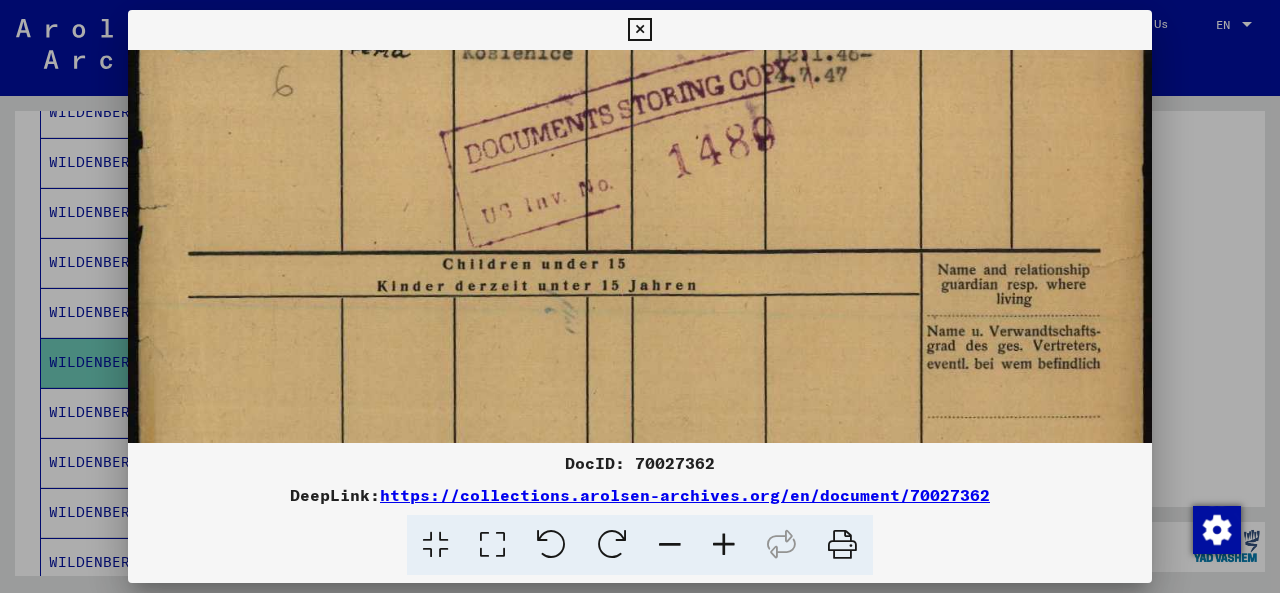 scroll, scrollTop: 789, scrollLeft: 0, axis: vertical 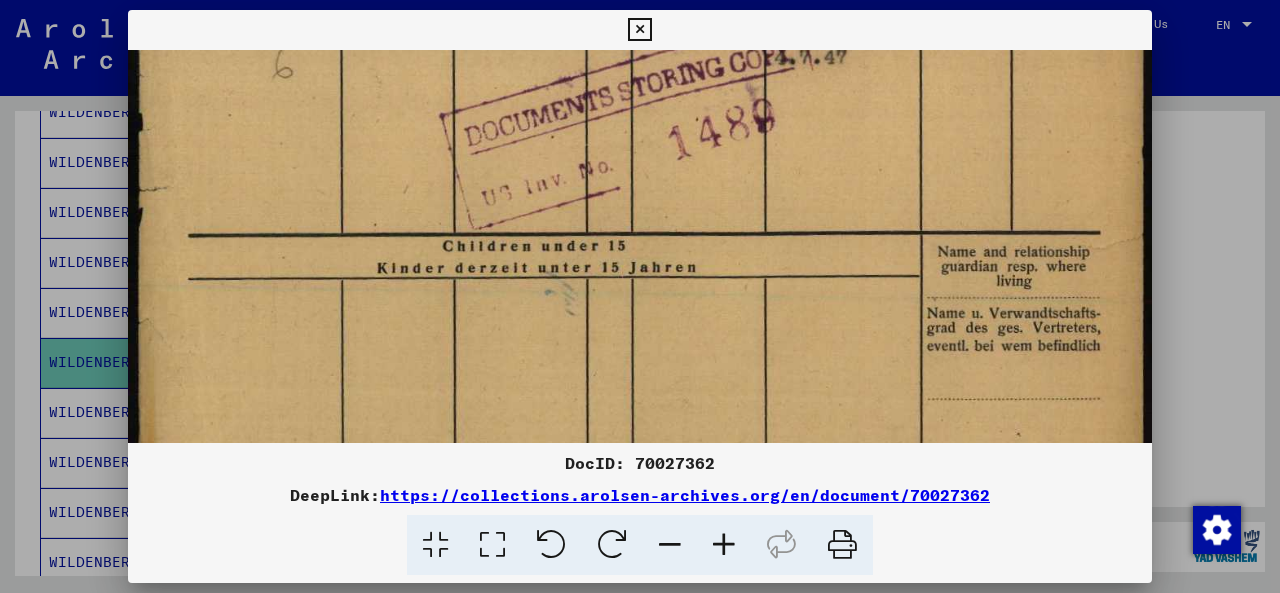 drag, startPoint x: 708, startPoint y: 265, endPoint x: 719, endPoint y: 103, distance: 162.37303 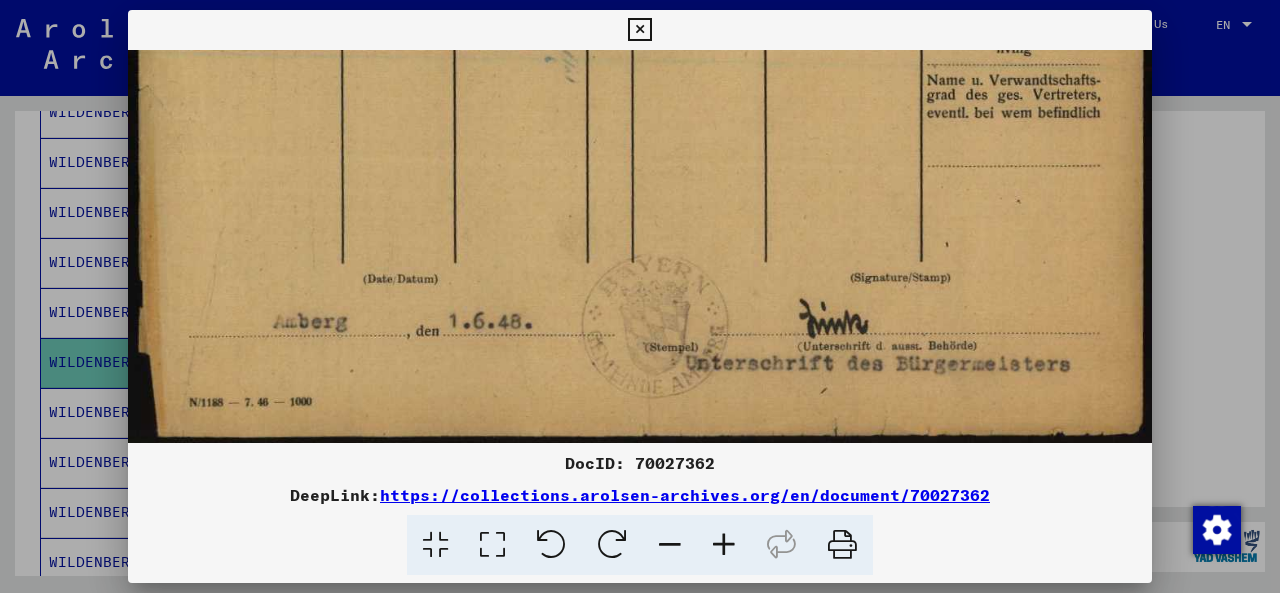 drag, startPoint x: 628, startPoint y: 329, endPoint x: 673, endPoint y: 115, distance: 218.68013 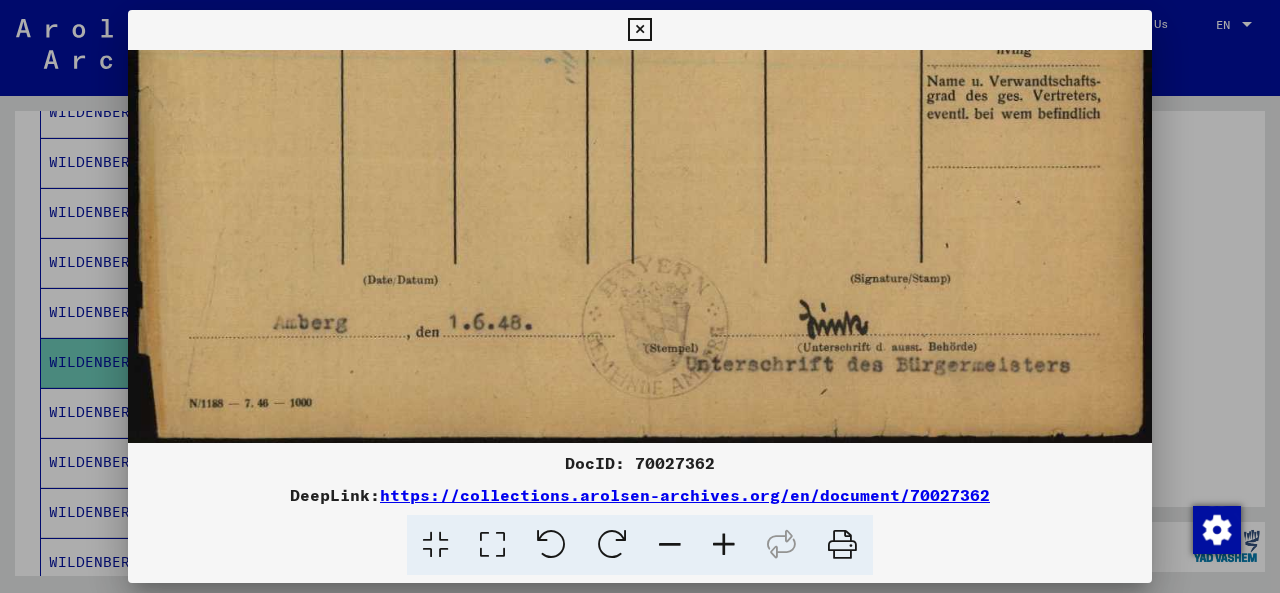 click at bounding box center (640, 296) 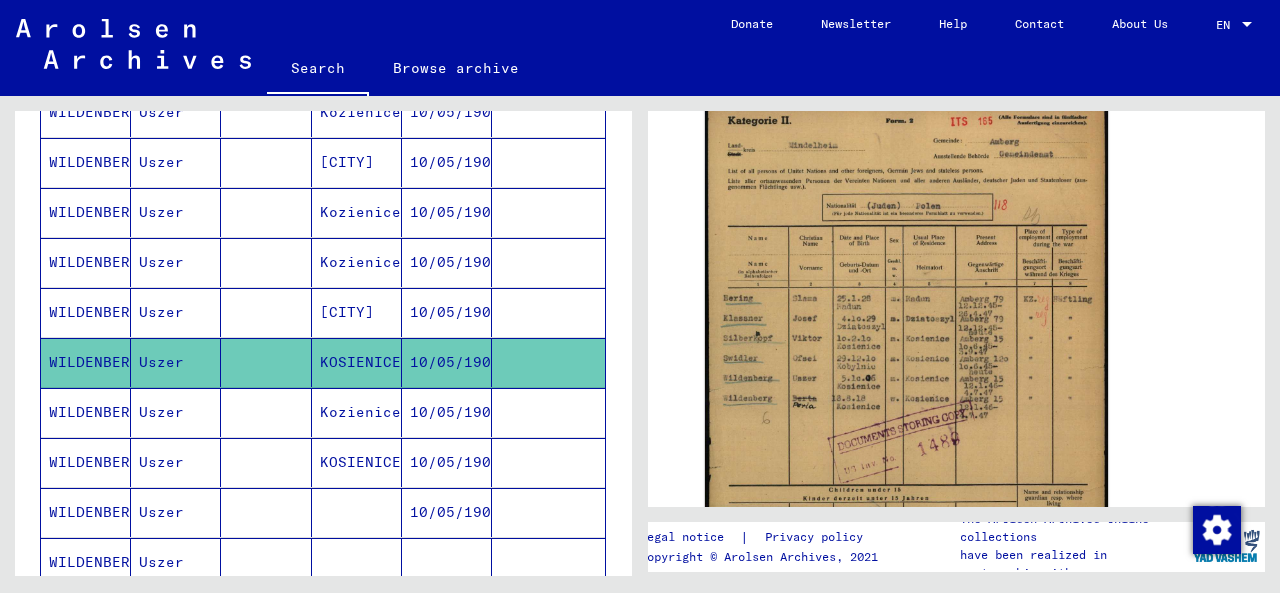 click on "Uszer" at bounding box center [176, 462] 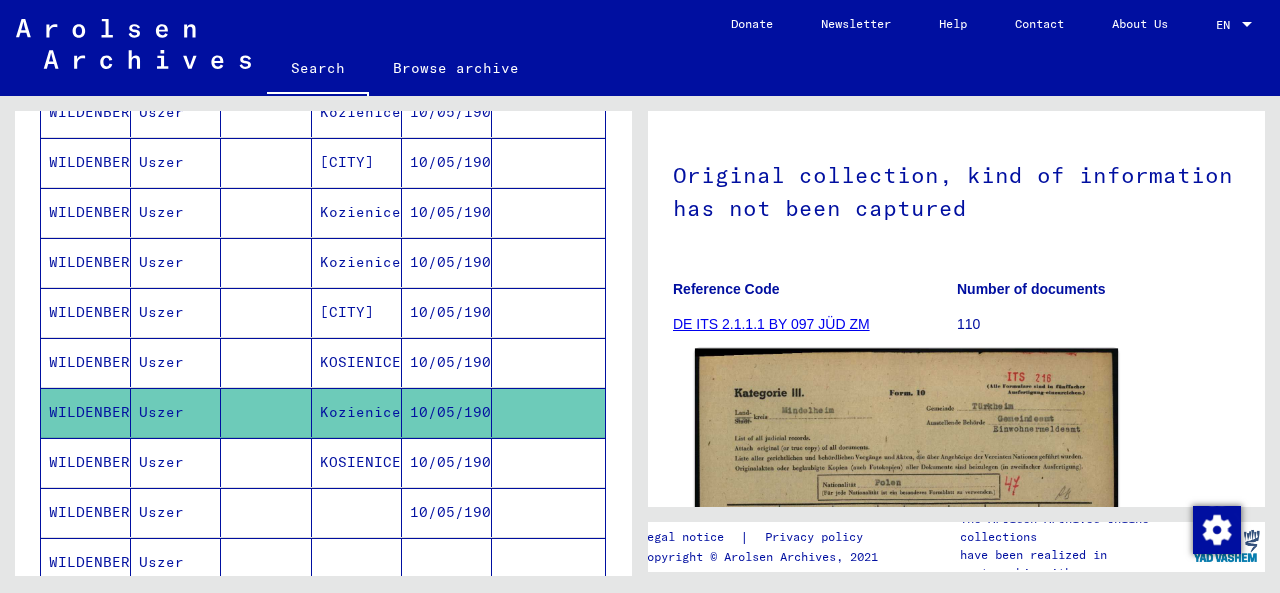 scroll, scrollTop: 400, scrollLeft: 0, axis: vertical 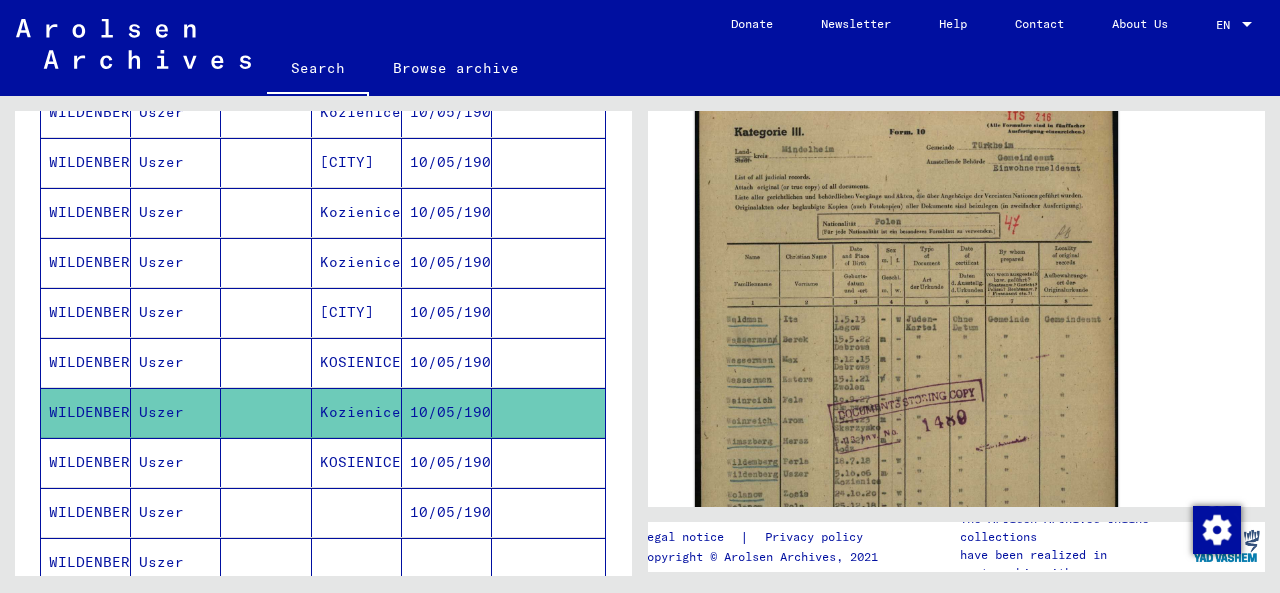 click 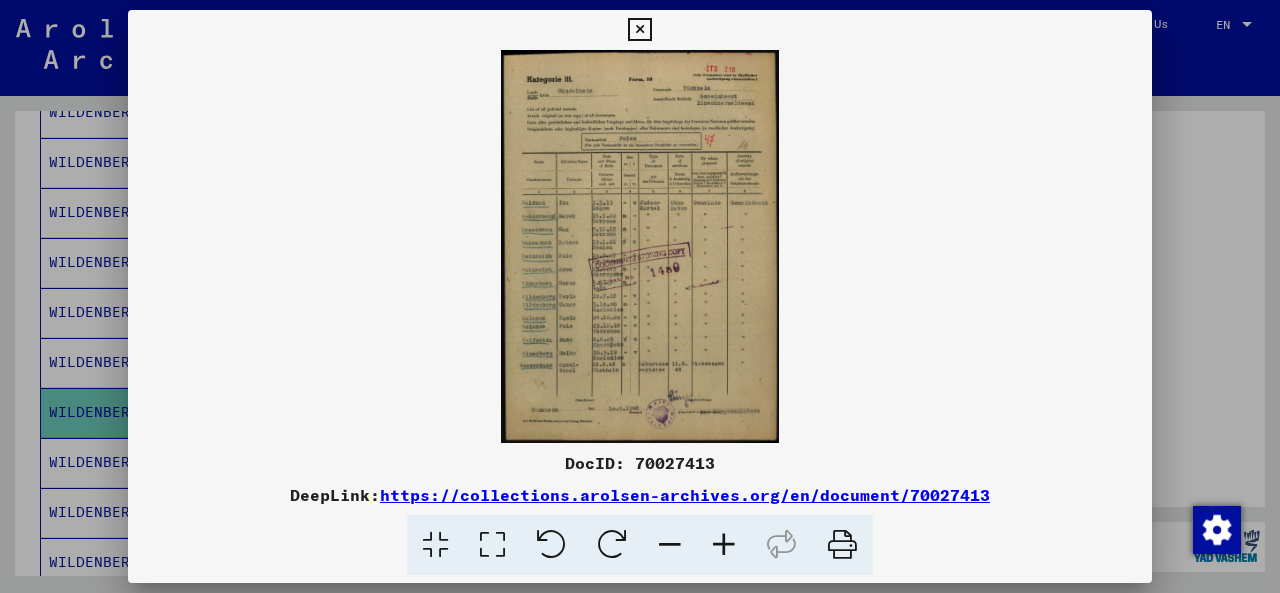 click at bounding box center [640, 246] 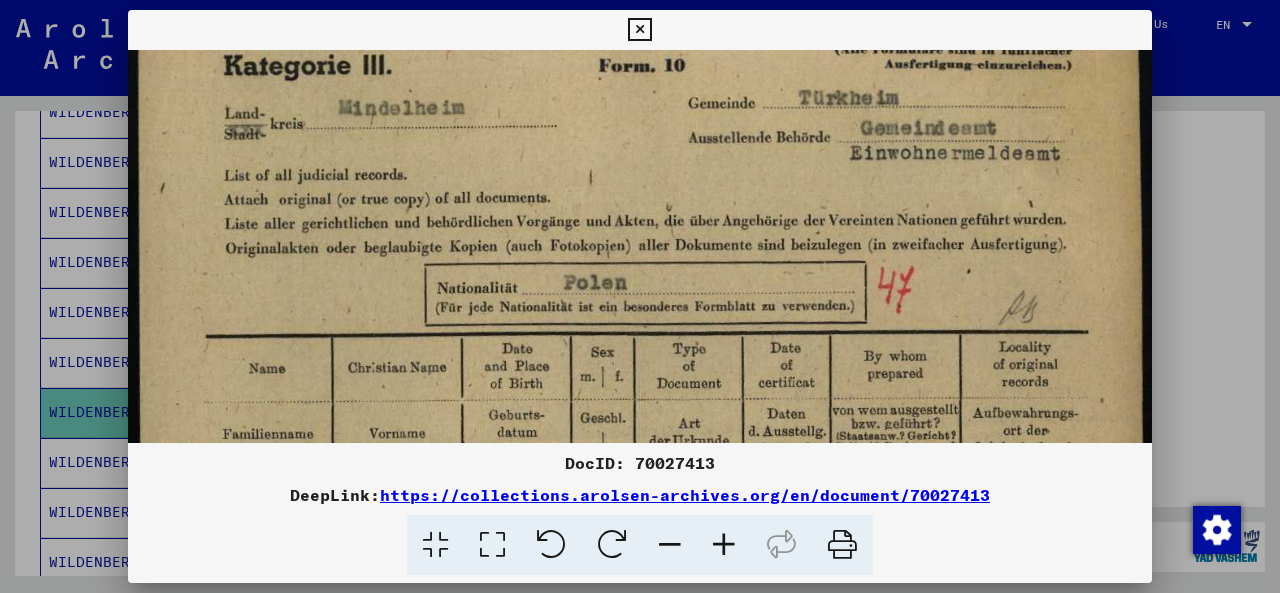 scroll, scrollTop: 250, scrollLeft: 0, axis: vertical 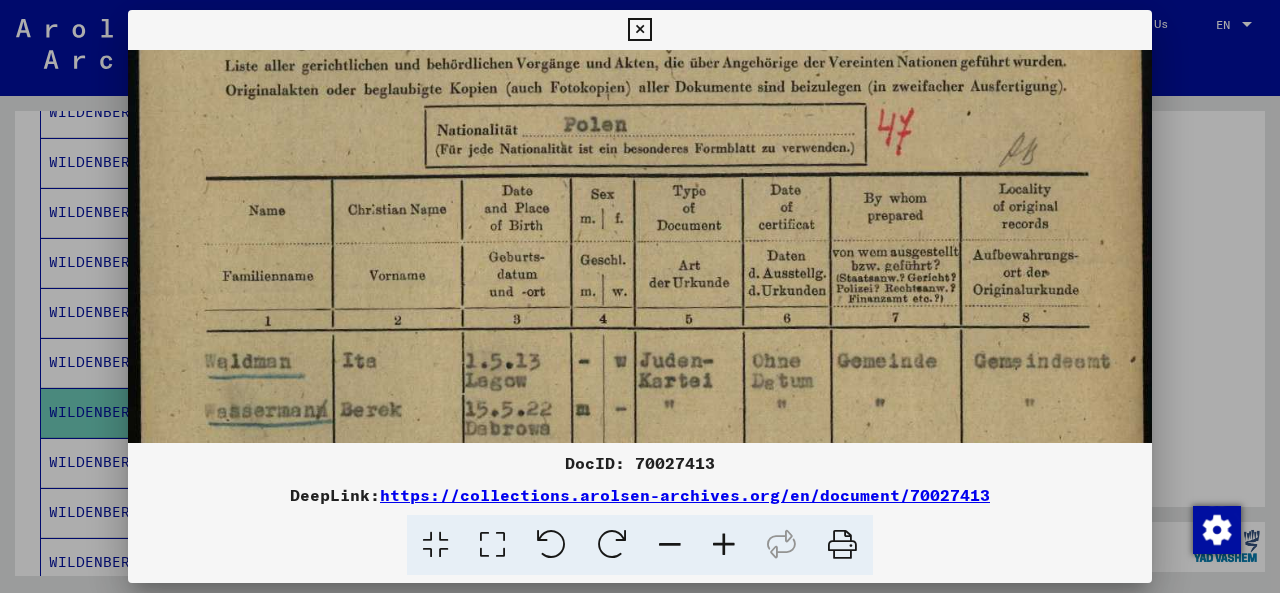 drag, startPoint x: 644, startPoint y: 267, endPoint x: 698, endPoint y: 178, distance: 104.100914 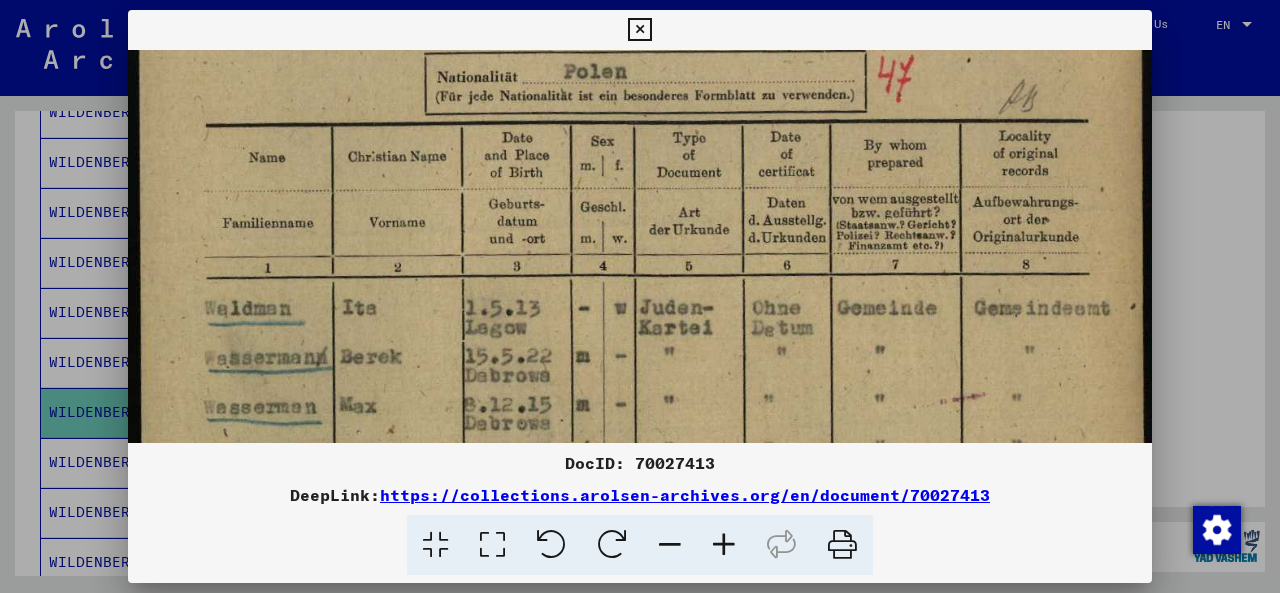 scroll, scrollTop: 304, scrollLeft: 0, axis: vertical 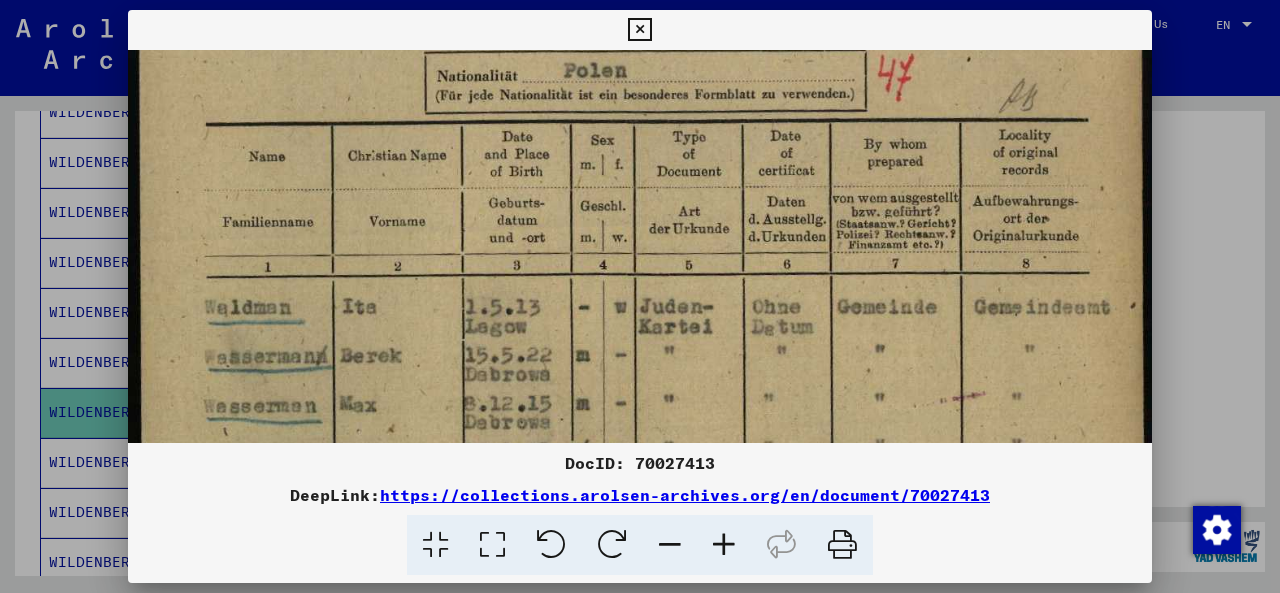 drag, startPoint x: 835, startPoint y: 315, endPoint x: 818, endPoint y: 263, distance: 54.708317 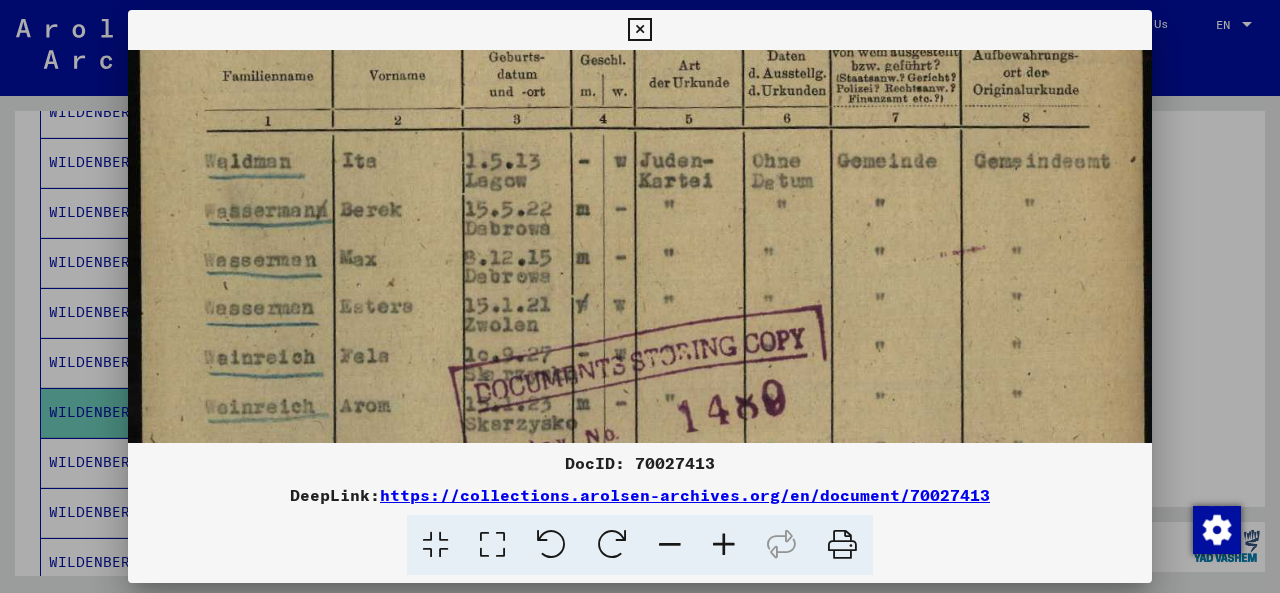 drag, startPoint x: 1026, startPoint y: 290, endPoint x: 1013, endPoint y: 147, distance: 143.58969 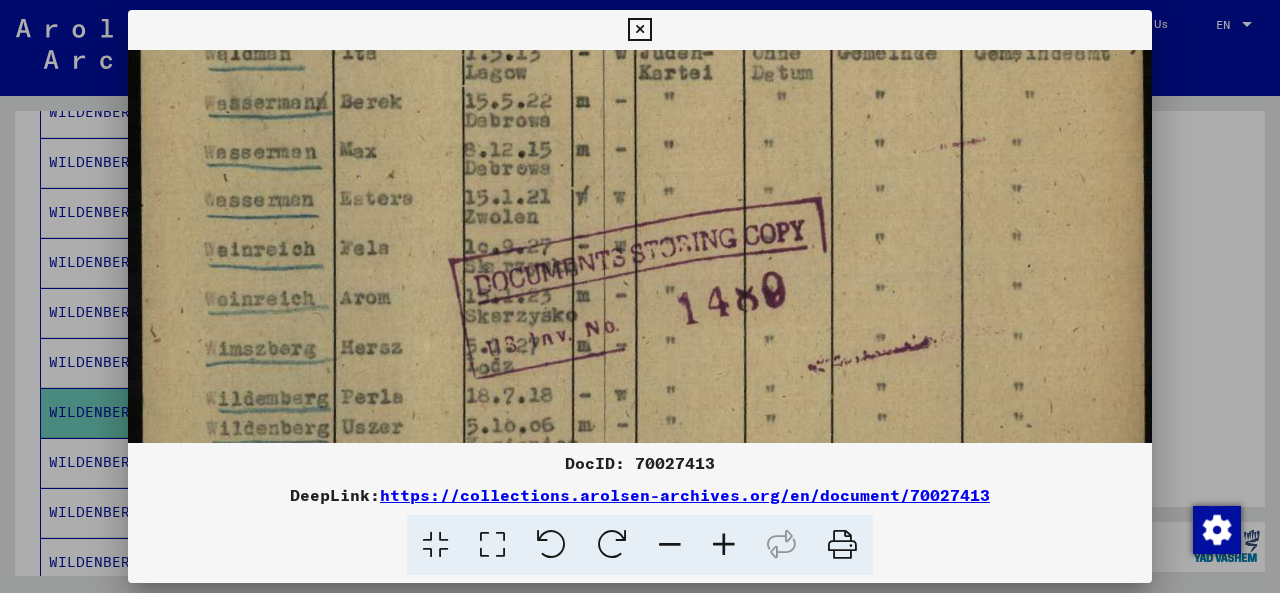 drag, startPoint x: 885, startPoint y: 290, endPoint x: 915, endPoint y: 189, distance: 105.36128 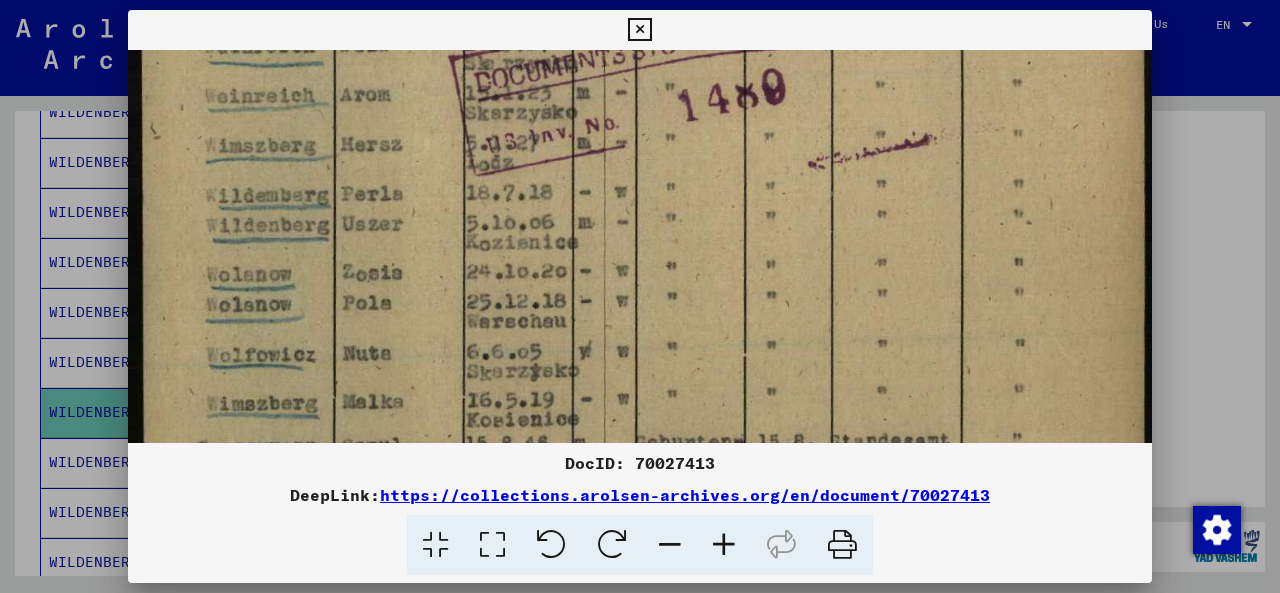 drag, startPoint x: 994, startPoint y: 299, endPoint x: 902, endPoint y: 99, distance: 220.1454 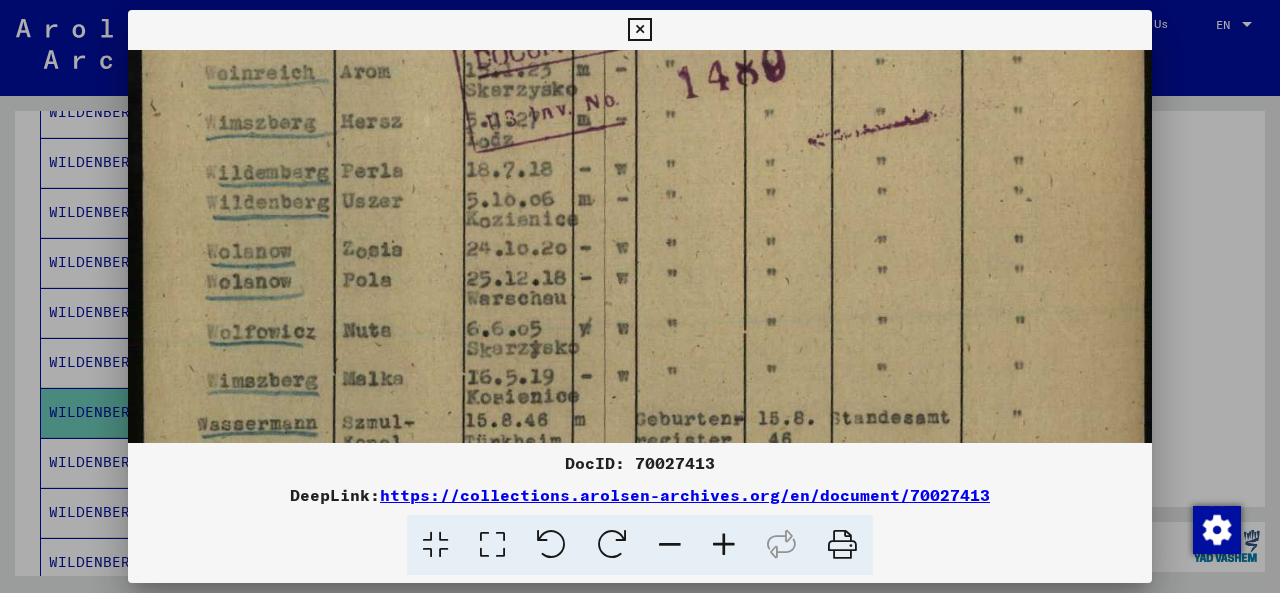 drag, startPoint x: 580, startPoint y: 386, endPoint x: 508, endPoint y: 382, distance: 72.11102 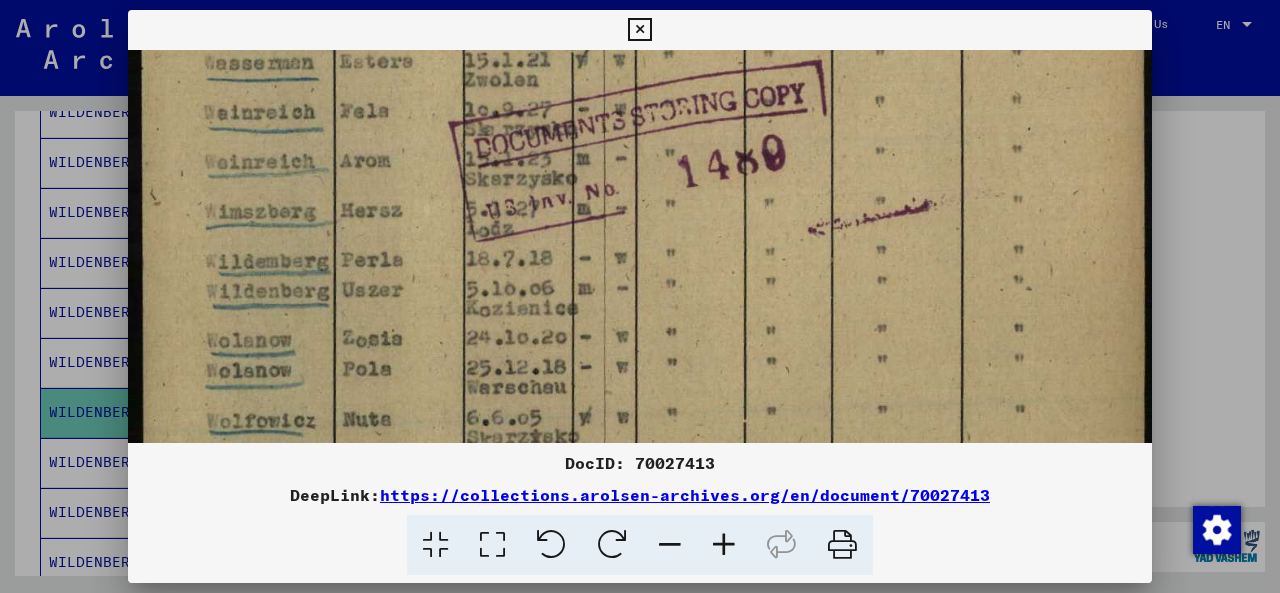 scroll, scrollTop: 664, scrollLeft: 0, axis: vertical 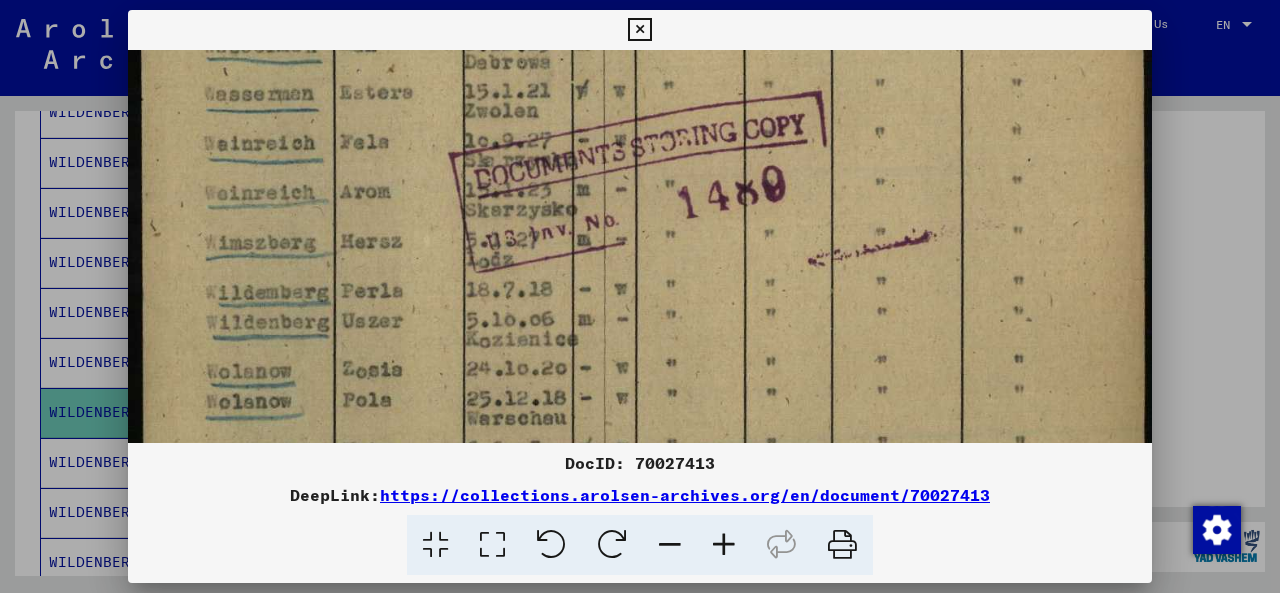drag, startPoint x: 484, startPoint y: 165, endPoint x: 492, endPoint y: 287, distance: 122.26202 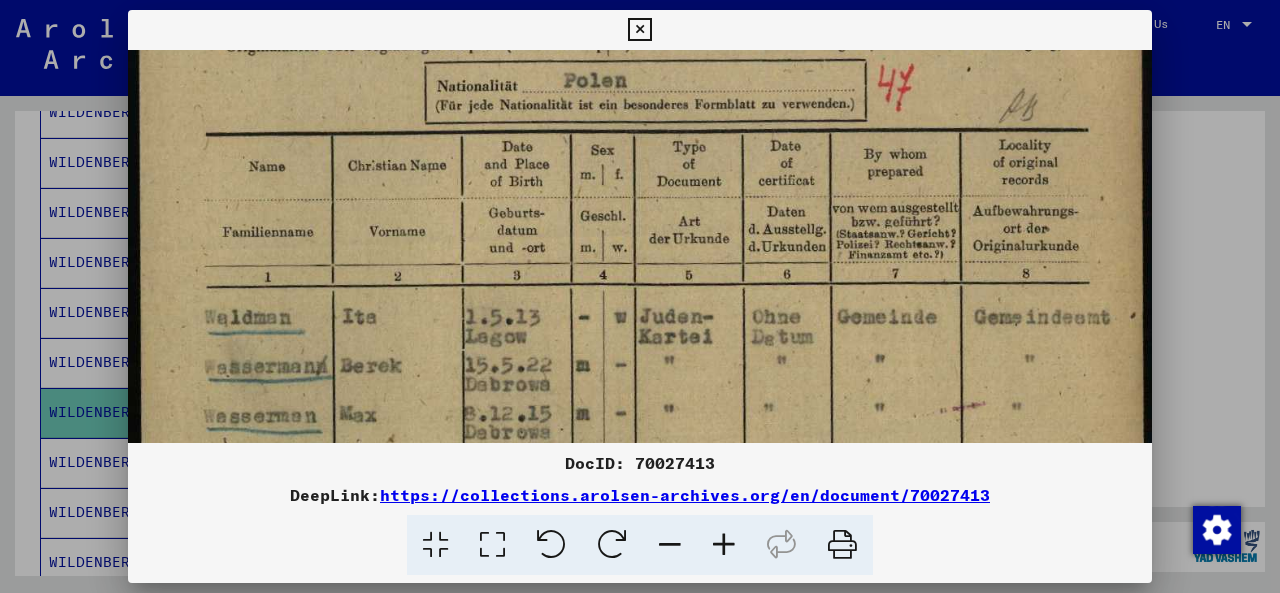 drag, startPoint x: 937, startPoint y: 157, endPoint x: 967, endPoint y: 531, distance: 375.2013 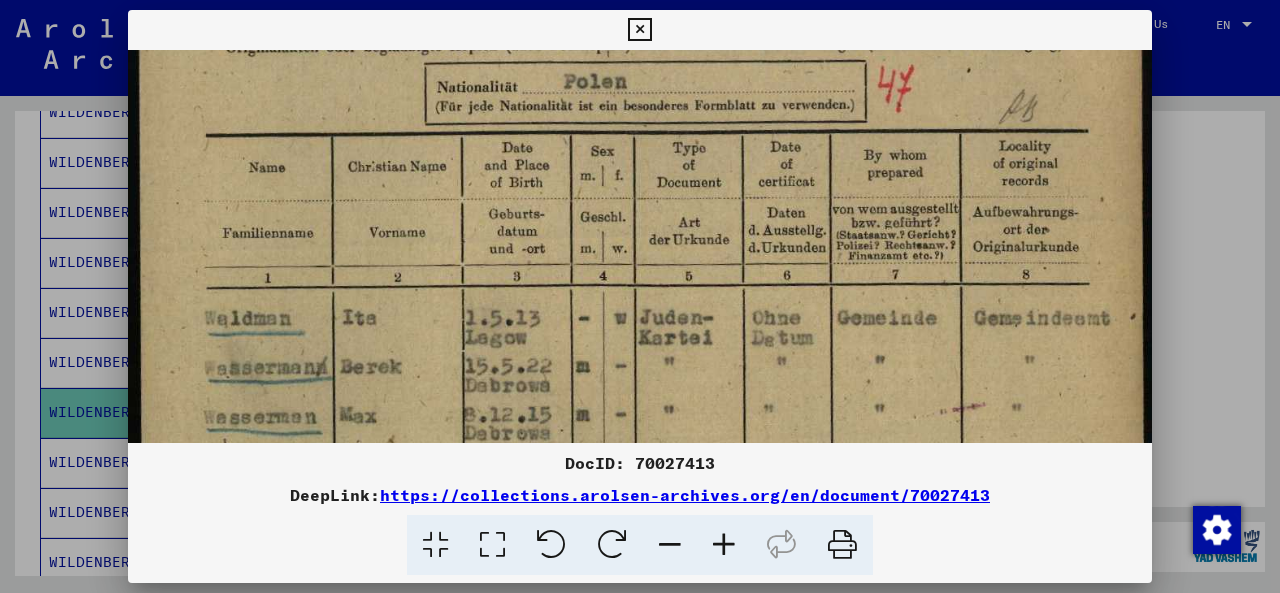 click on "DocID: [NUMBER]  DeepLink:  https://collections.arolsen-archives.org/en/document/[NUMBER]" at bounding box center [640, 293] 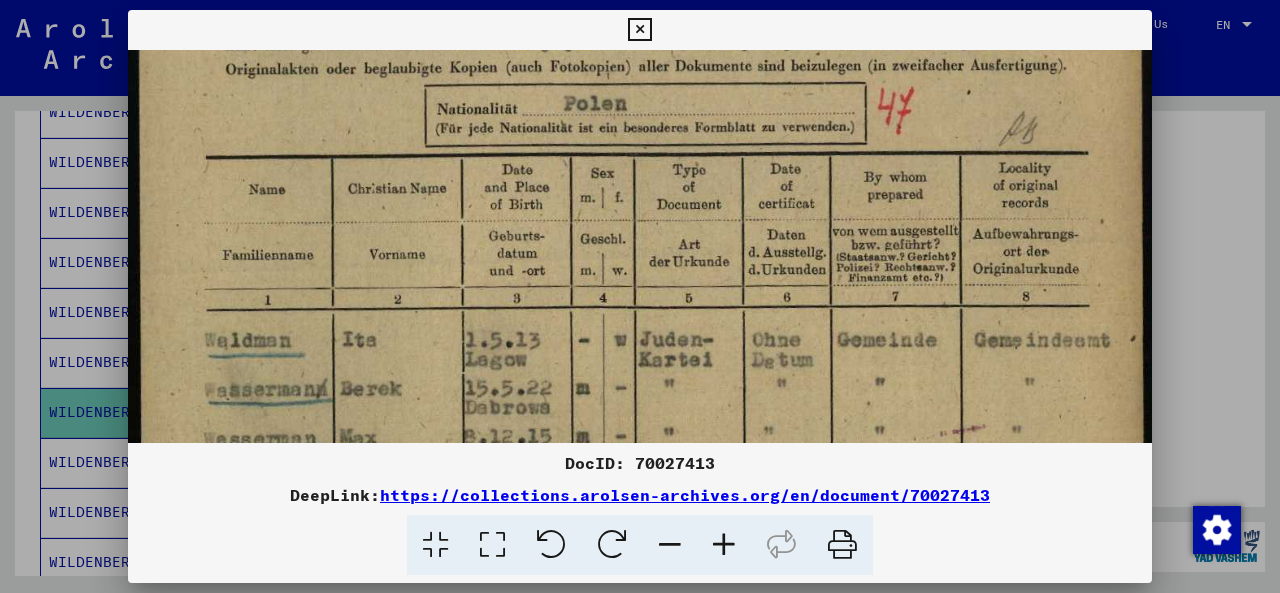 scroll, scrollTop: 300, scrollLeft: 0, axis: vertical 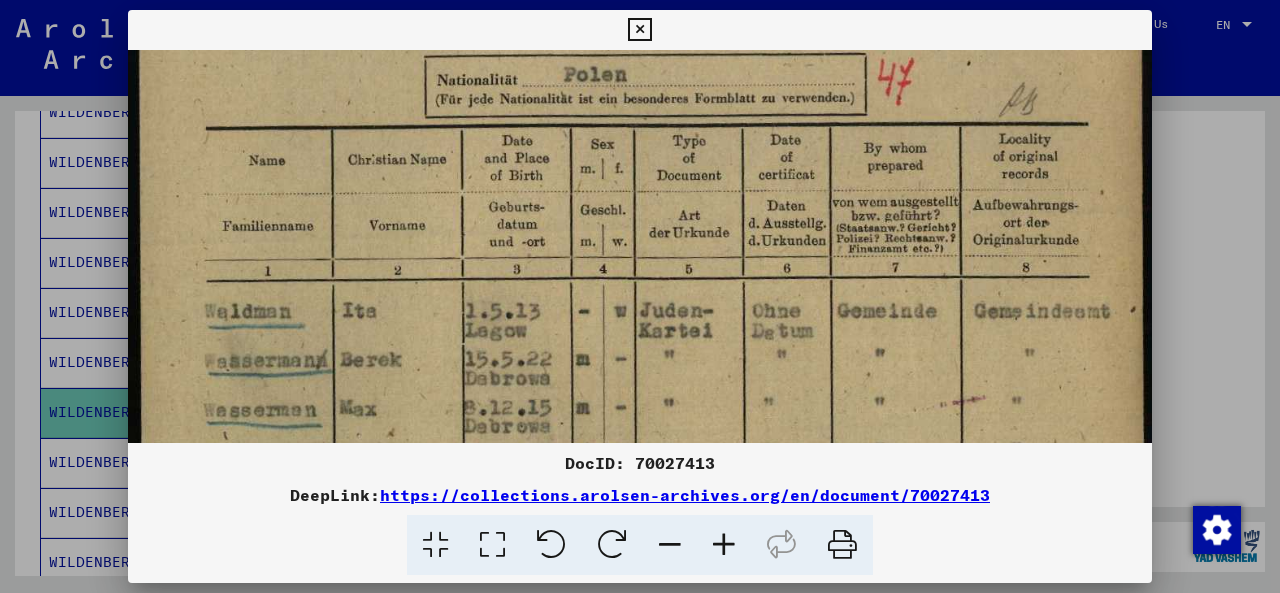 drag, startPoint x: 960, startPoint y: 361, endPoint x: 960, endPoint y: 333, distance: 28 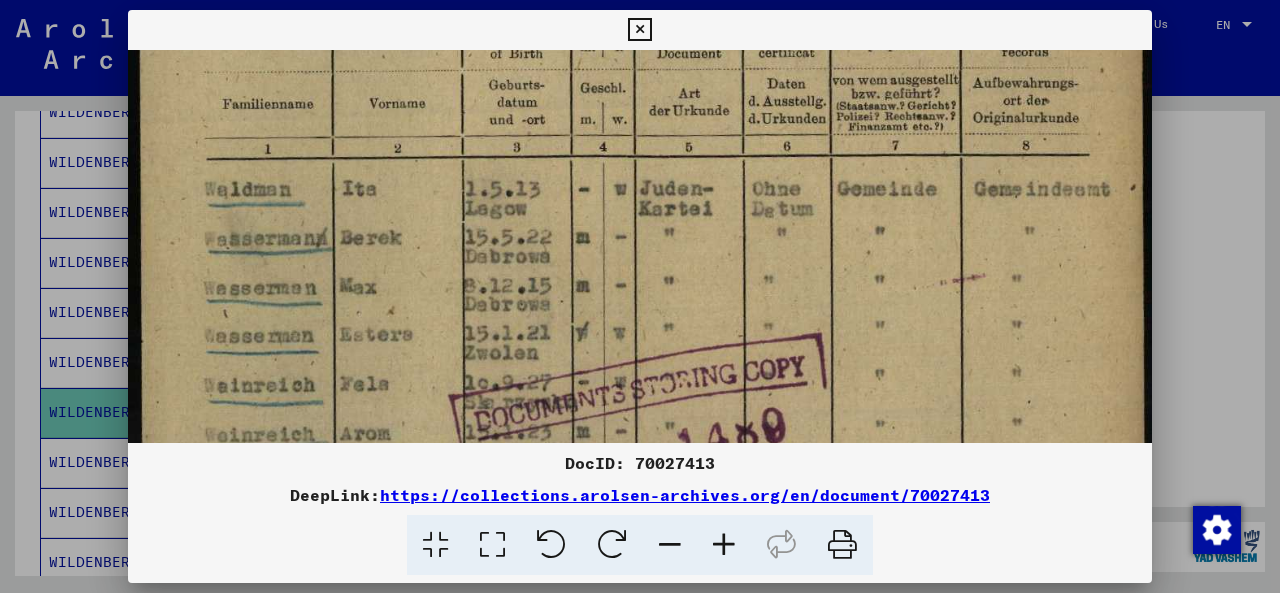 scroll, scrollTop: 484, scrollLeft: 0, axis: vertical 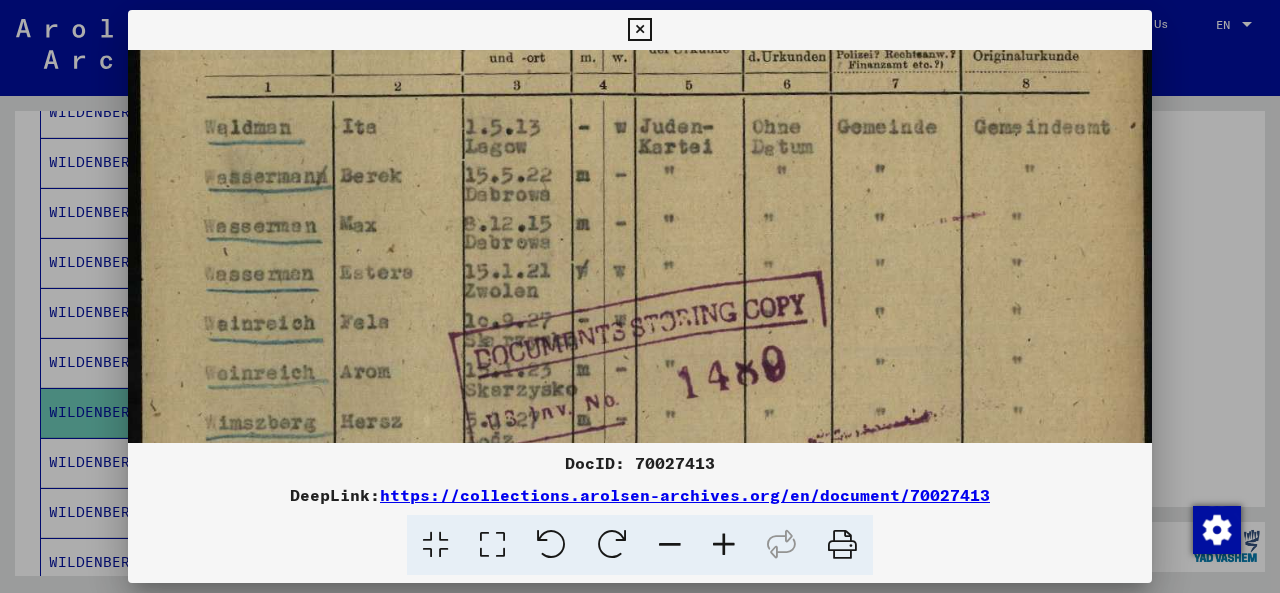 drag, startPoint x: 994, startPoint y: 331, endPoint x: 976, endPoint y: 161, distance: 170.95029 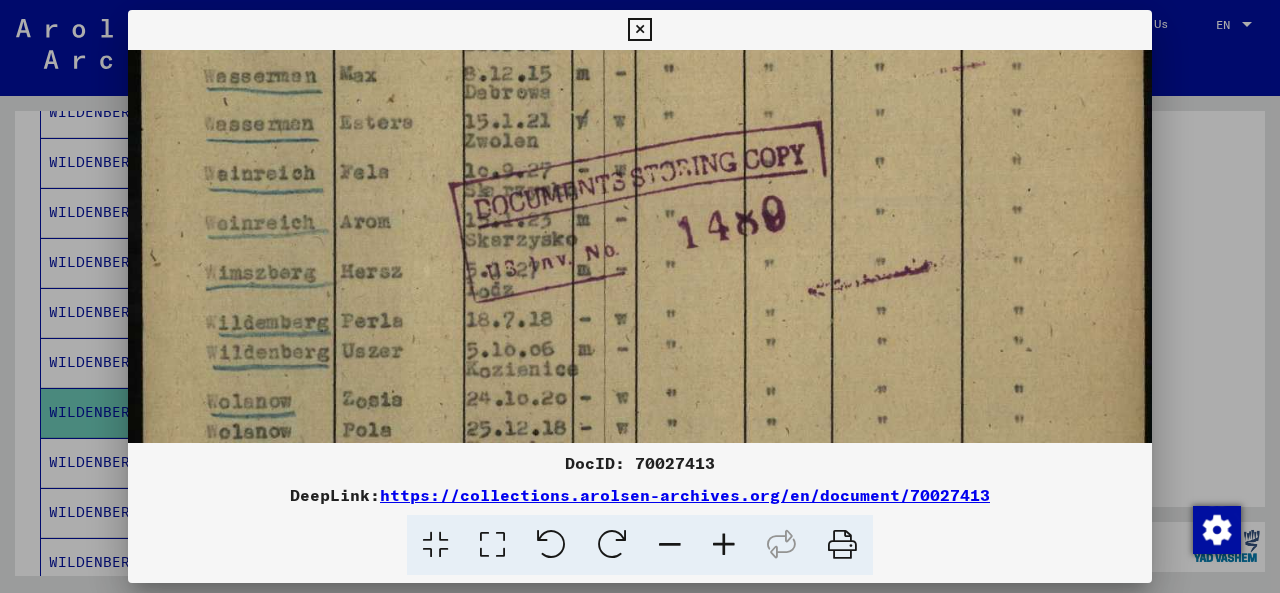 scroll, scrollTop: 749, scrollLeft: 0, axis: vertical 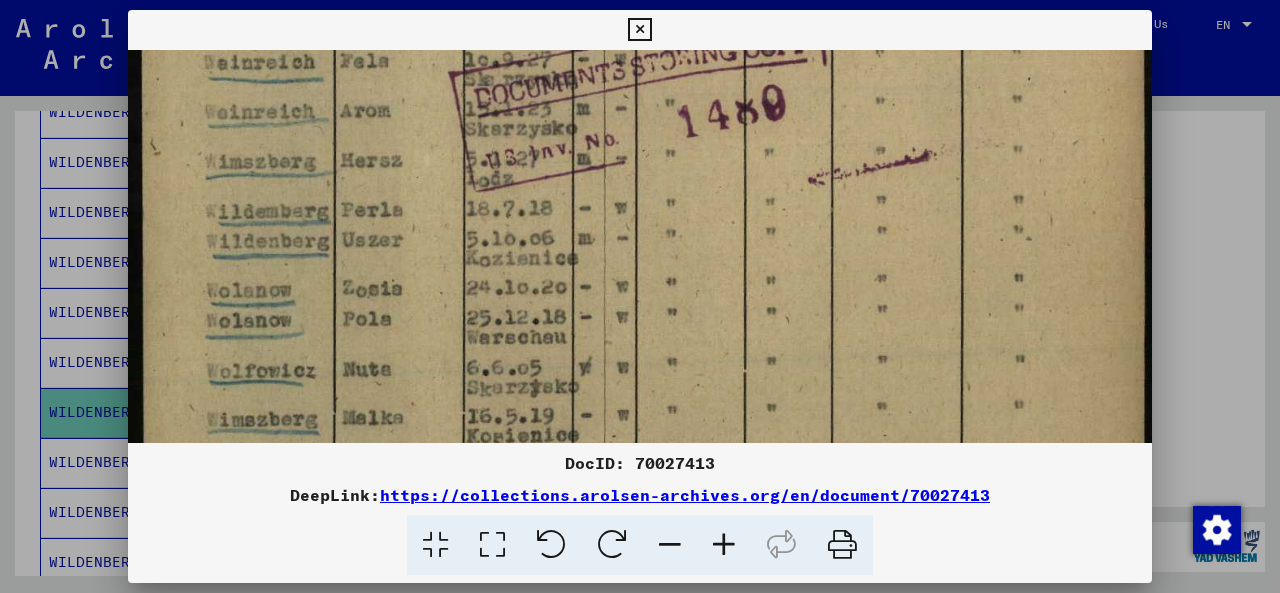 drag, startPoint x: 892, startPoint y: 255, endPoint x: 902, endPoint y: 44, distance: 211.23683 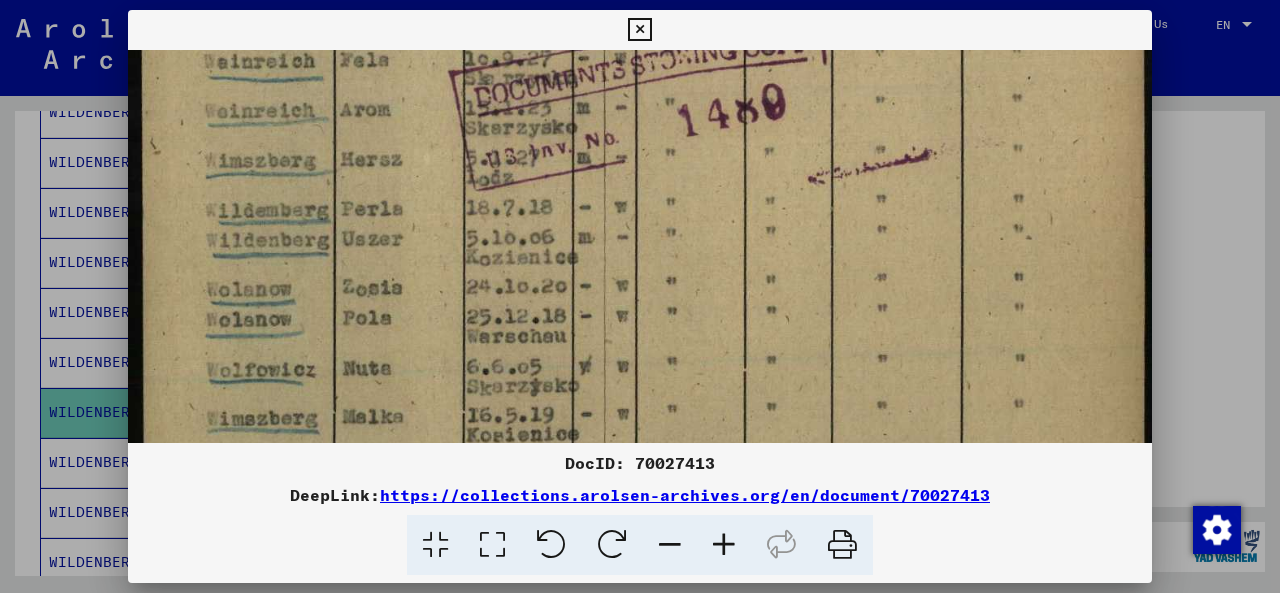 click on "DocID: [NUMBER]  DeepLink:  https://collections.arolsen-archives.org/en/document/[NUMBER]" at bounding box center [640, 293] 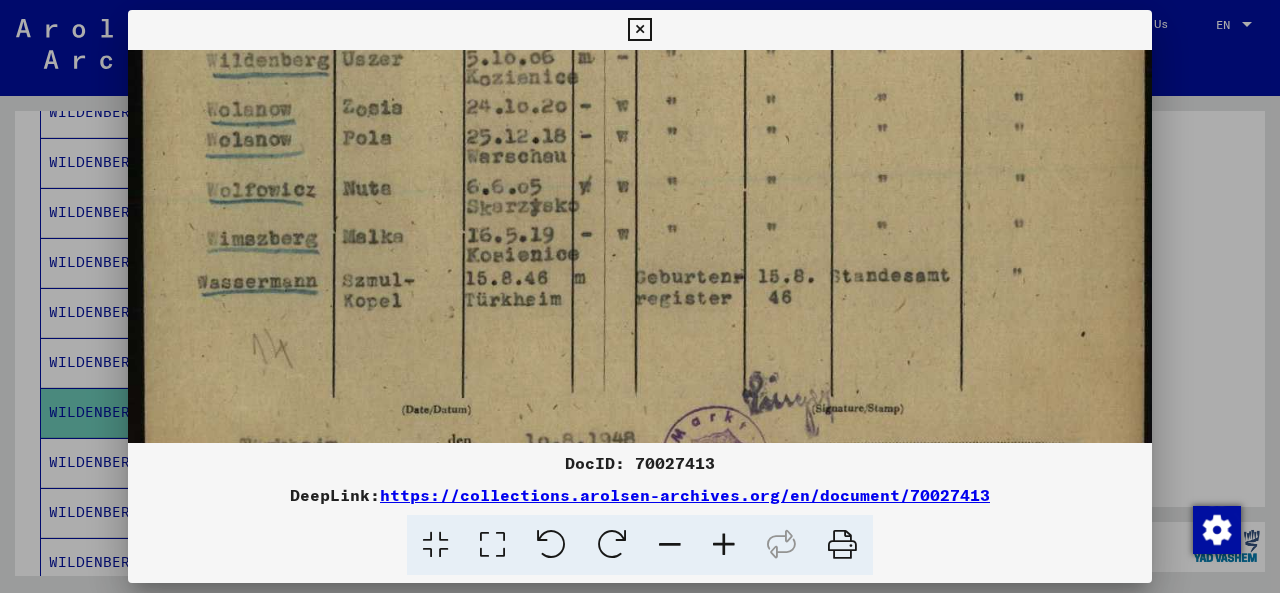 scroll, scrollTop: 1050, scrollLeft: 0, axis: vertical 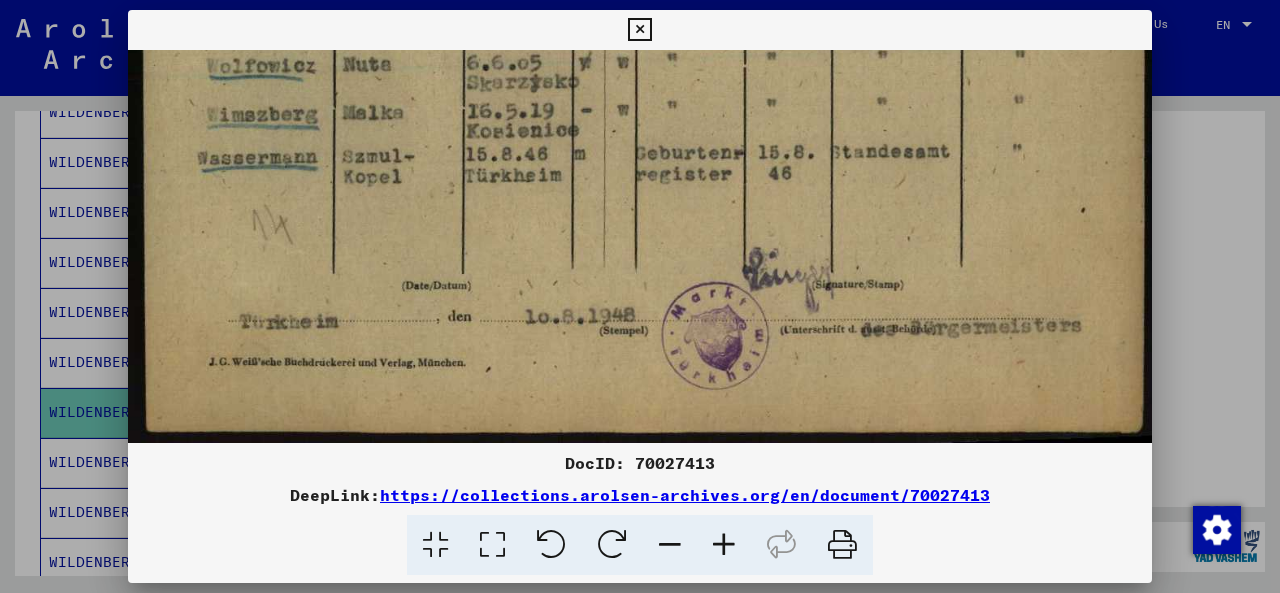 drag, startPoint x: 925, startPoint y: 404, endPoint x: 974, endPoint y: 65, distance: 342.52298 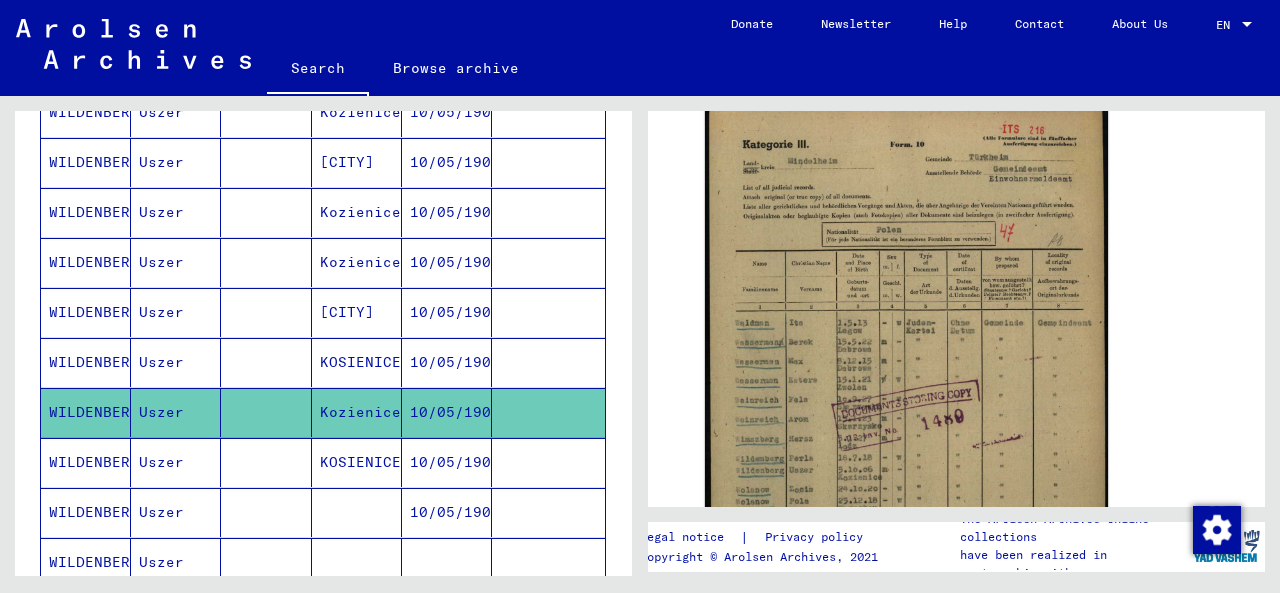 click on "KOSIENICE" at bounding box center (357, 512) 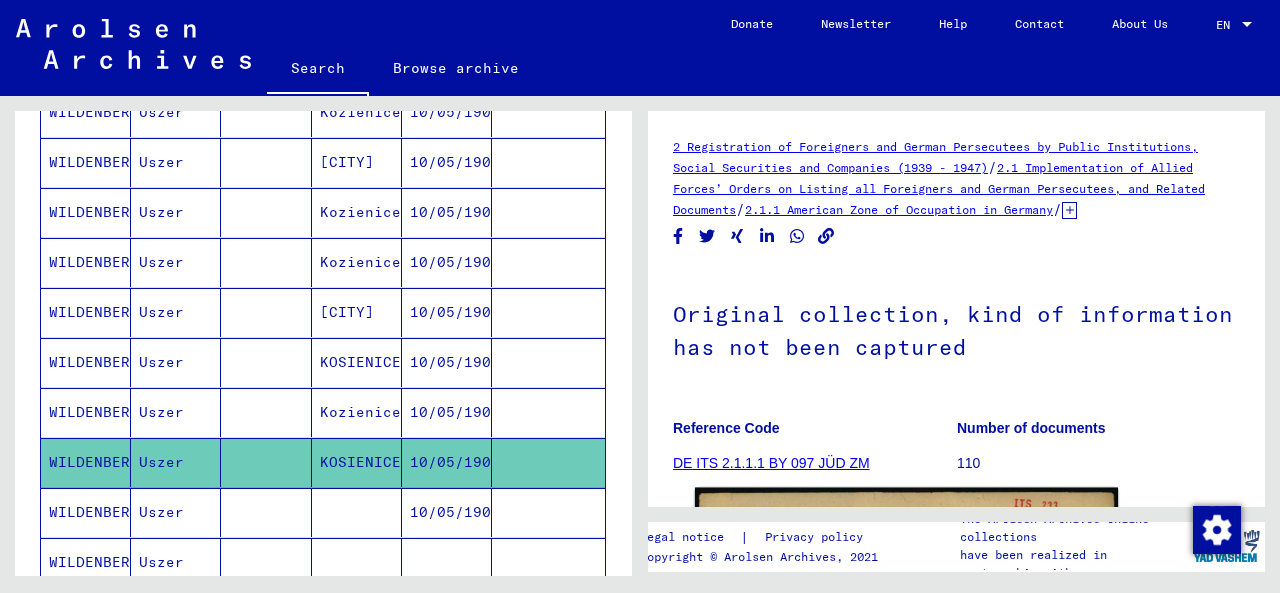scroll, scrollTop: 0, scrollLeft: 0, axis: both 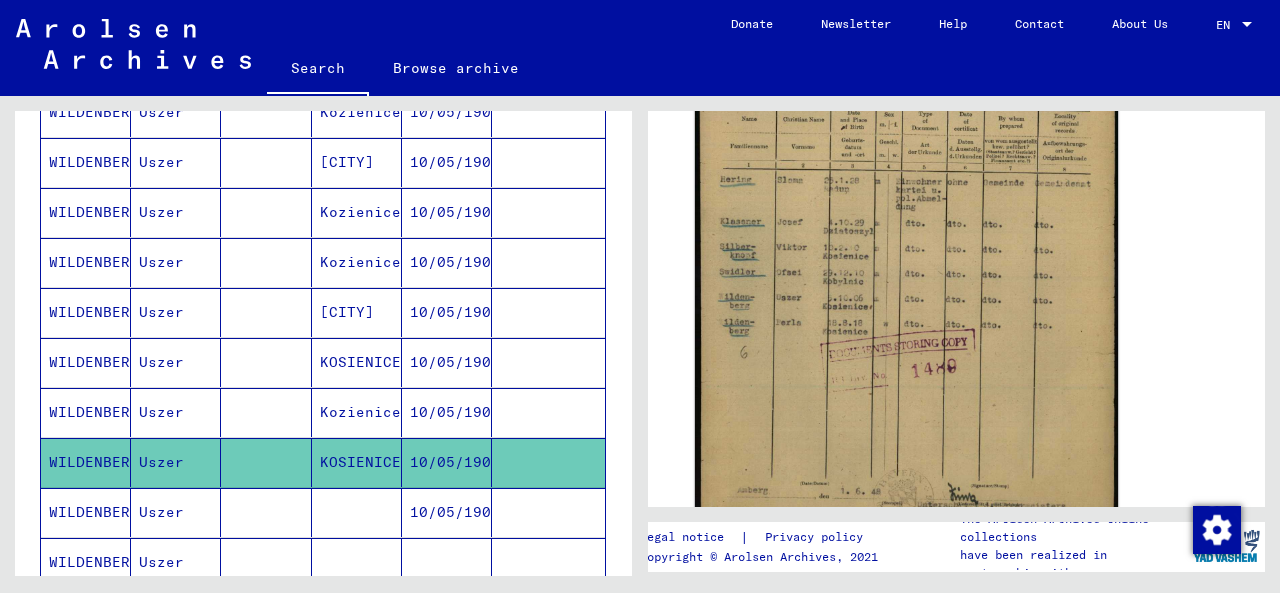 click 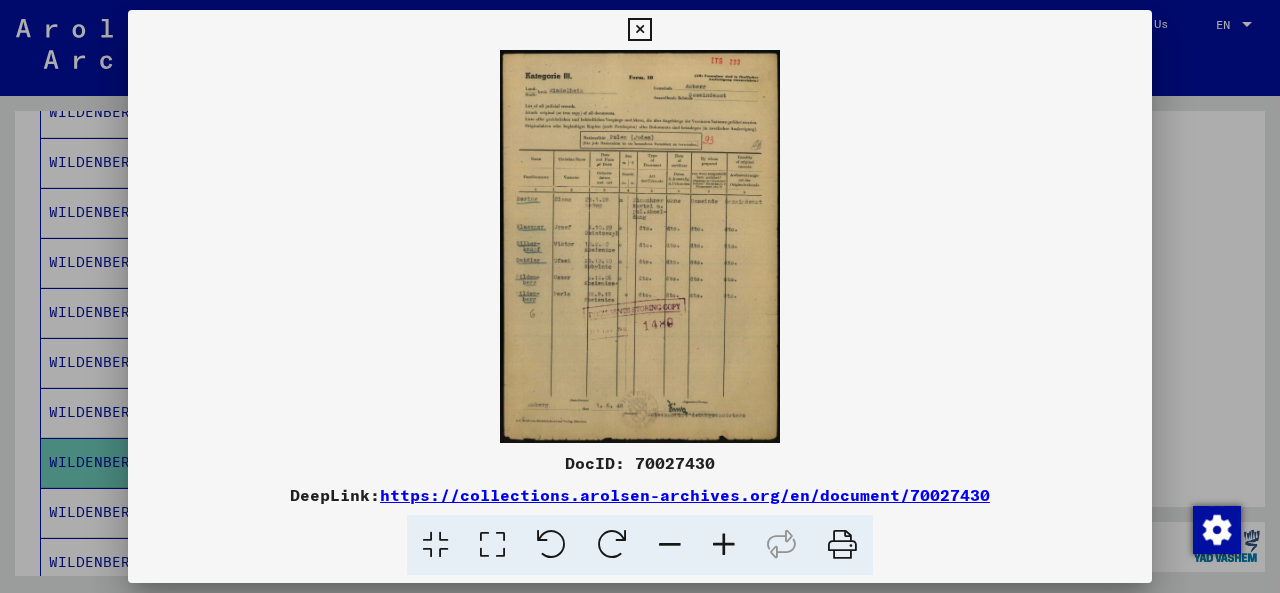 scroll, scrollTop: 532, scrollLeft: 0, axis: vertical 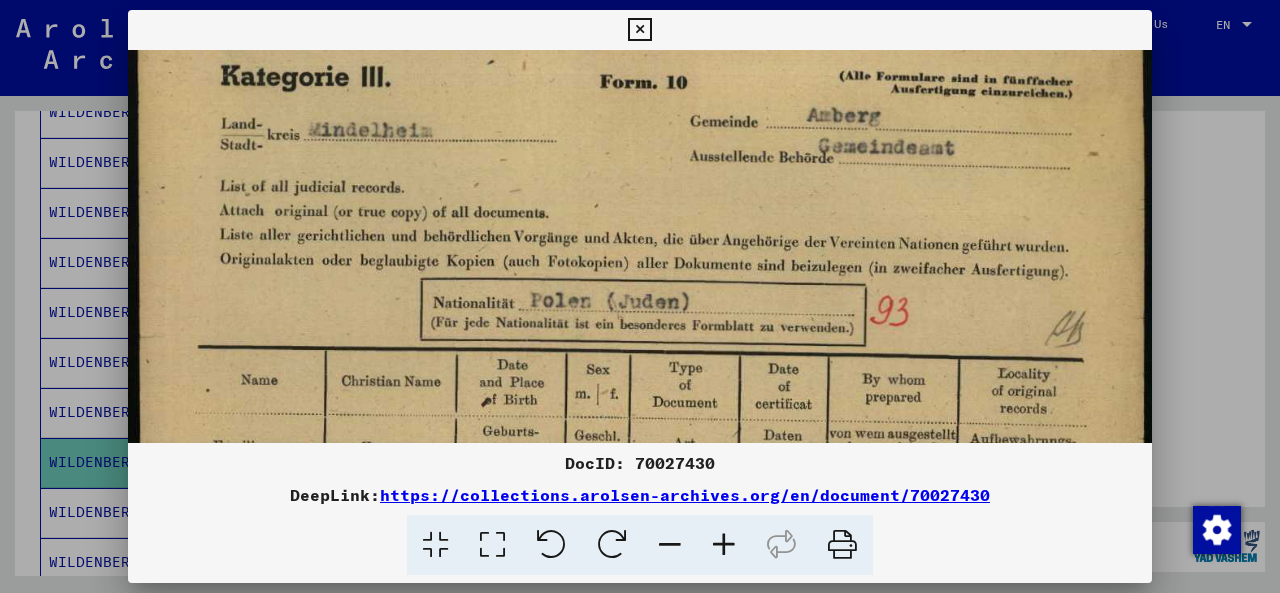drag, startPoint x: 874, startPoint y: 378, endPoint x: 863, endPoint y: 303, distance: 75.802376 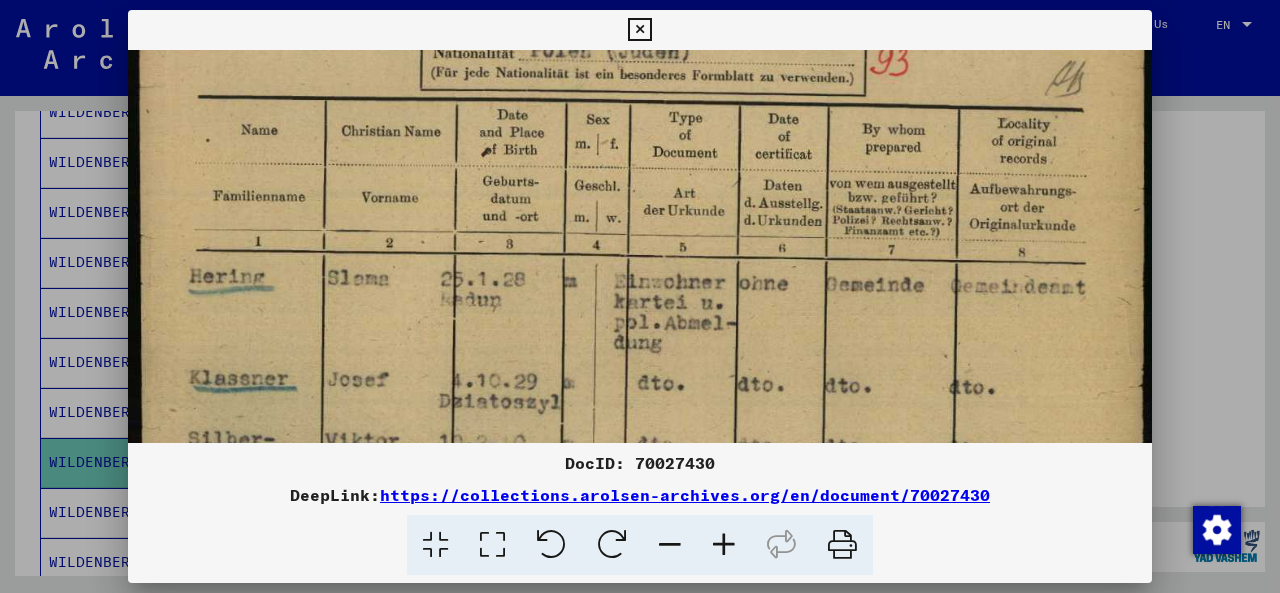 scroll, scrollTop: 328, scrollLeft: 0, axis: vertical 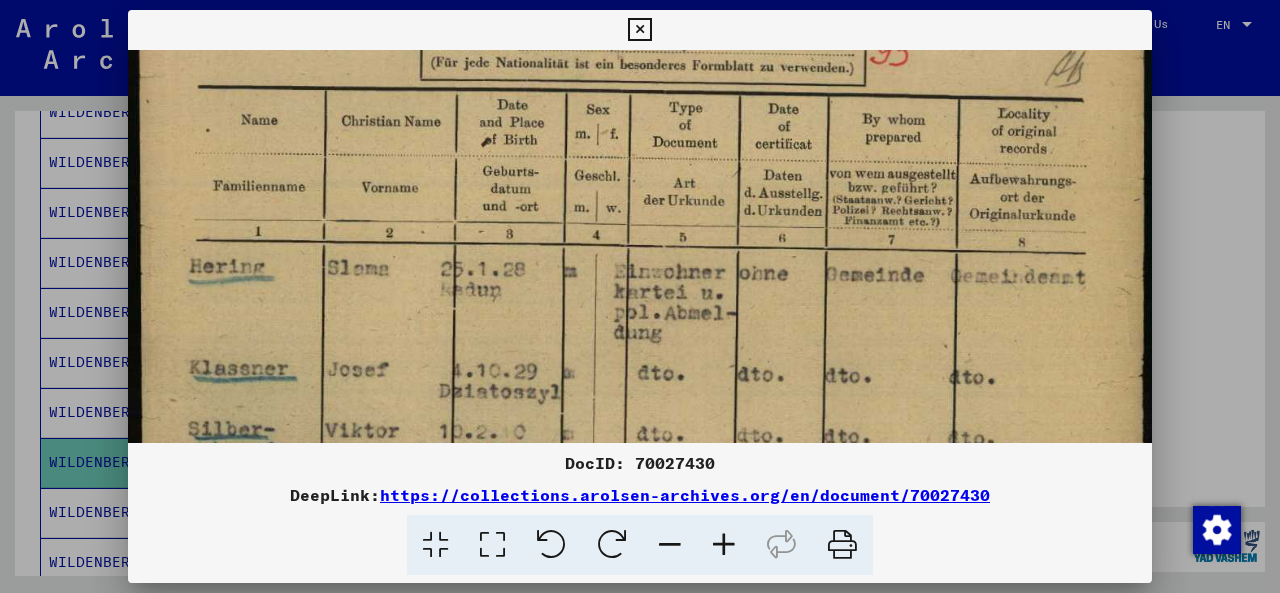 drag, startPoint x: 845, startPoint y: 362, endPoint x: 859, endPoint y: 114, distance: 248.39485 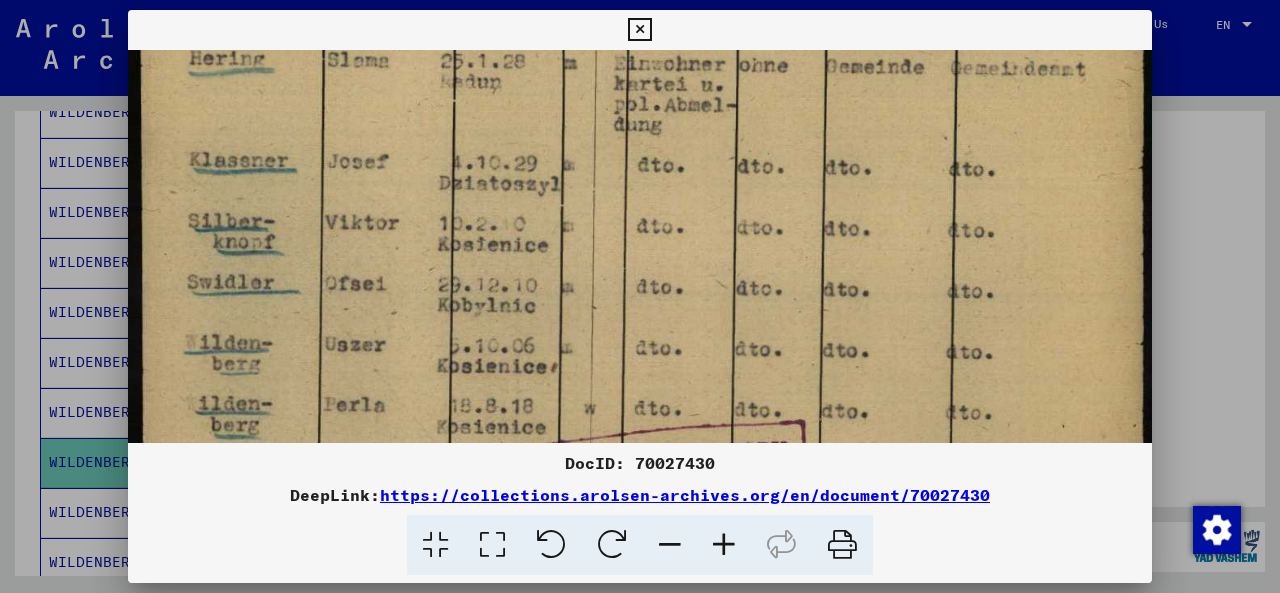 drag, startPoint x: 901, startPoint y: 329, endPoint x: 898, endPoint y: 129, distance: 200.02249 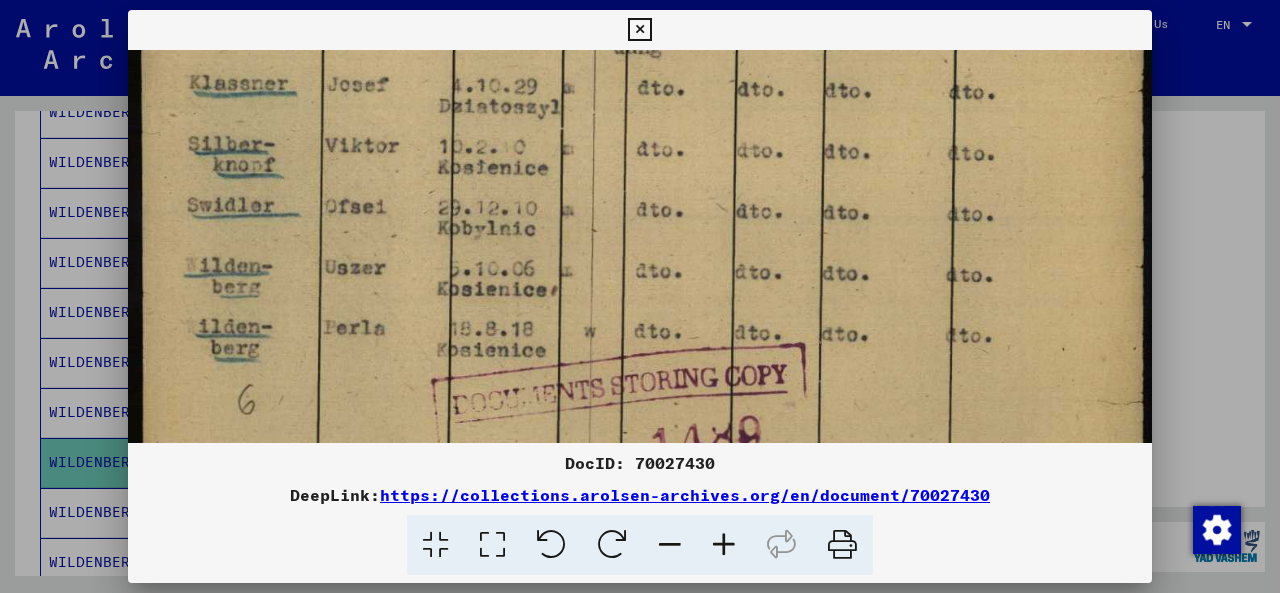 scroll, scrollTop: 616, scrollLeft: 0, axis: vertical 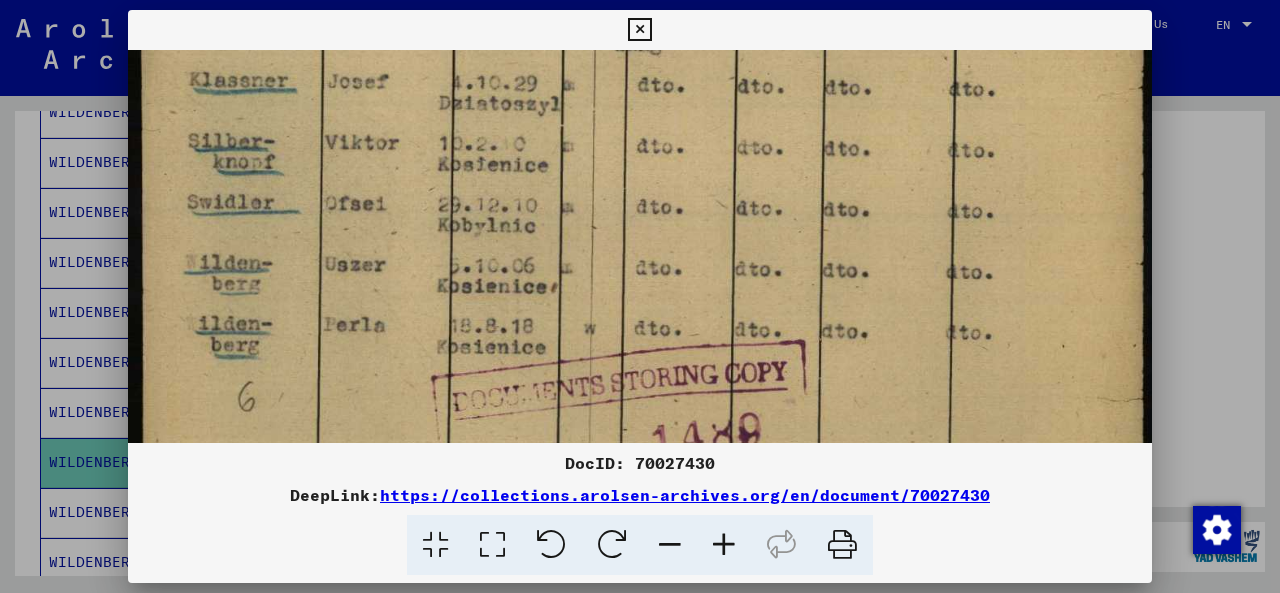 drag, startPoint x: 867, startPoint y: 305, endPoint x: 871, endPoint y: 230, distance: 75.10659 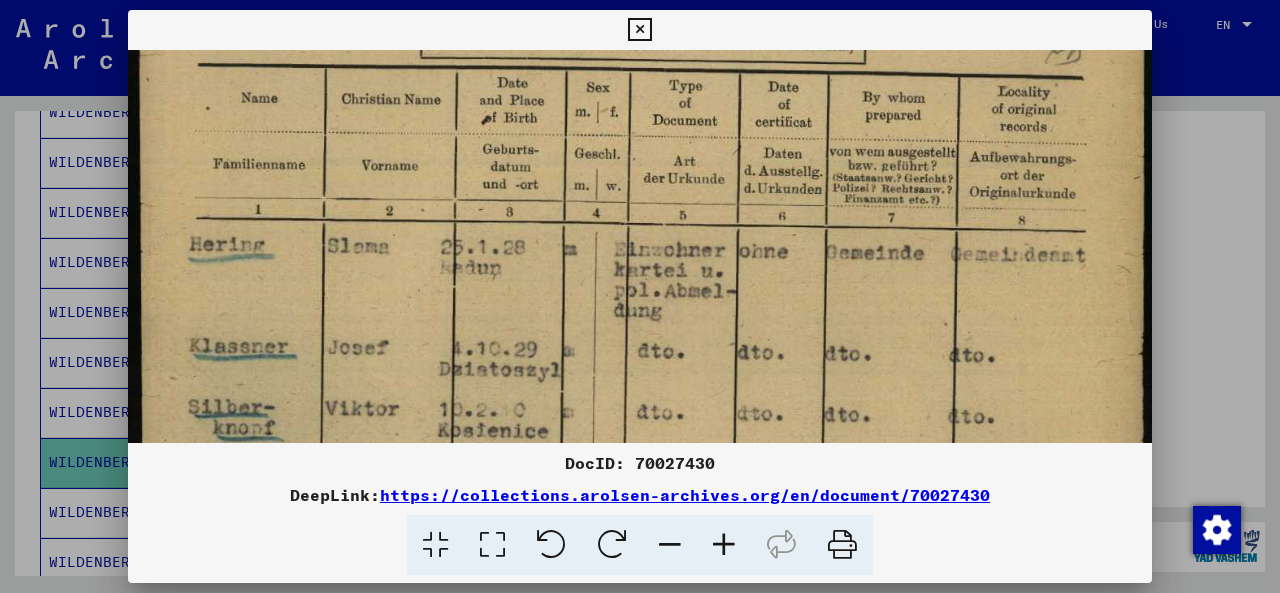 drag, startPoint x: 823, startPoint y: 260, endPoint x: 824, endPoint y: 526, distance: 266.0019 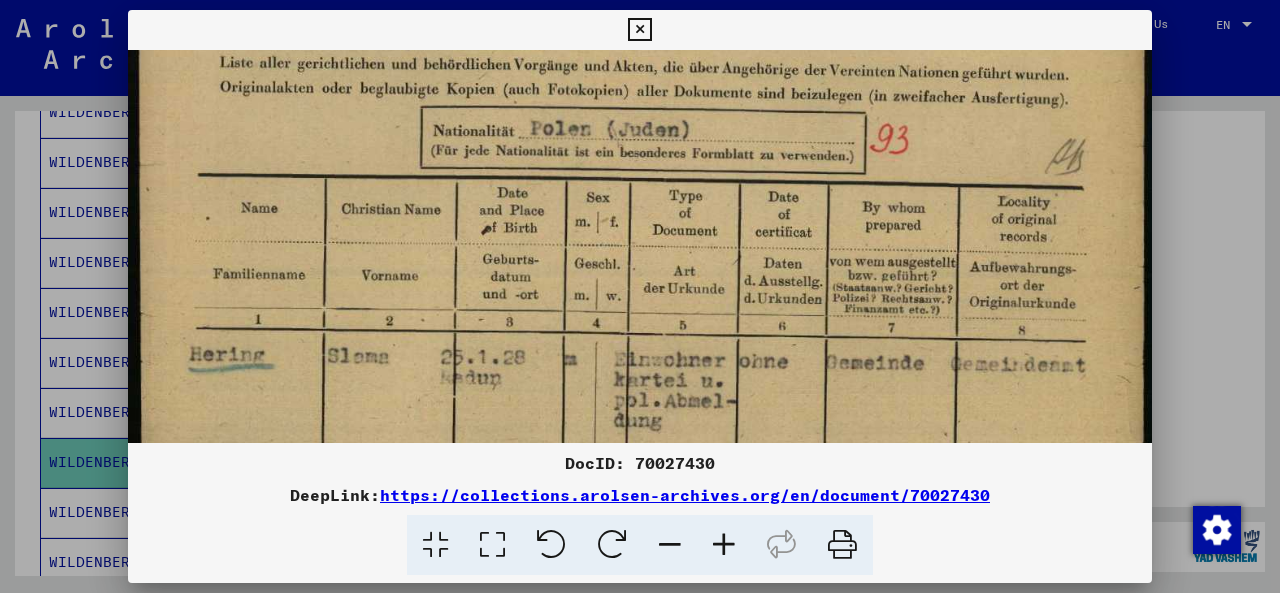 scroll, scrollTop: 267, scrollLeft: 0, axis: vertical 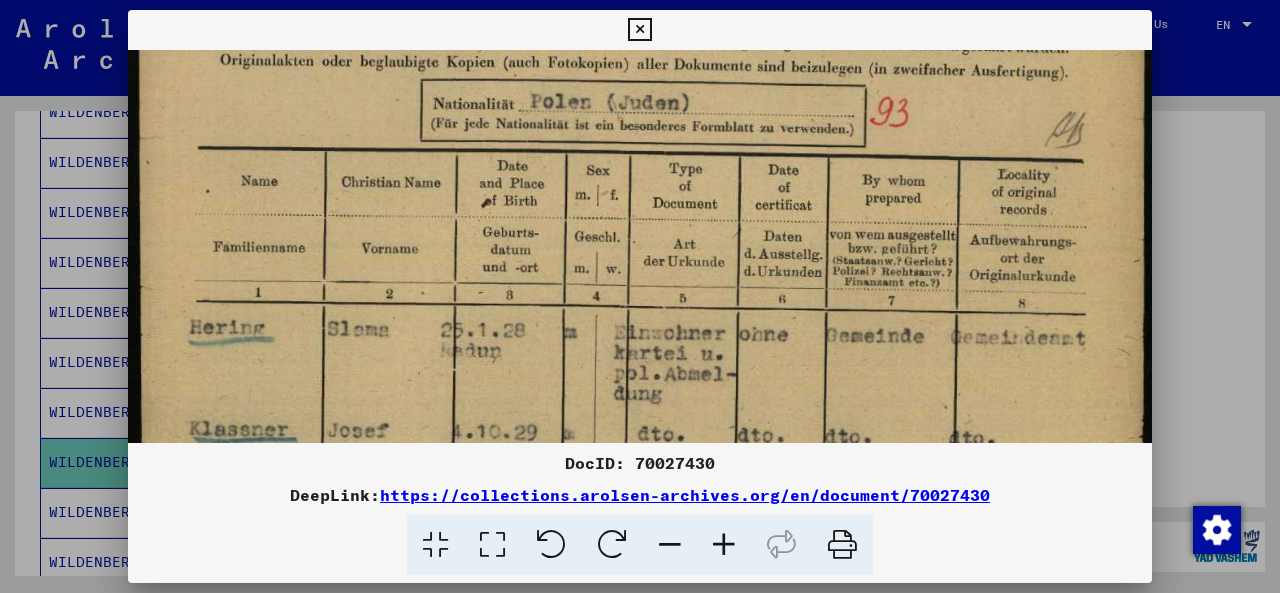 click at bounding box center (640, 501) 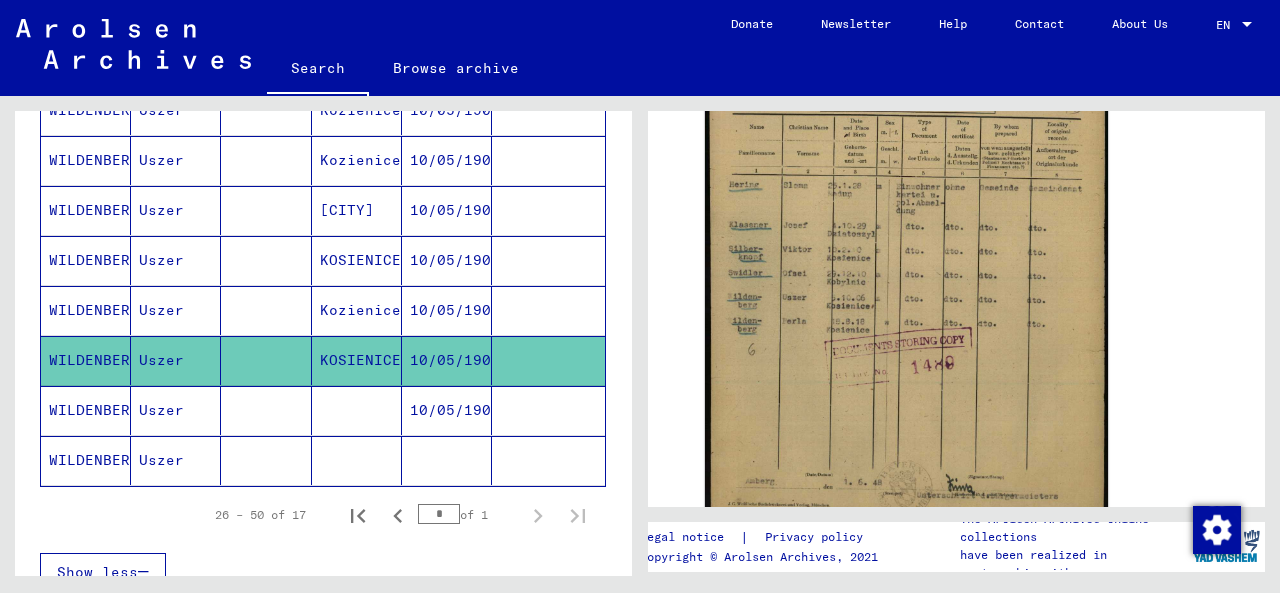 scroll, scrollTop: 800, scrollLeft: 0, axis: vertical 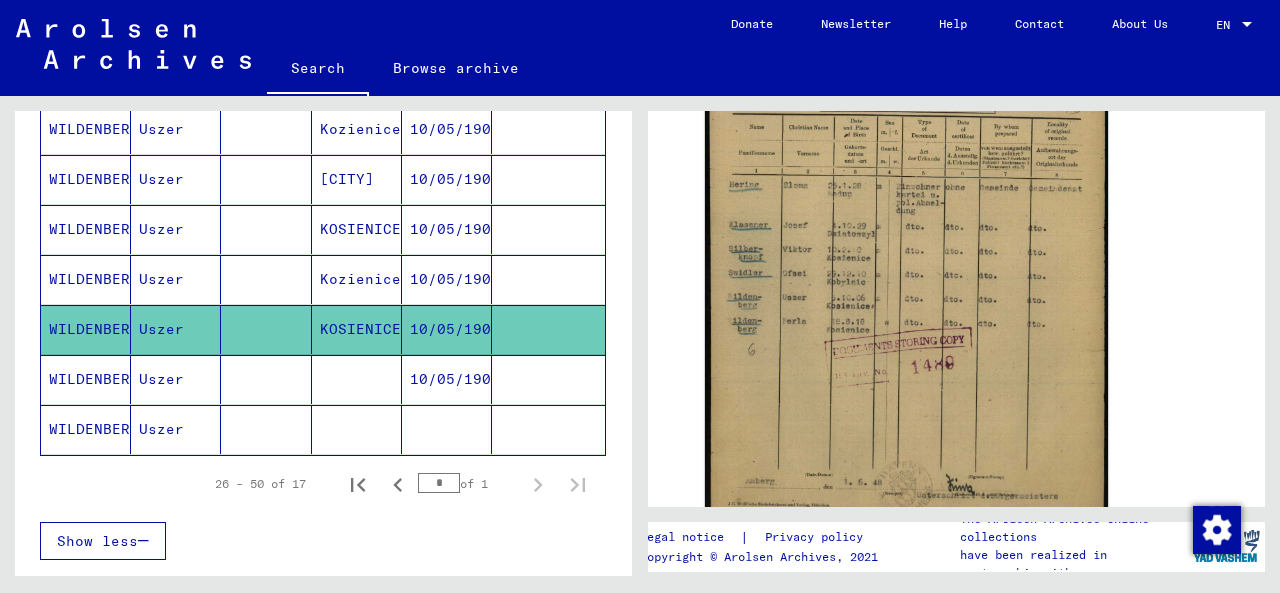 click on "10/05/1906" at bounding box center (447, 429) 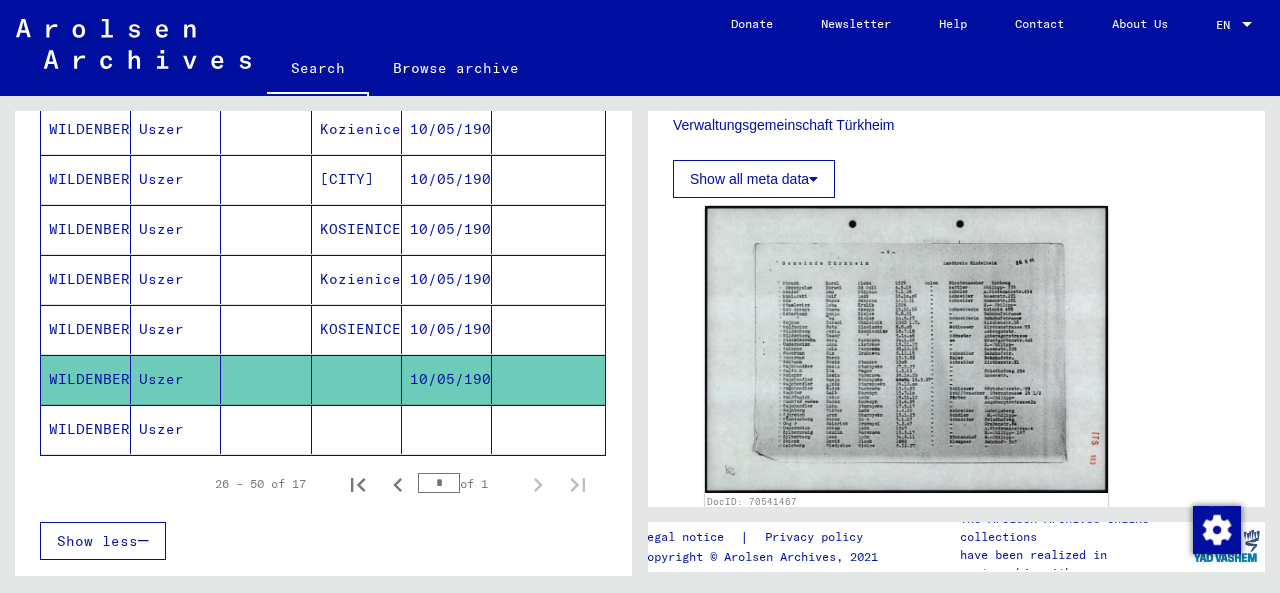 scroll, scrollTop: 0, scrollLeft: 0, axis: both 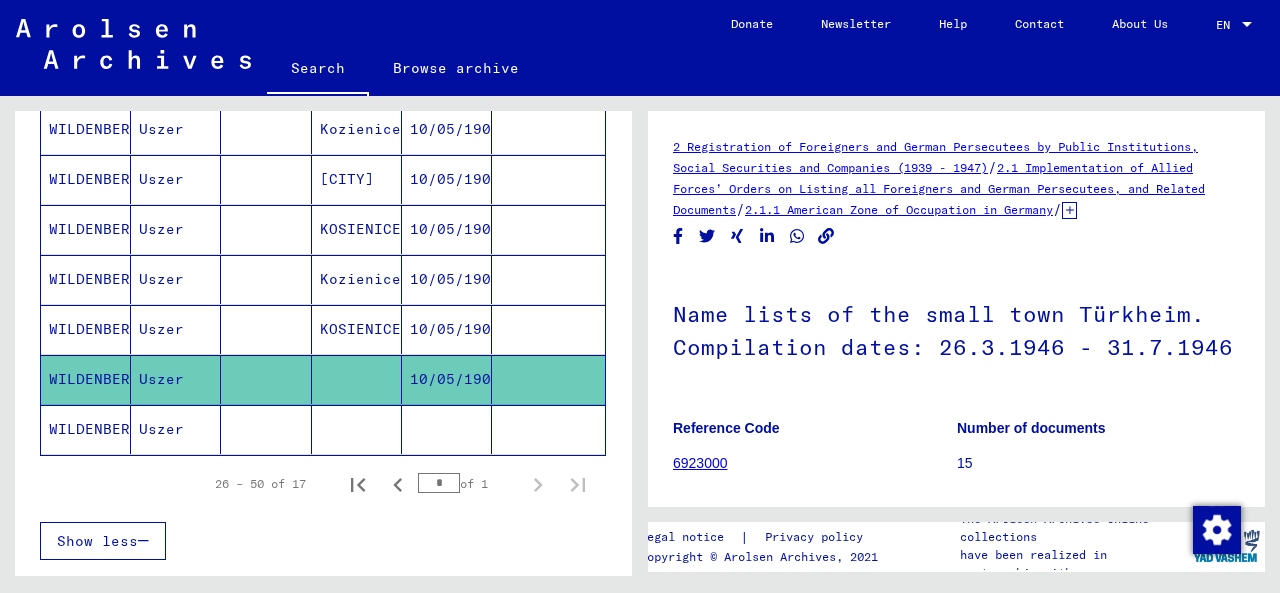 drag, startPoint x: 838, startPoint y: 438, endPoint x: 845, endPoint y: 202, distance: 236.10379 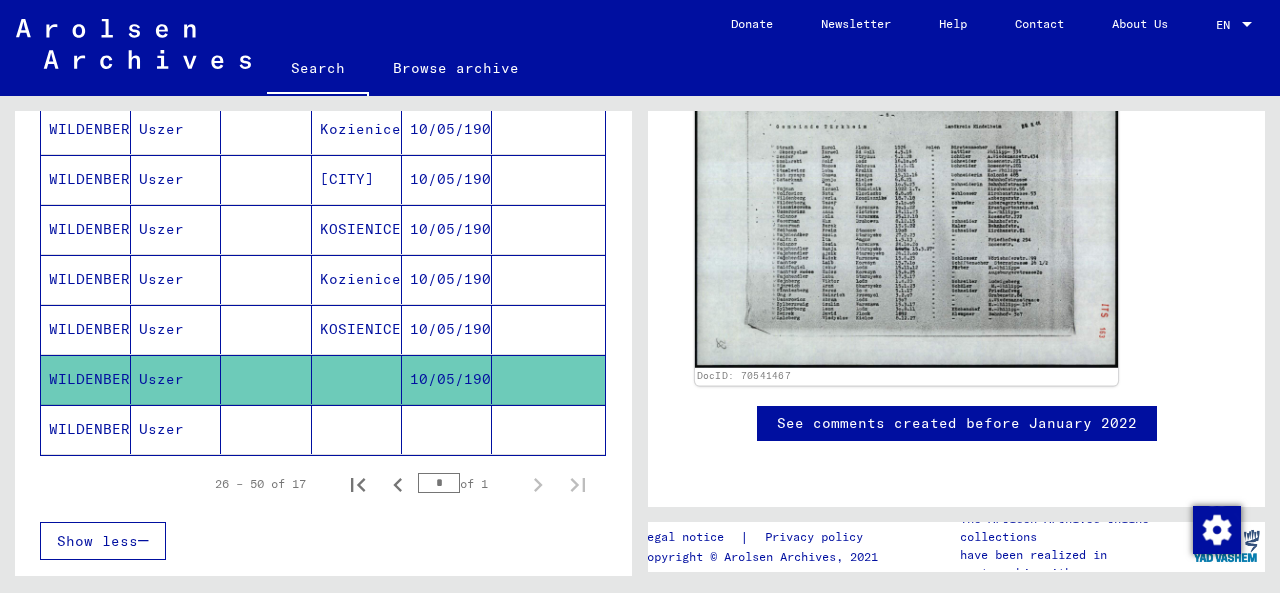 scroll, scrollTop: 666, scrollLeft: 0, axis: vertical 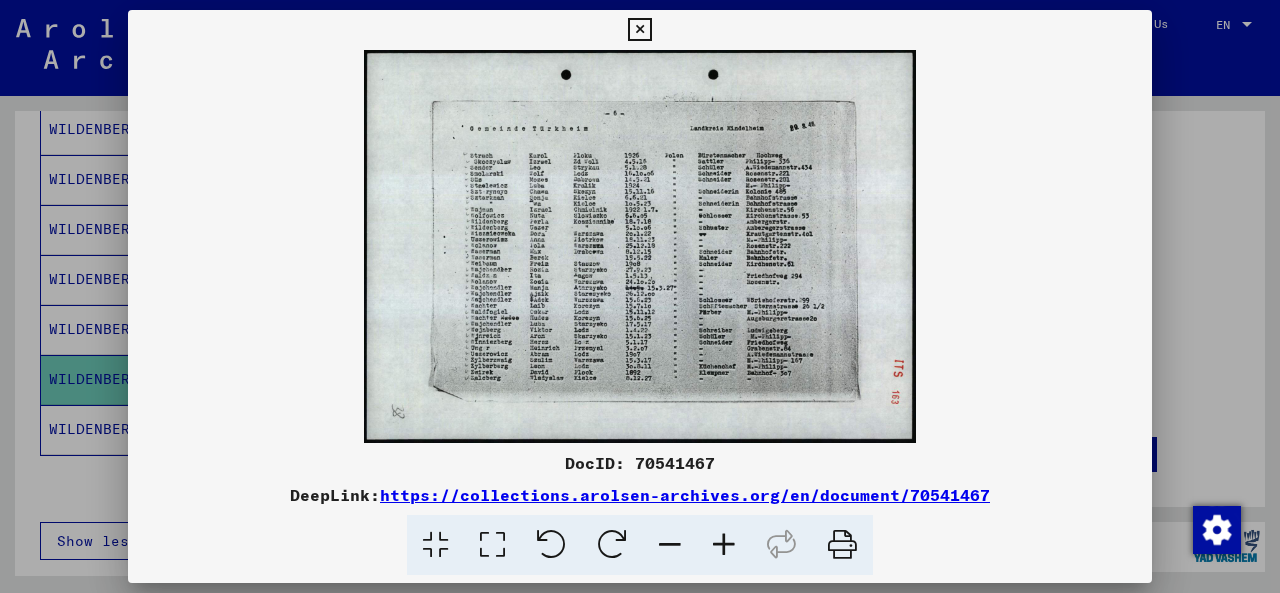 click at bounding box center (640, 246) 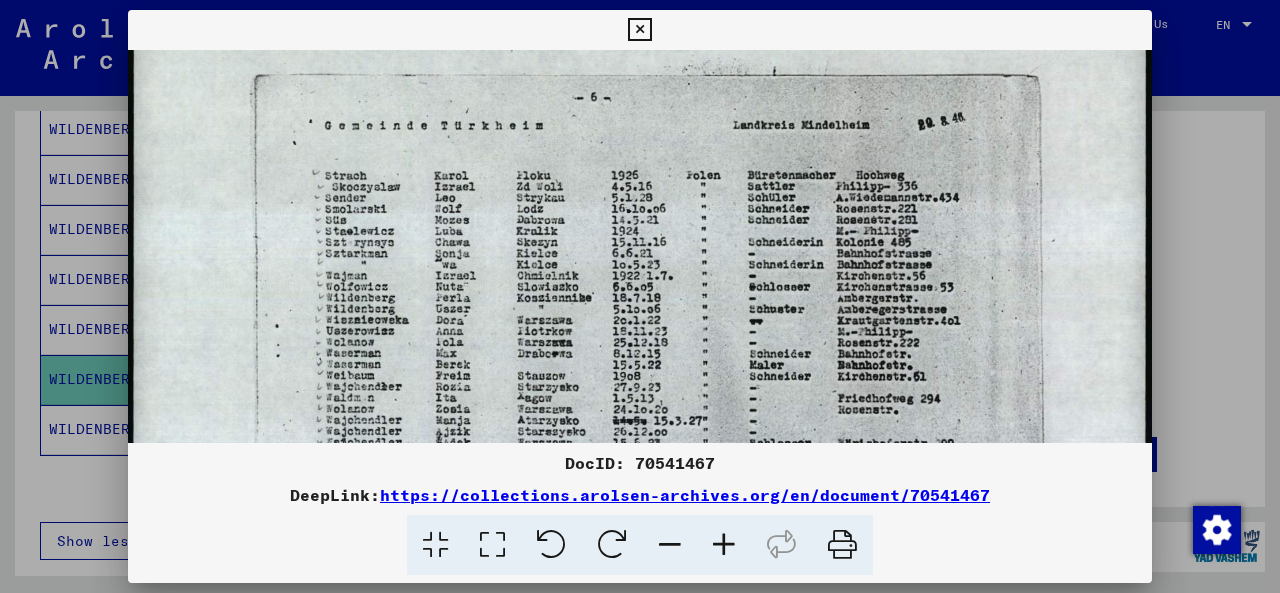 scroll, scrollTop: 72, scrollLeft: 0, axis: vertical 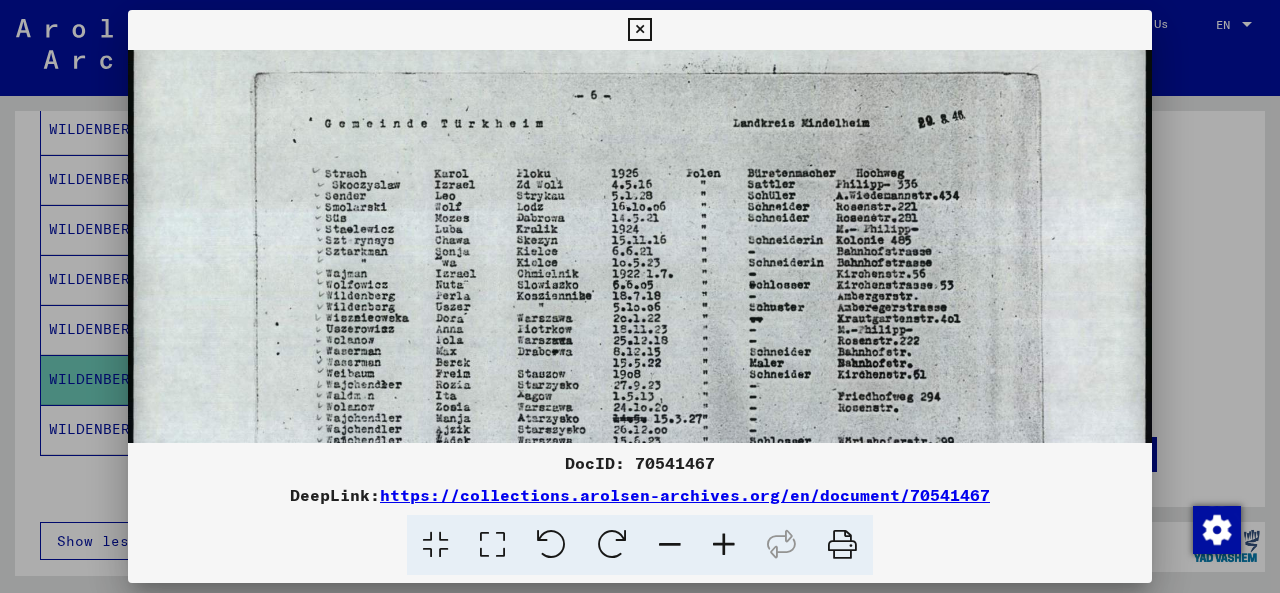 drag, startPoint x: 630, startPoint y: 310, endPoint x: 635, endPoint y: 261, distance: 49.25444 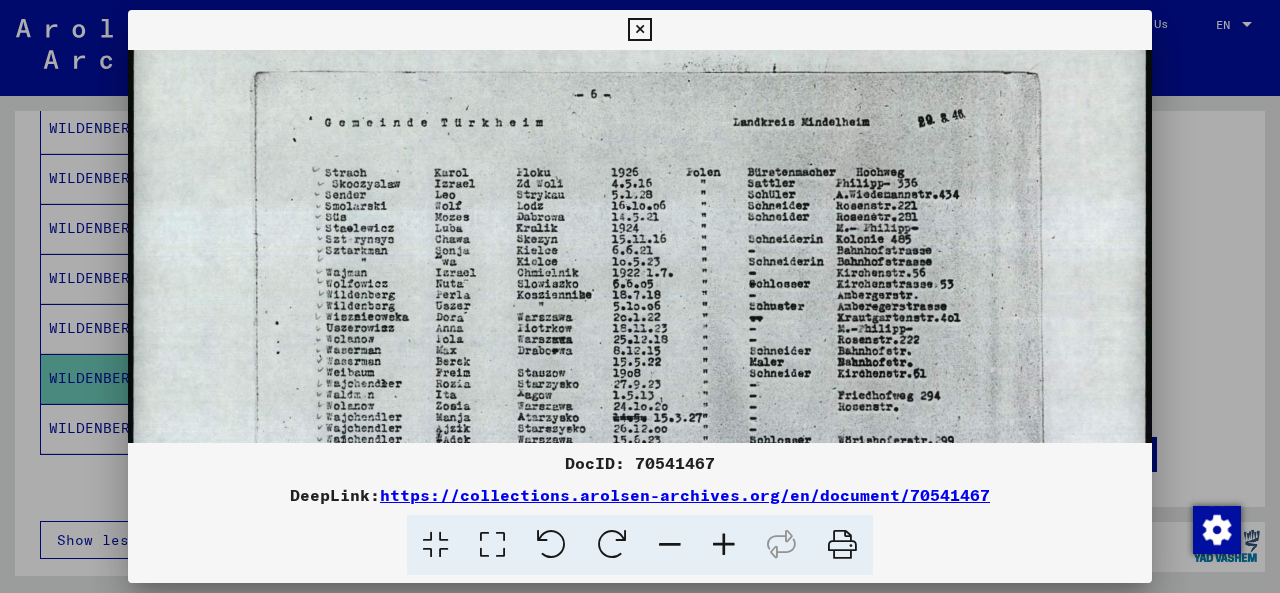 click at bounding box center (640, 296) 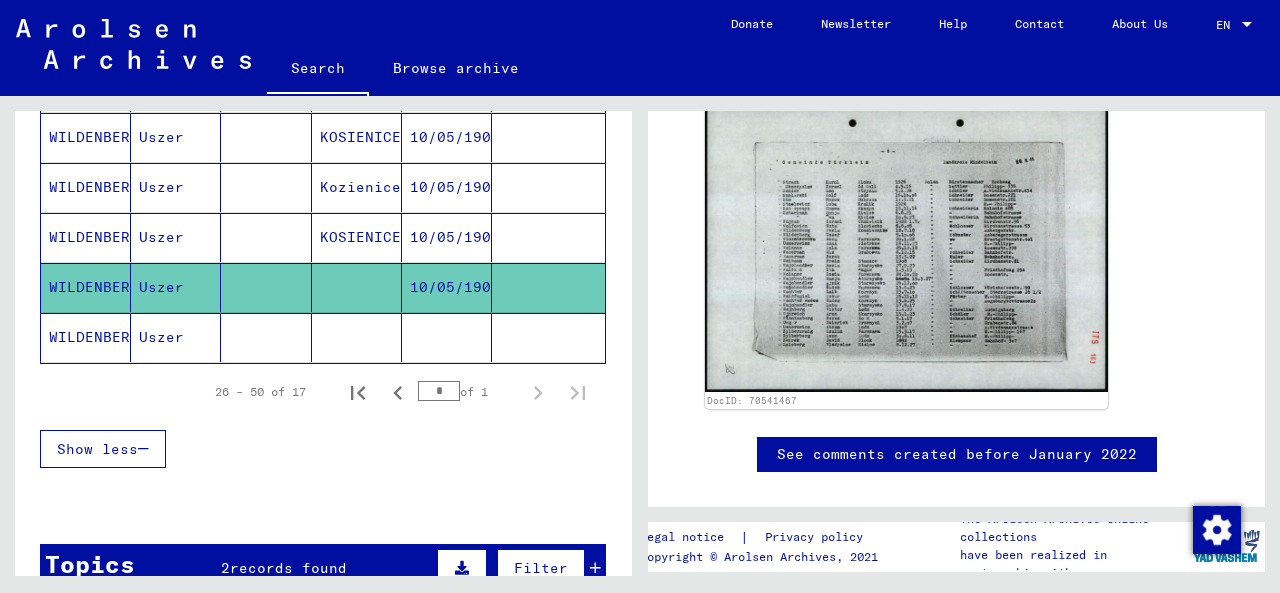 scroll, scrollTop: 934, scrollLeft: 0, axis: vertical 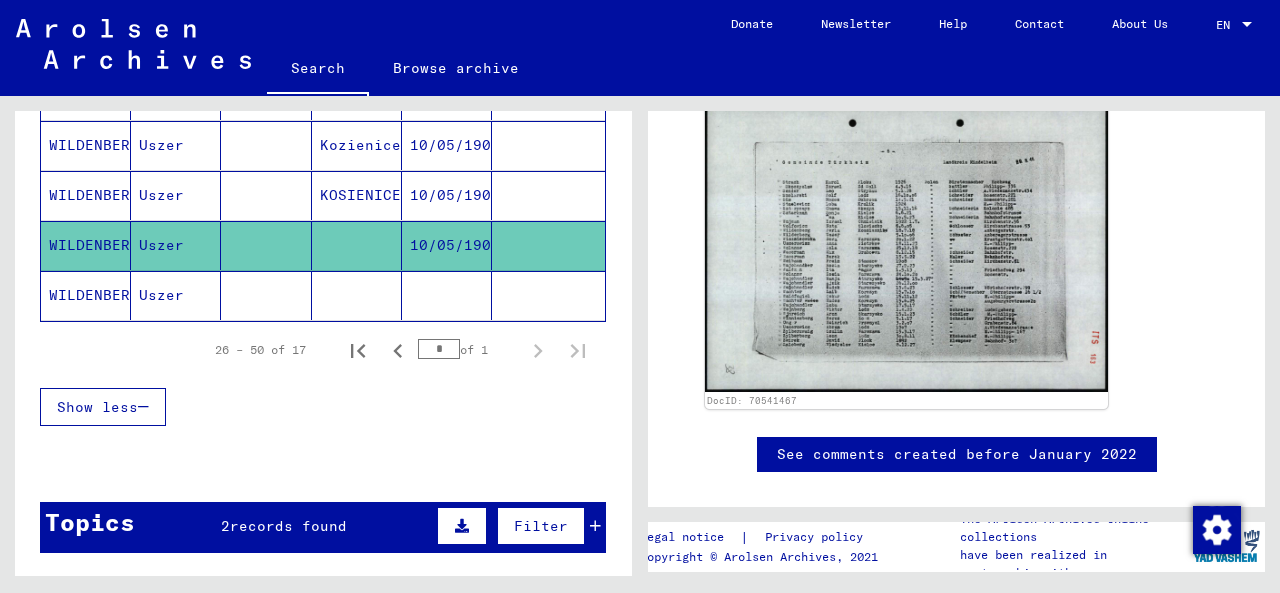 click on "Uszer" 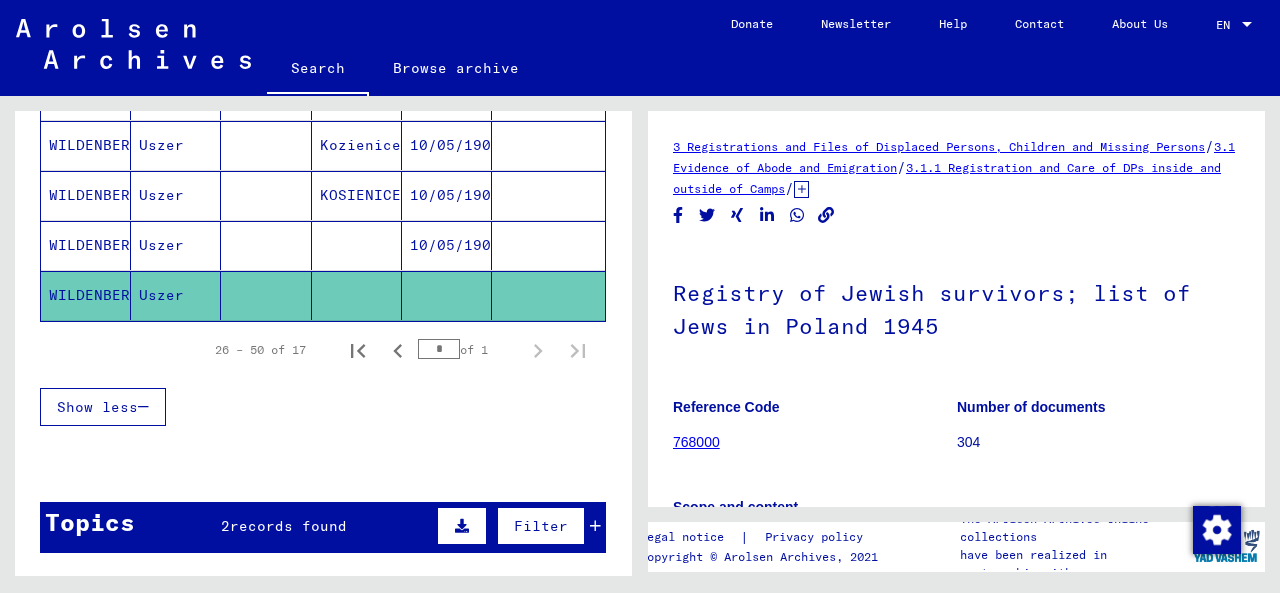 scroll, scrollTop: 666, scrollLeft: 0, axis: vertical 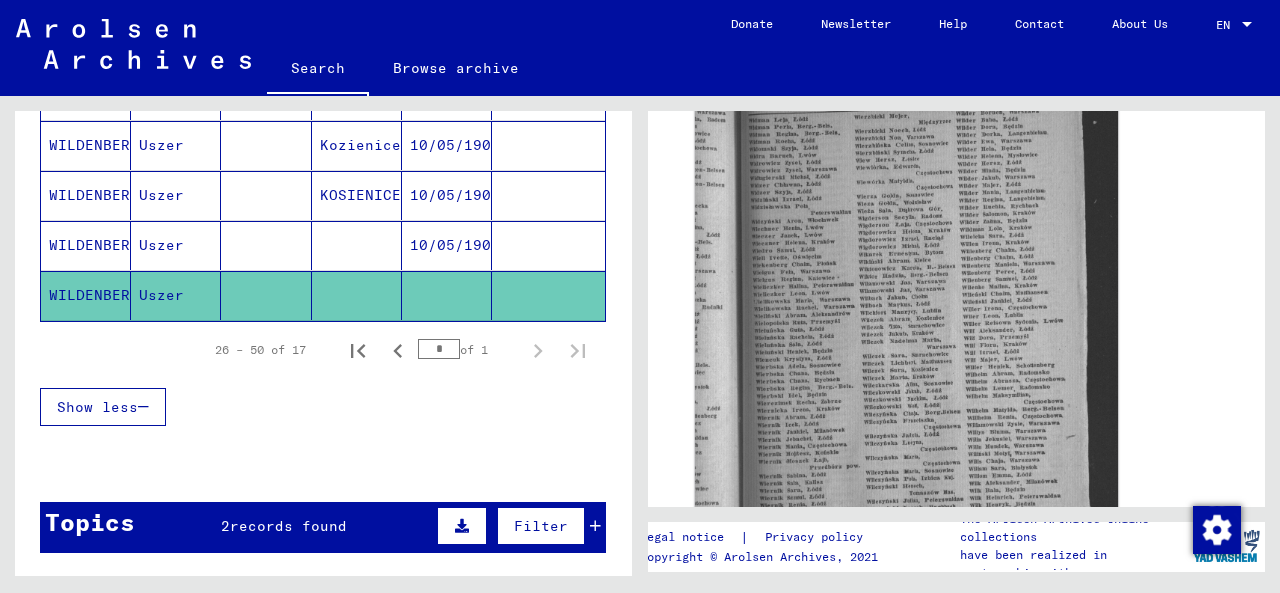 click 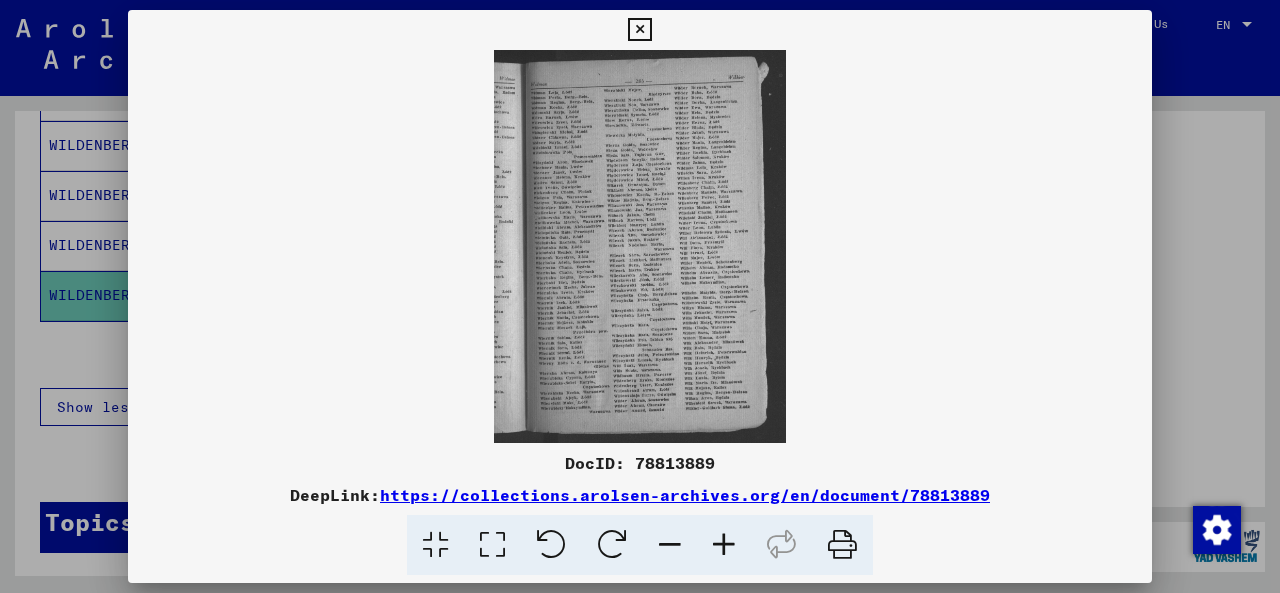 click at bounding box center [640, 296] 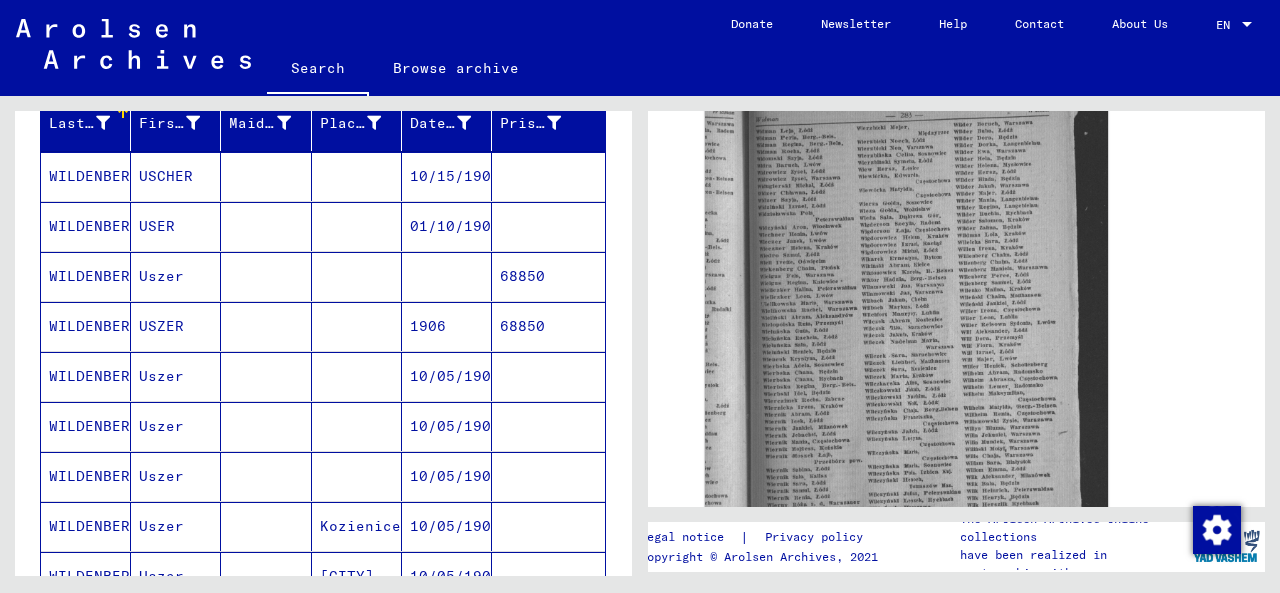 scroll, scrollTop: 134, scrollLeft: 0, axis: vertical 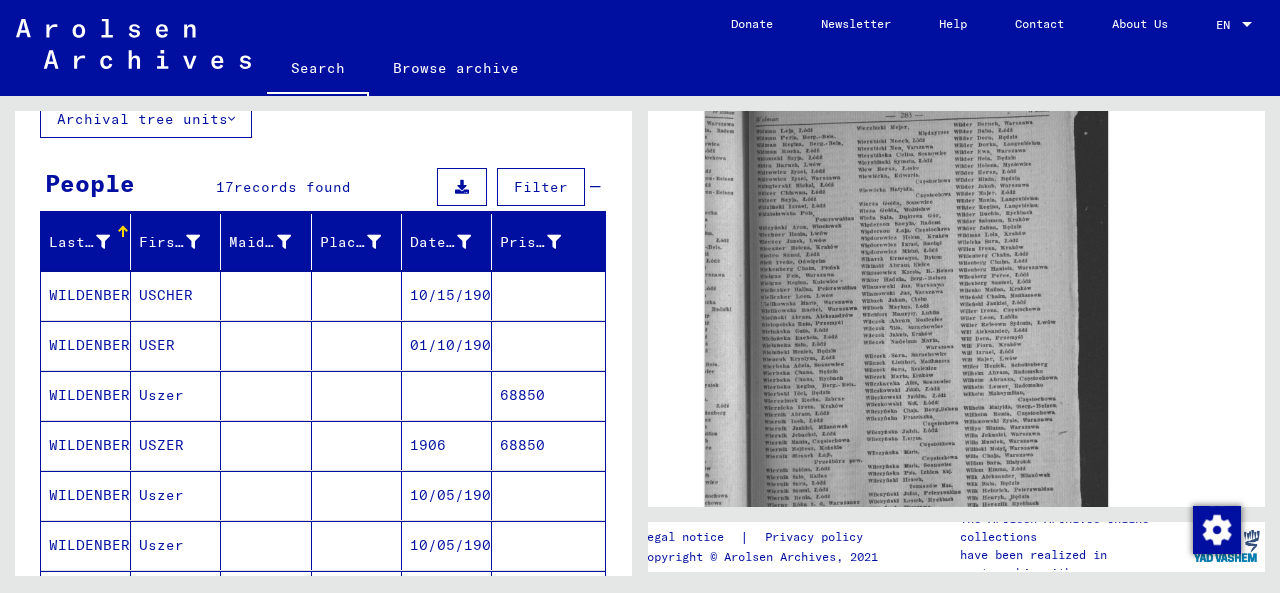 click on "USCHER" at bounding box center [176, 345] 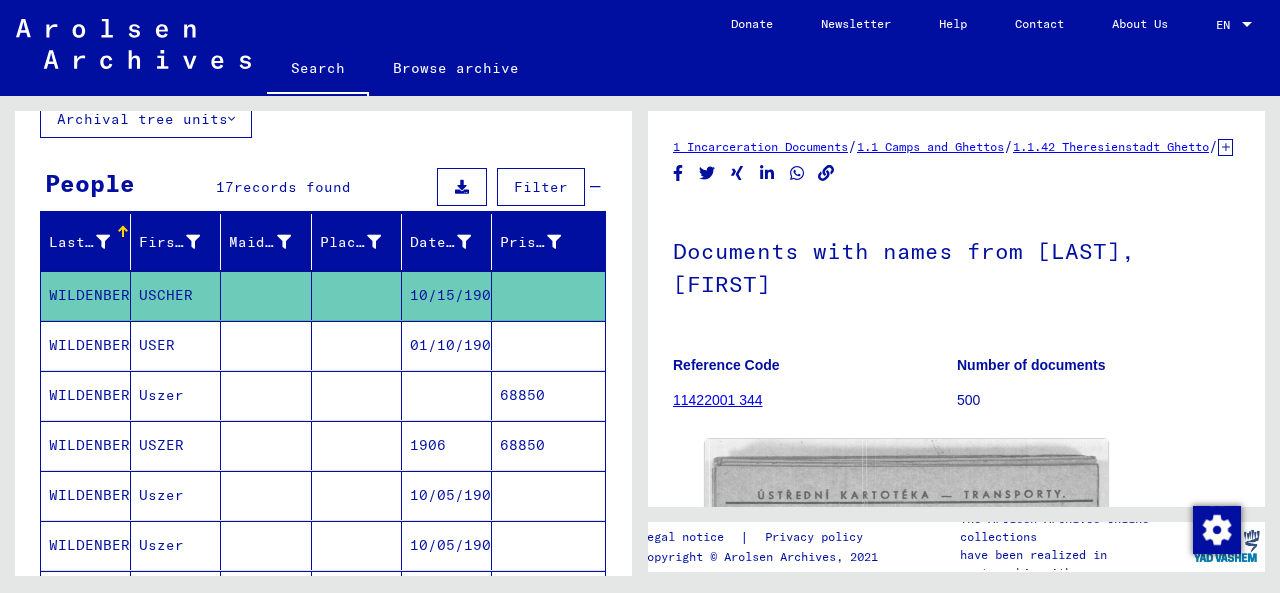 scroll, scrollTop: 400, scrollLeft: 0, axis: vertical 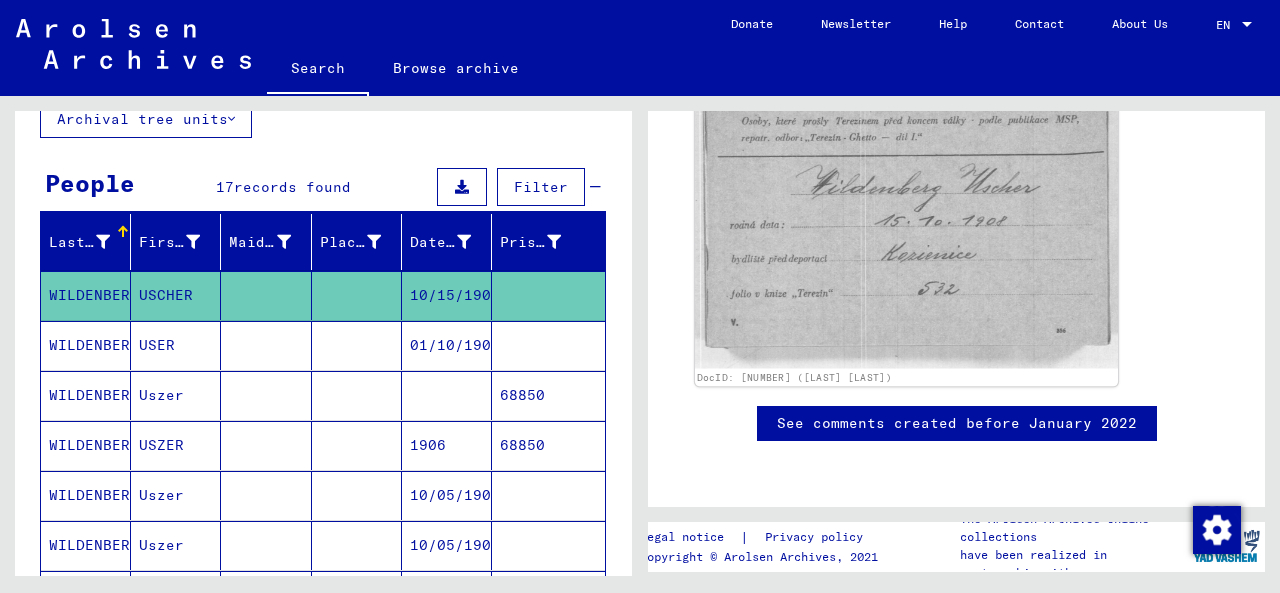 click 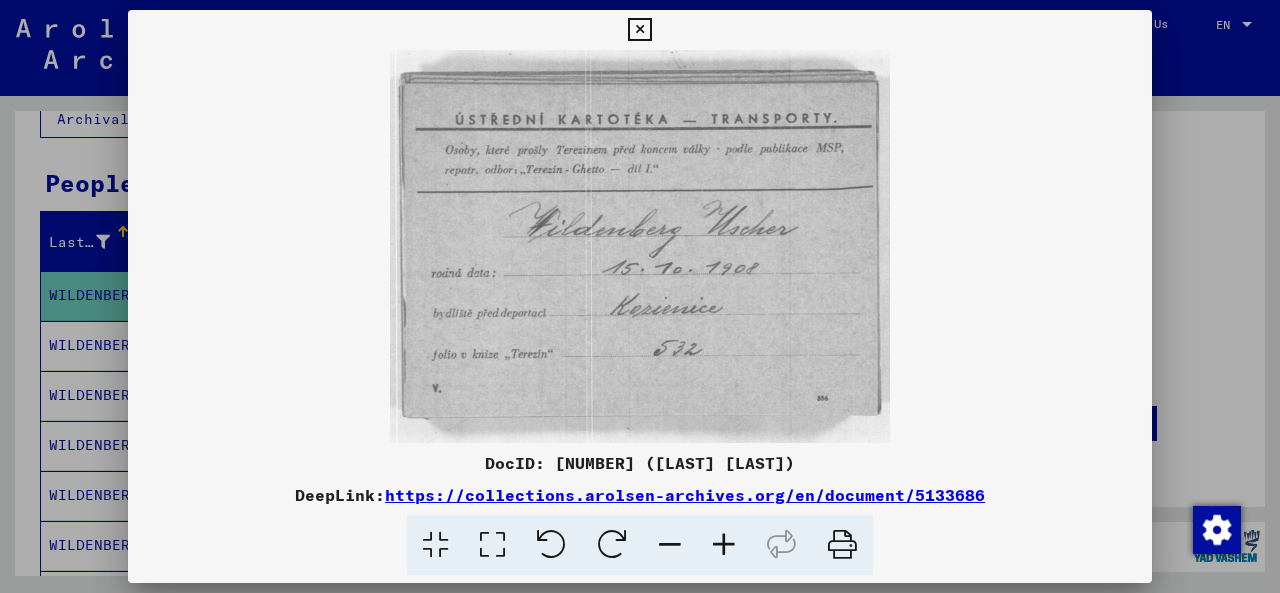 drag, startPoint x: 388, startPoint y: 498, endPoint x: 1052, endPoint y: 497, distance: 664.00073 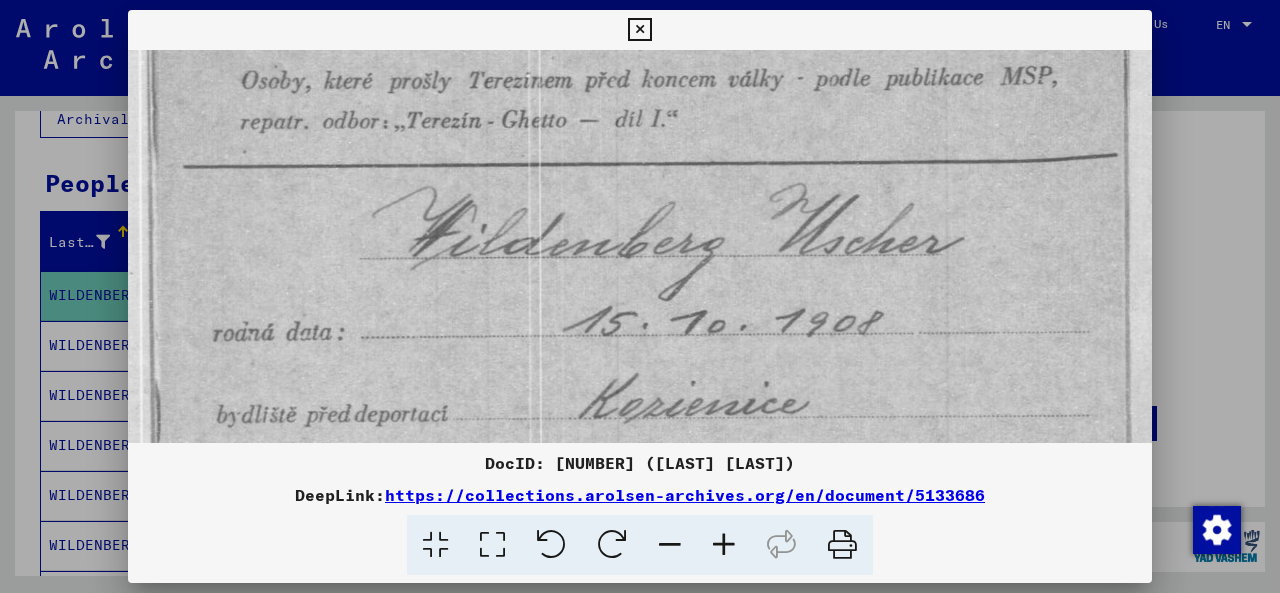 drag, startPoint x: 520, startPoint y: 337, endPoint x: 495, endPoint y: 172, distance: 166.8832 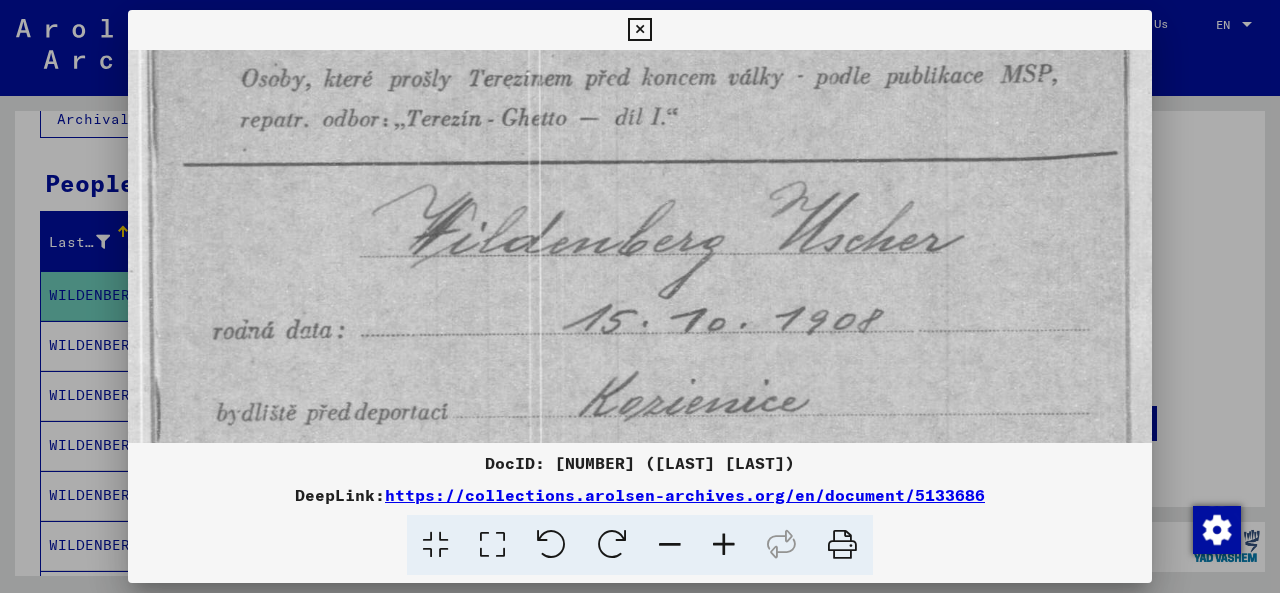 scroll, scrollTop: 410, scrollLeft: 0, axis: vertical 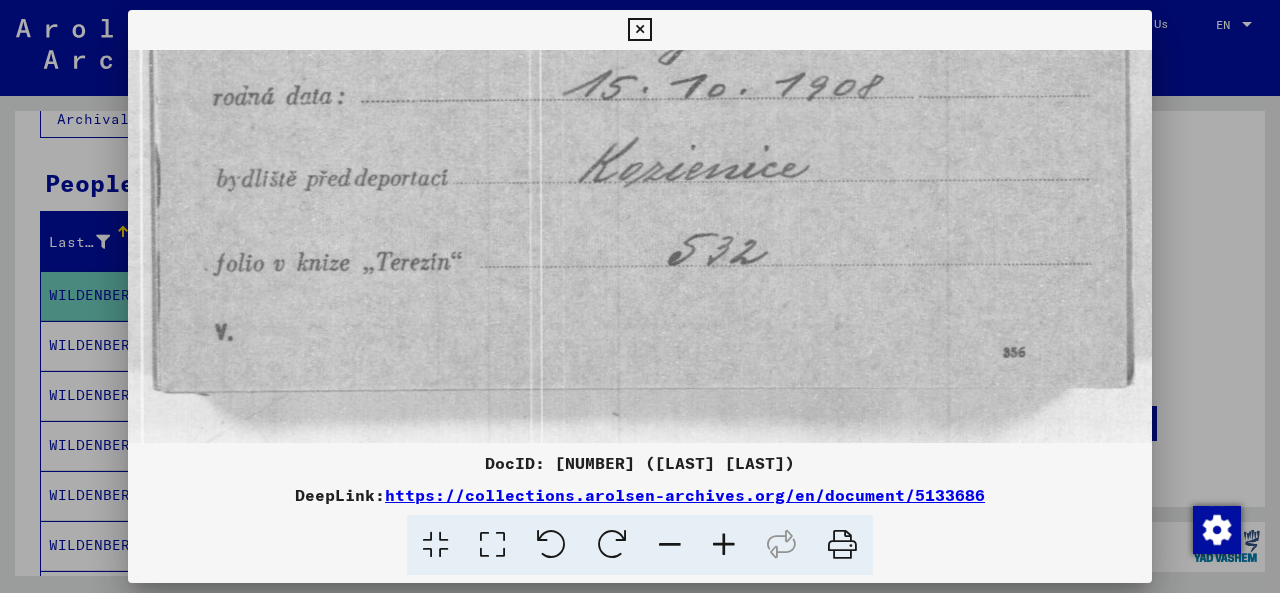 drag, startPoint x: 570, startPoint y: 154, endPoint x: 580, endPoint y: -70, distance: 224.2231 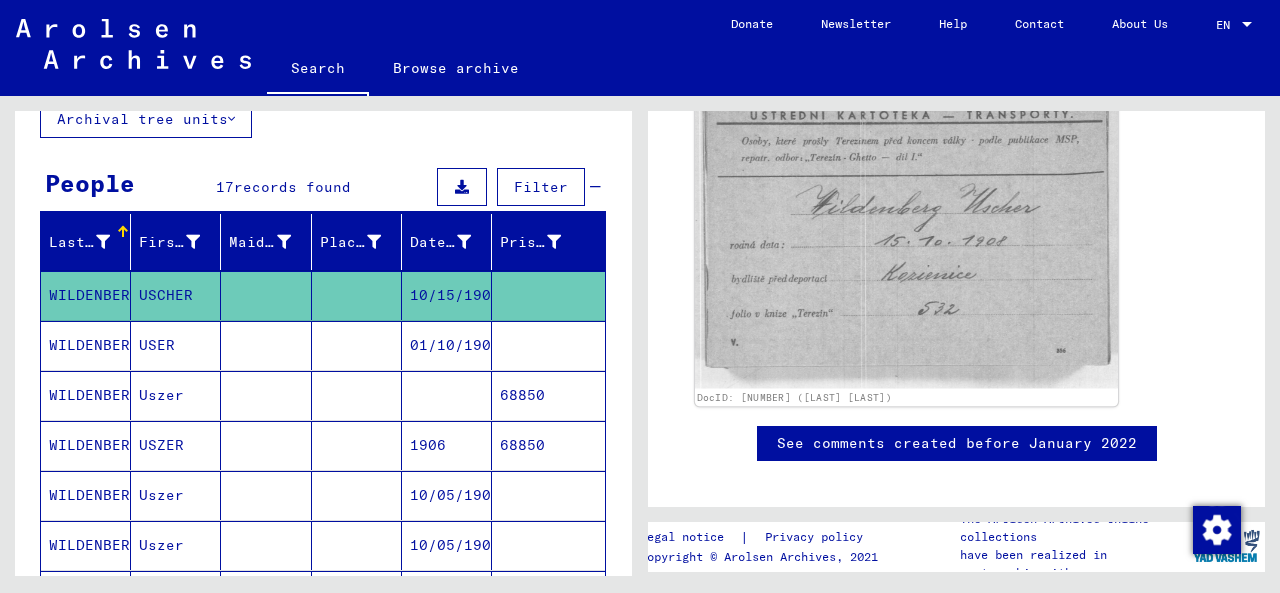 scroll, scrollTop: 266, scrollLeft: 0, axis: vertical 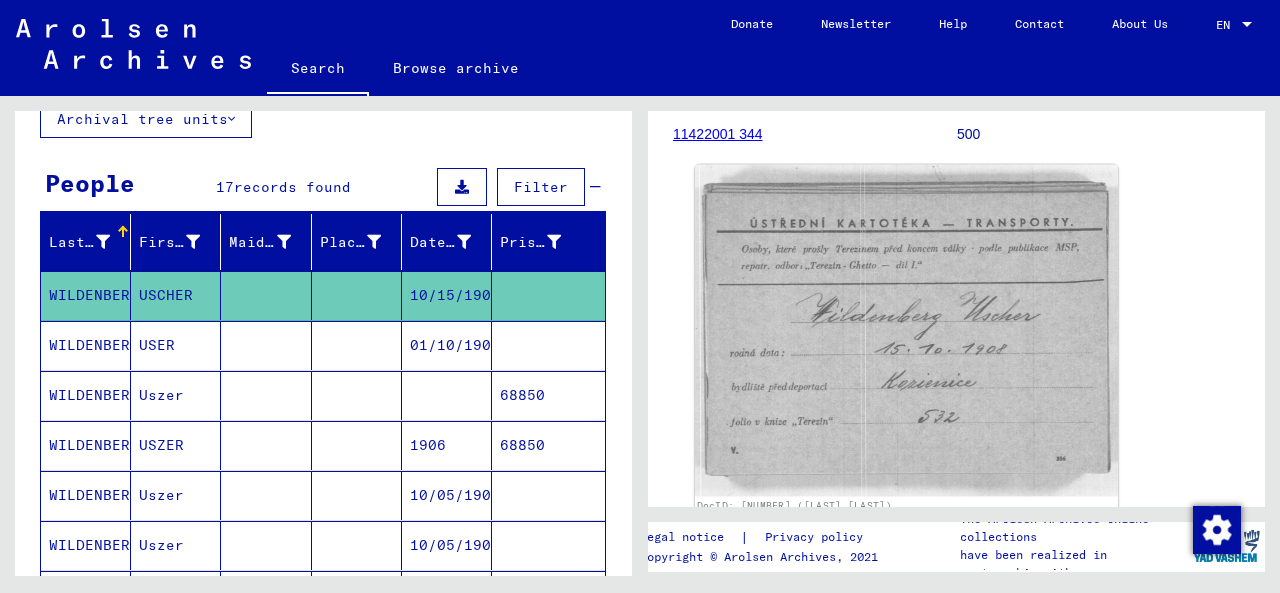 click 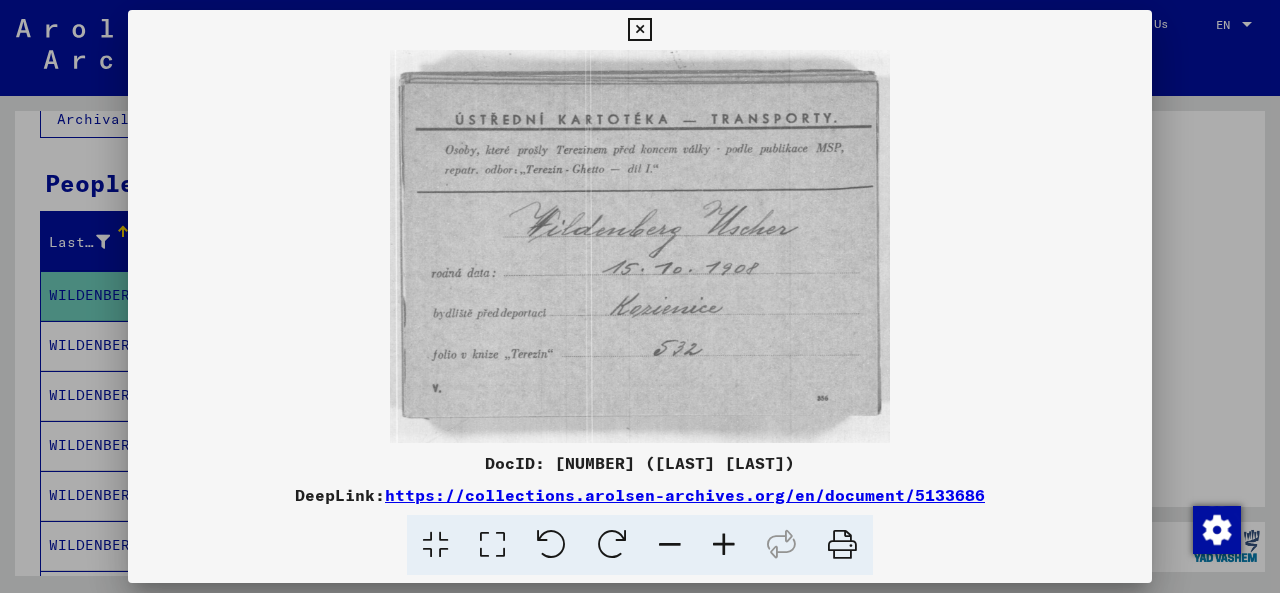 click at bounding box center [640, 246] 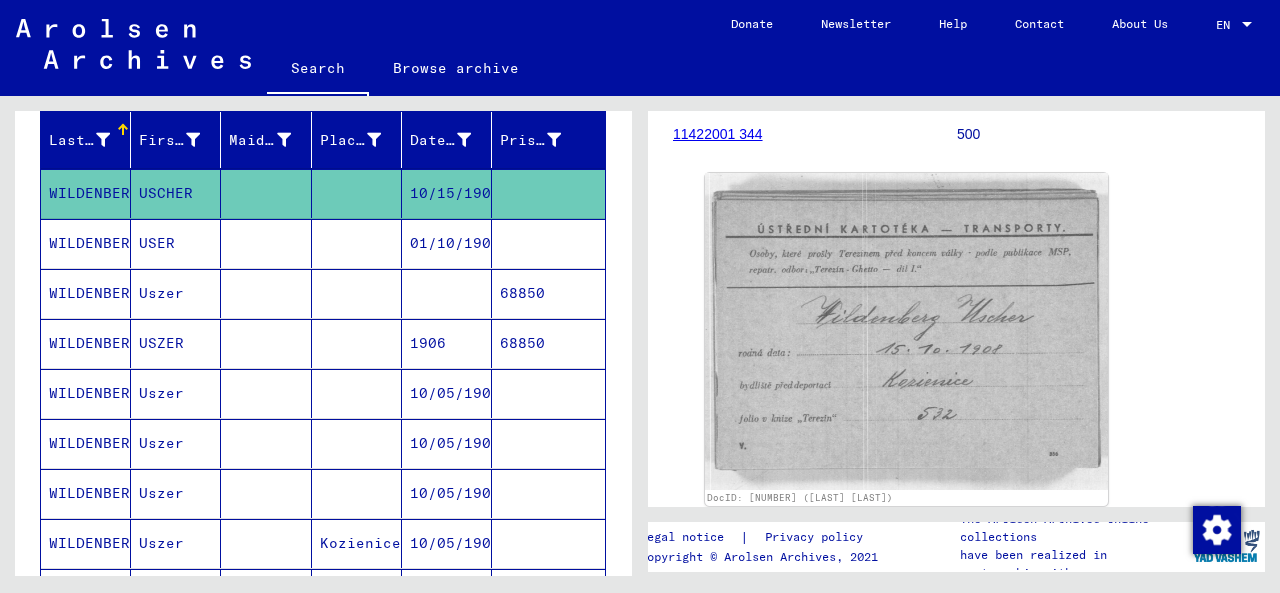 scroll, scrollTop: 268, scrollLeft: 0, axis: vertical 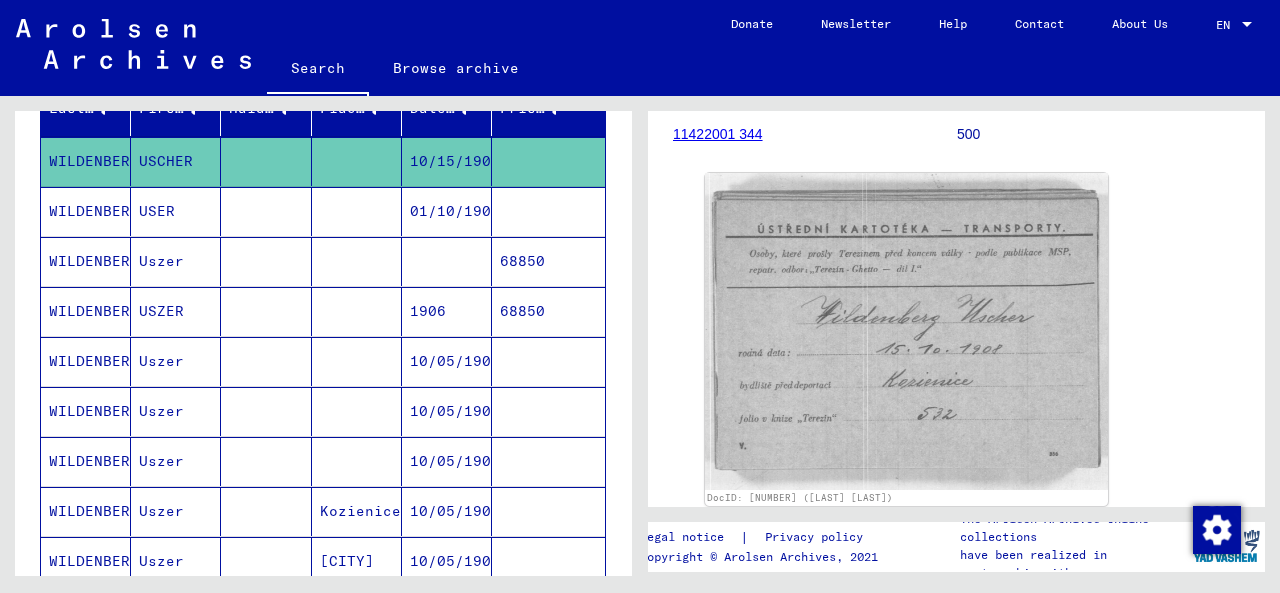 click on "01/10/1908" at bounding box center [447, 261] 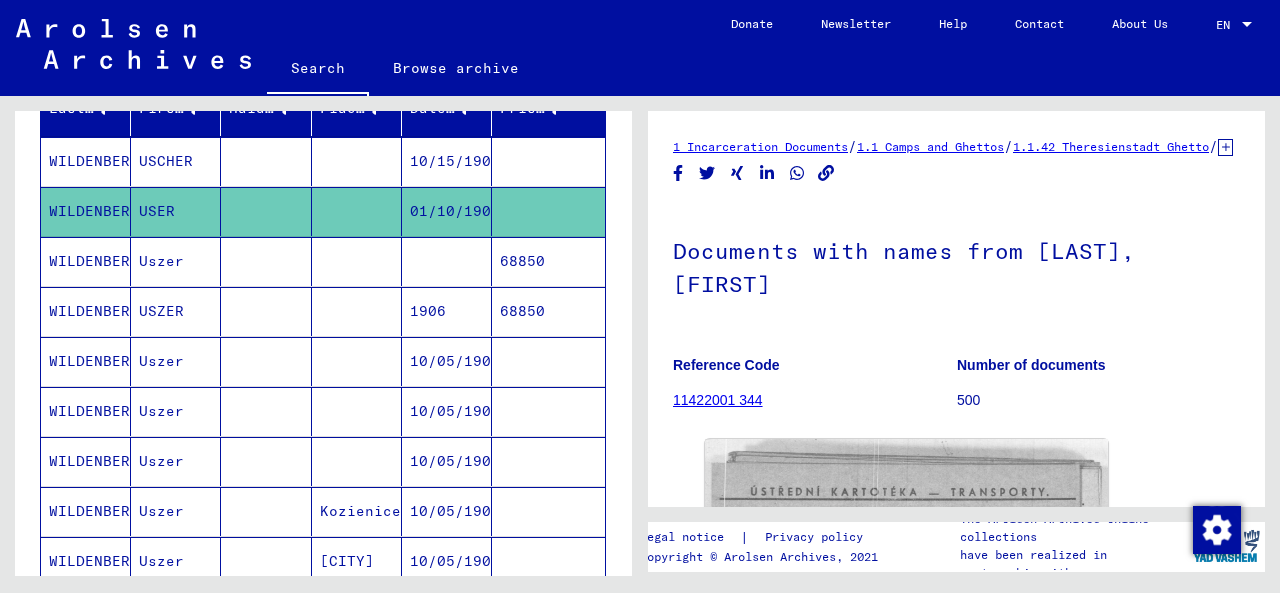 scroll, scrollTop: 400, scrollLeft: 0, axis: vertical 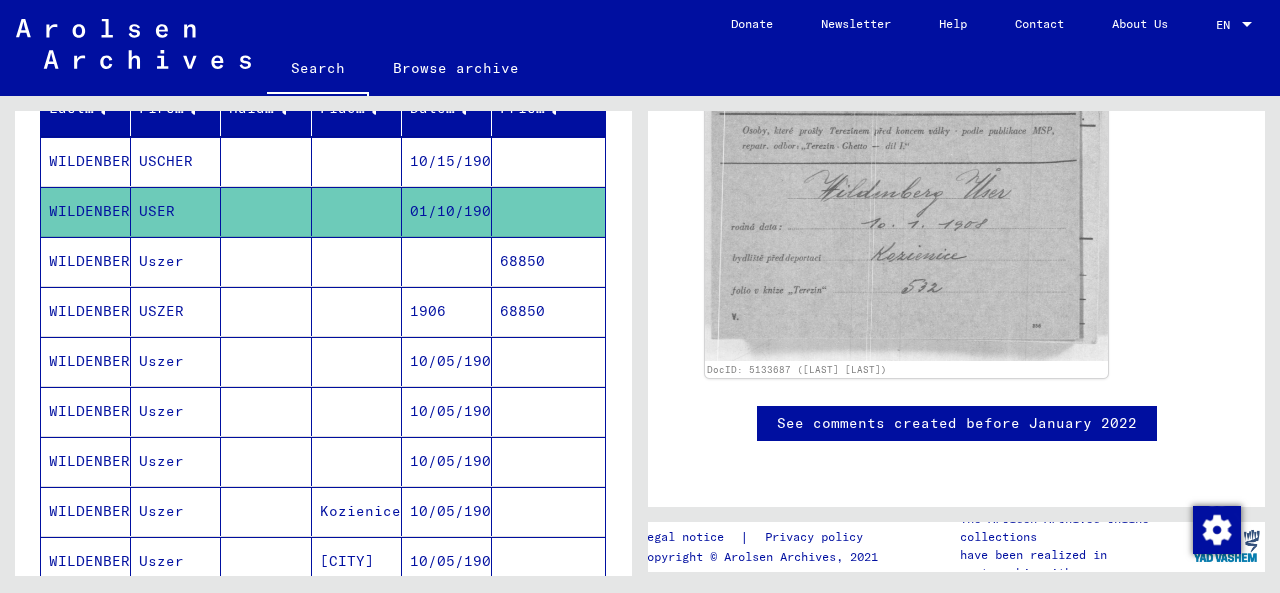 click on "68850" at bounding box center [548, 311] 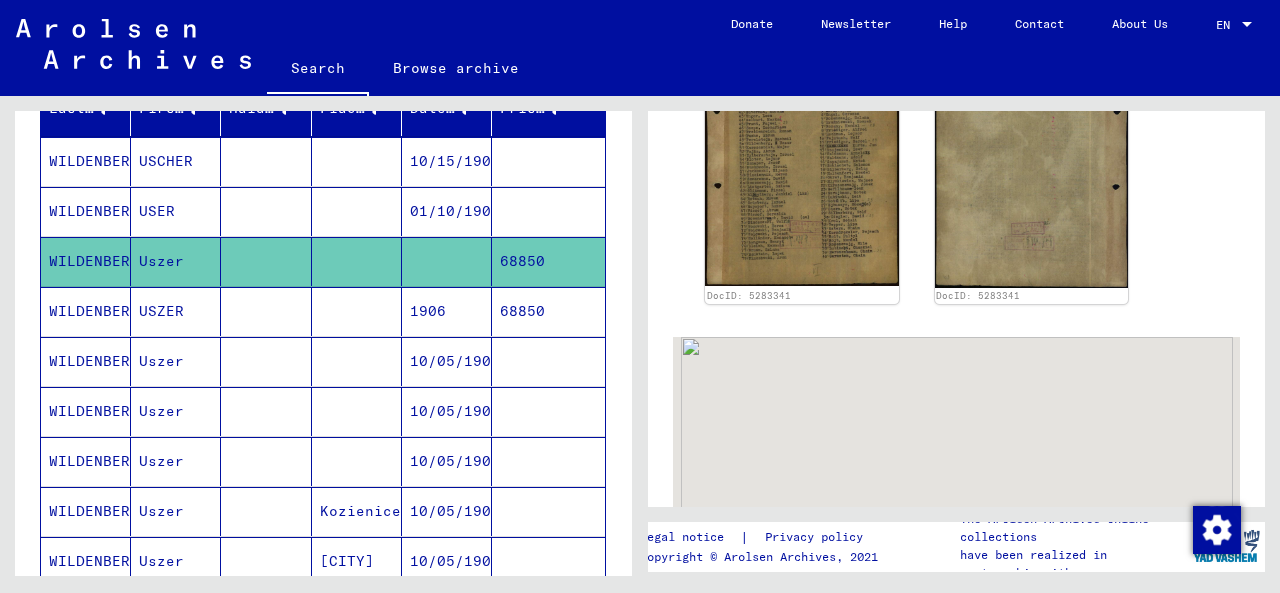 scroll, scrollTop: 533, scrollLeft: 0, axis: vertical 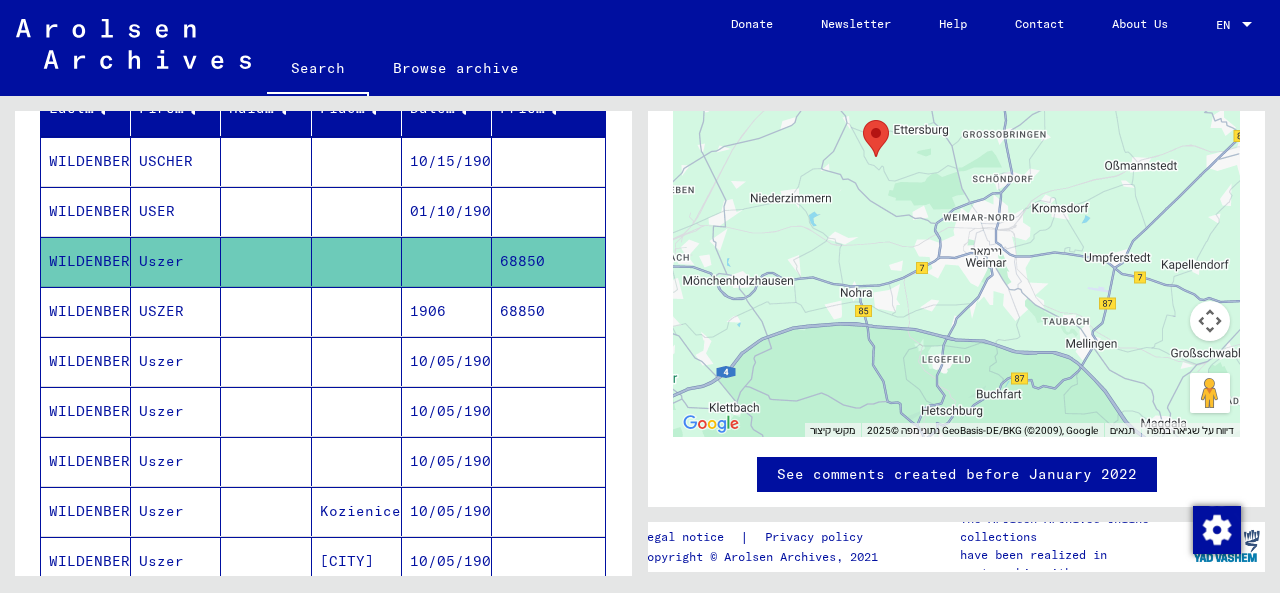 click at bounding box center (863, 120) 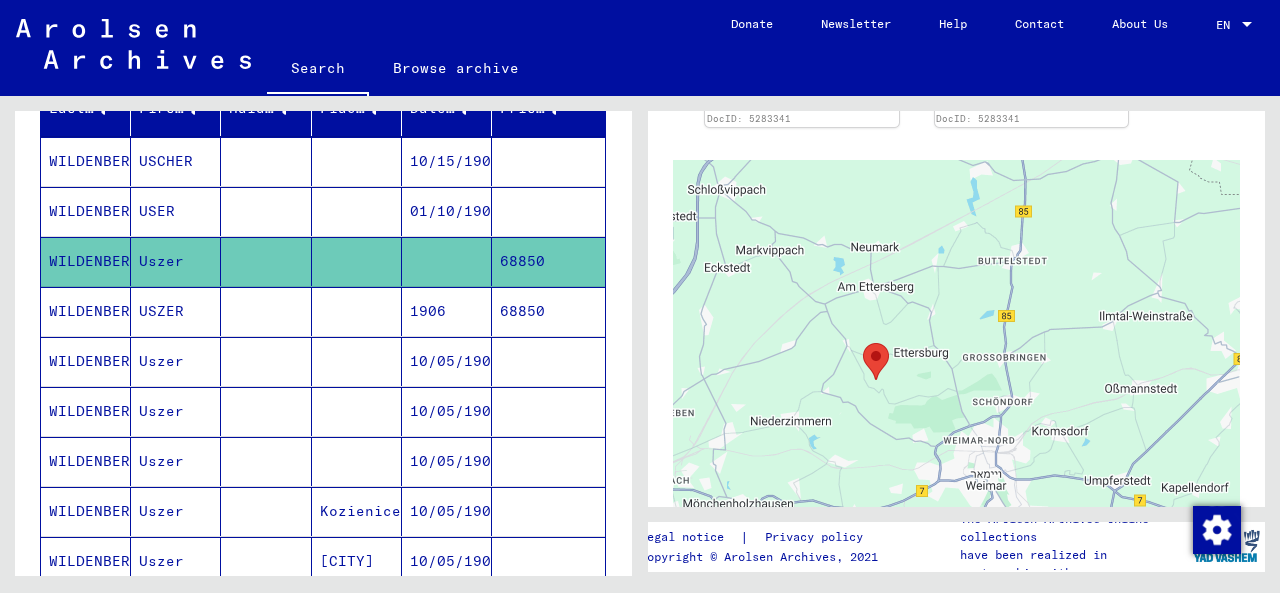 scroll, scrollTop: 800, scrollLeft: 0, axis: vertical 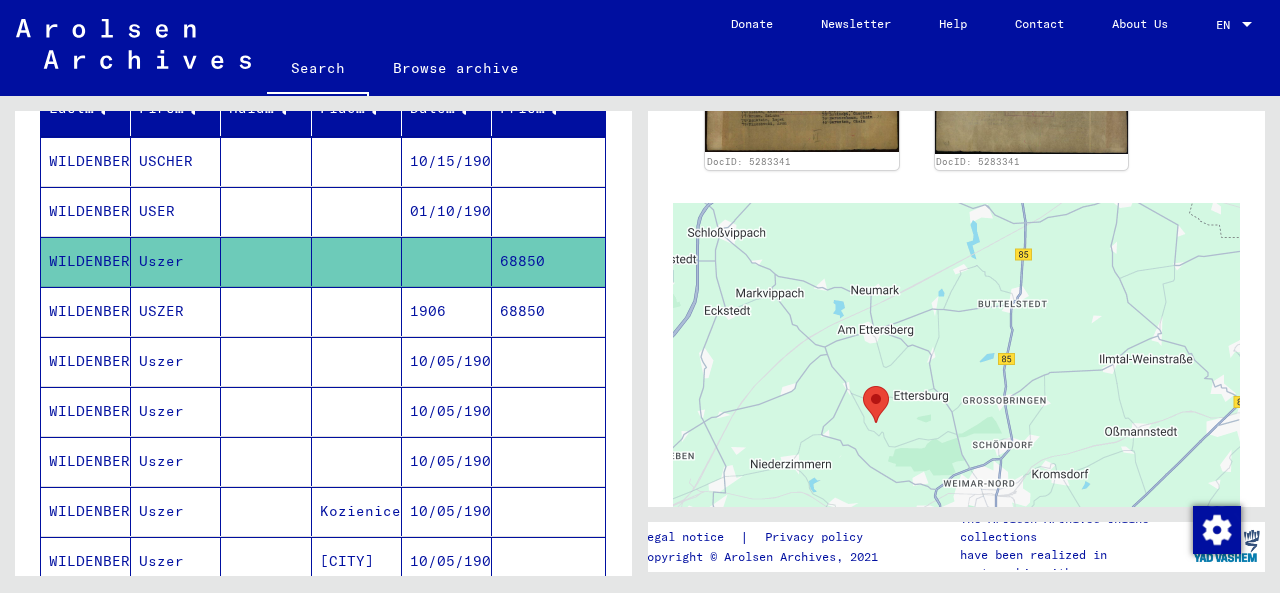 click at bounding box center (863, 386) 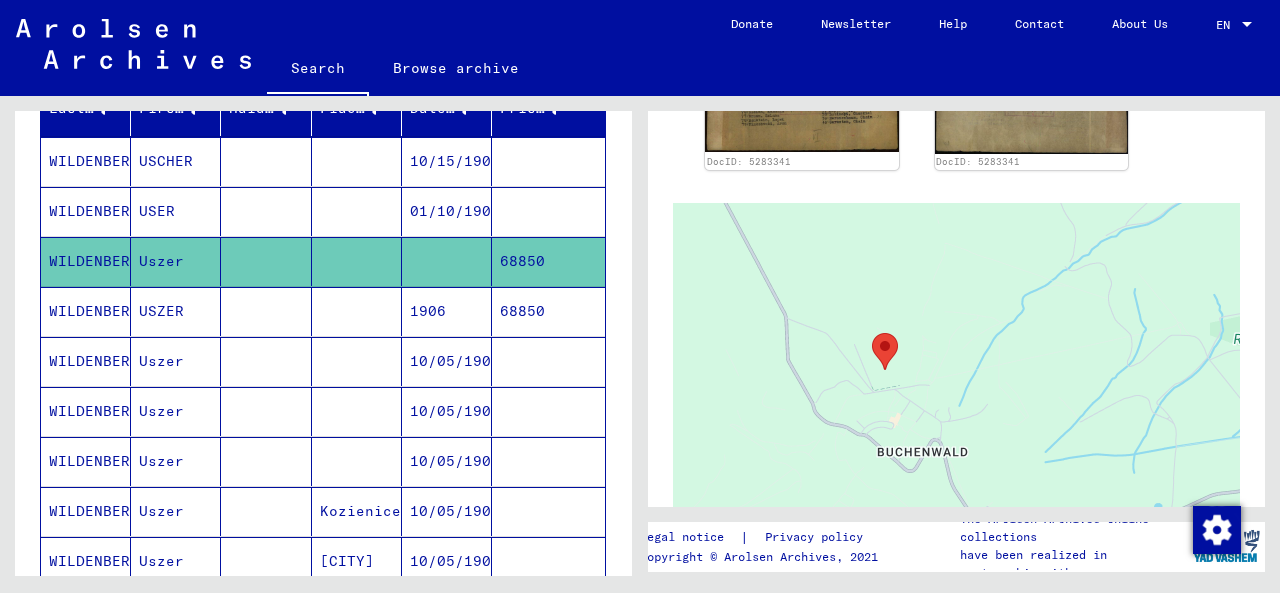 drag, startPoint x: 954, startPoint y: 345, endPoint x: 900, endPoint y: 391, distance: 70.93659 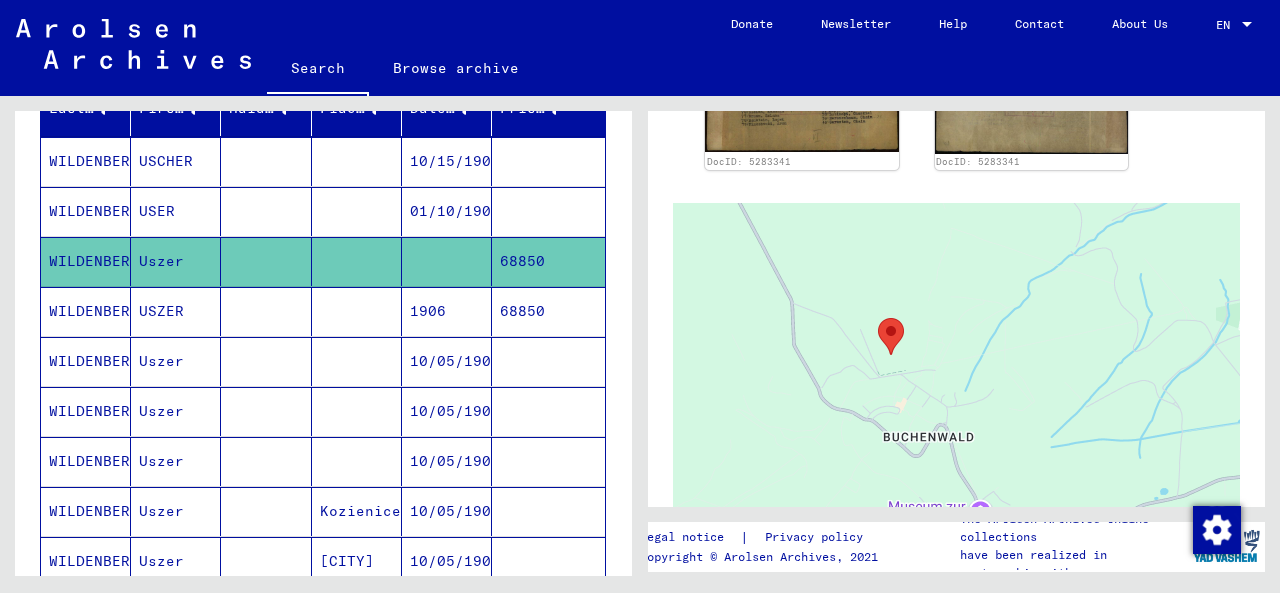 drag, startPoint x: 1163, startPoint y: 171, endPoint x: 1144, endPoint y: 335, distance: 165.09694 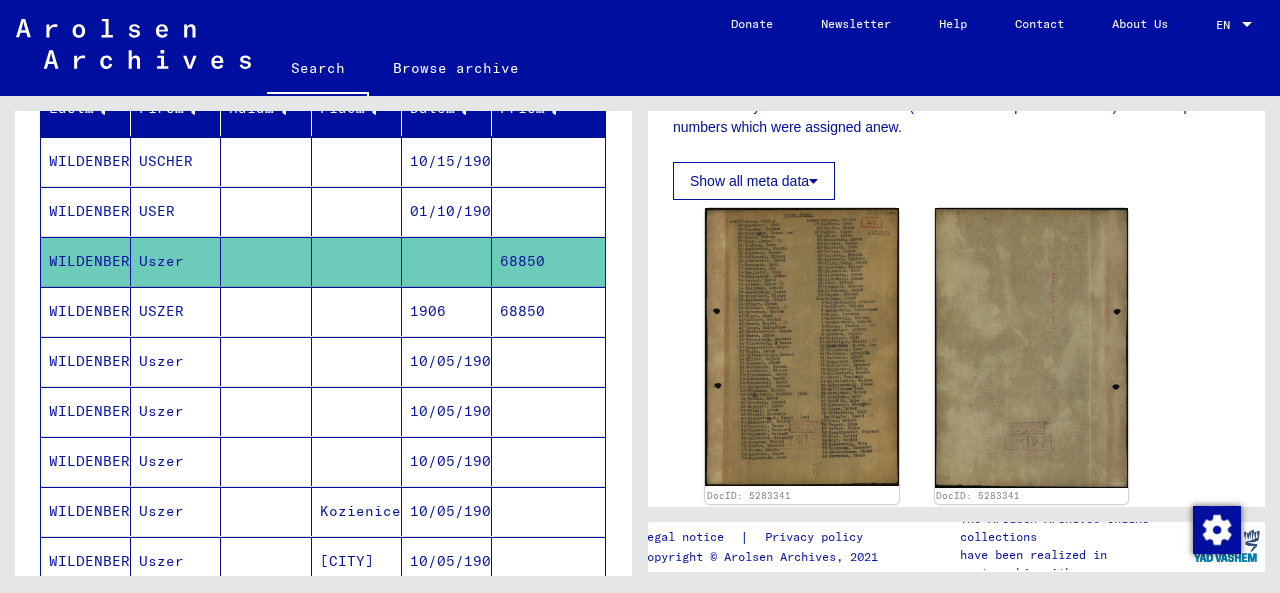 scroll, scrollTop: 454, scrollLeft: 0, axis: vertical 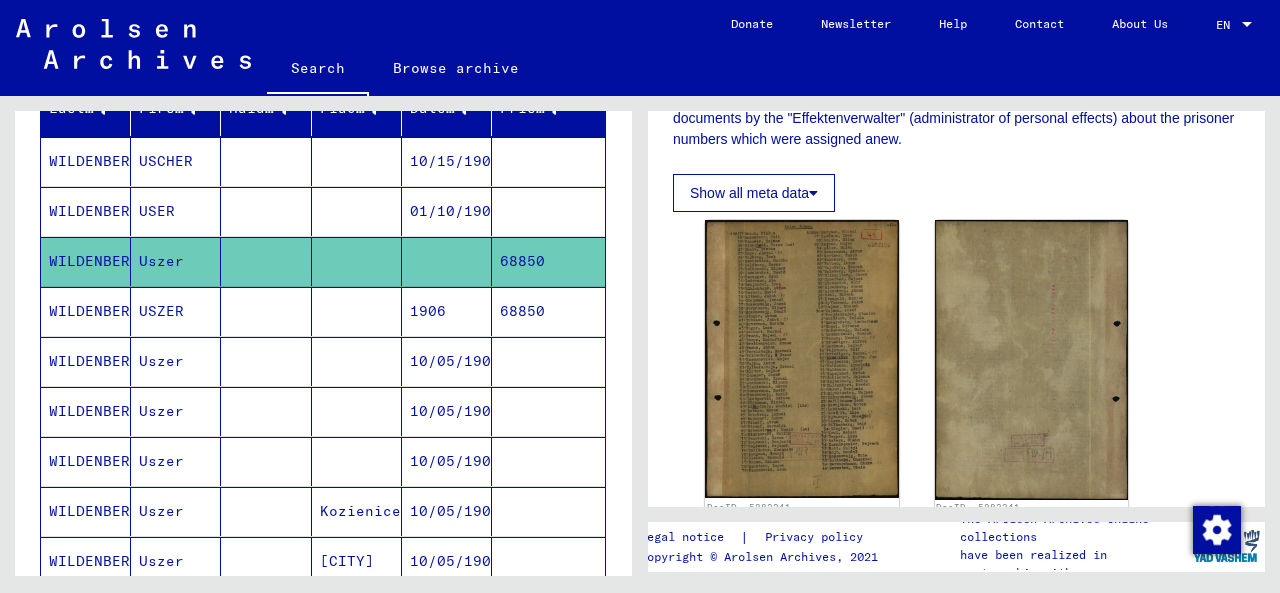 click on "Show all meta data" 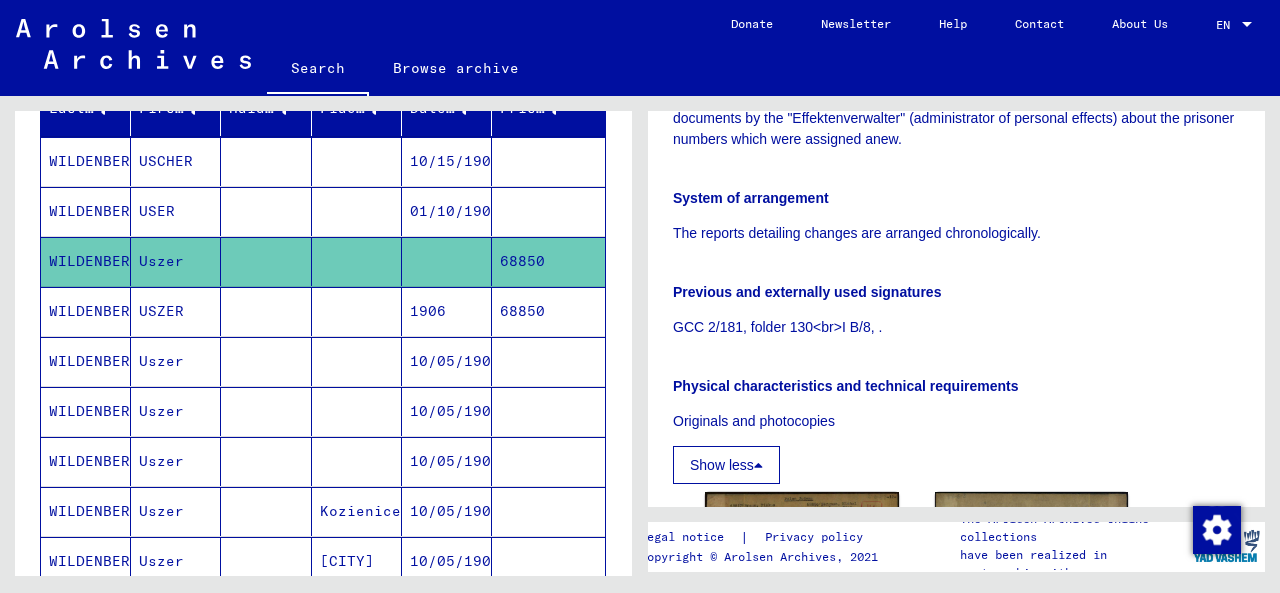 drag, startPoint x: 690, startPoint y: 236, endPoint x: 999, endPoint y: 235, distance: 309.00162 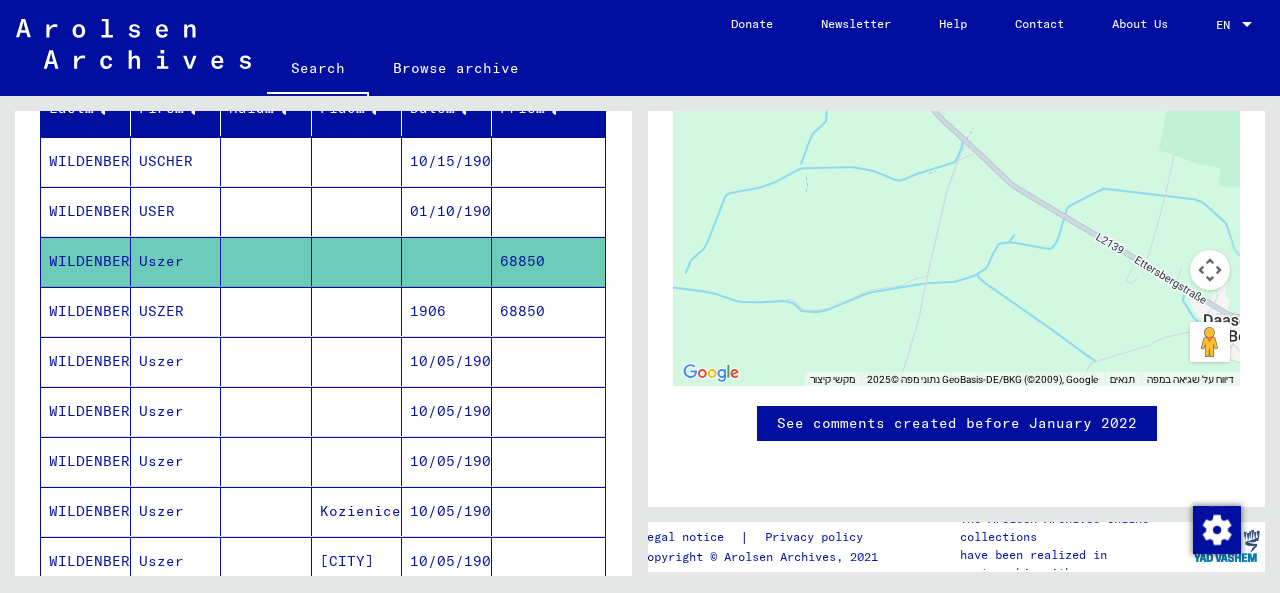 scroll, scrollTop: 2054, scrollLeft: 0, axis: vertical 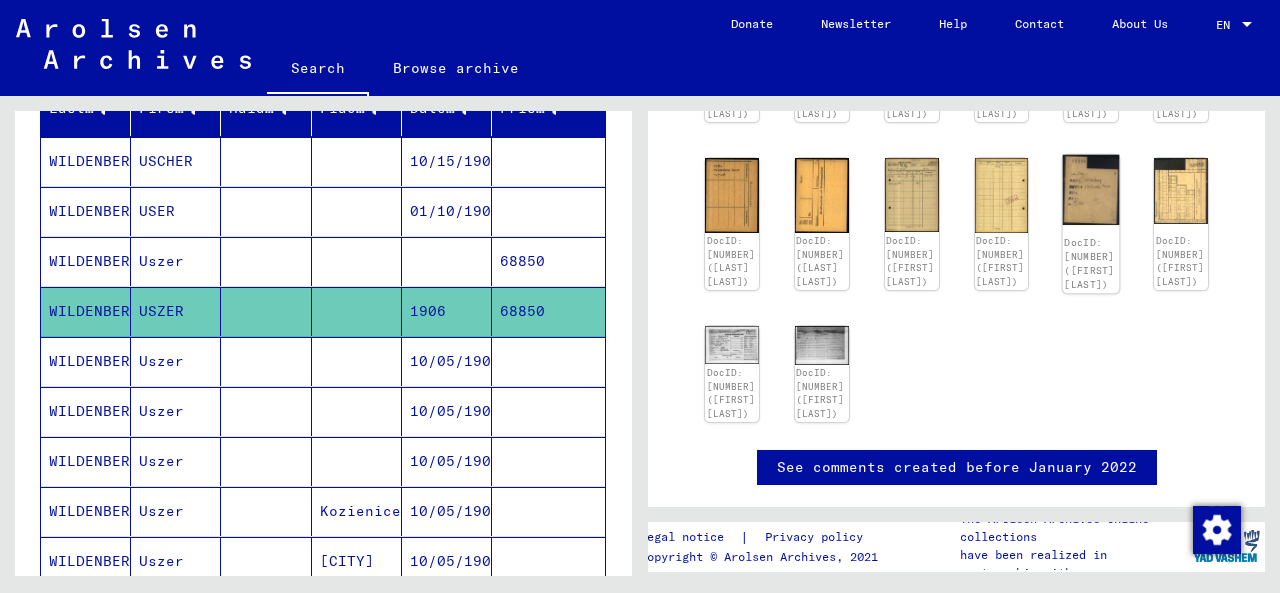 click on "DocID: [NUMBER] ([FIRST] [LAST])" 